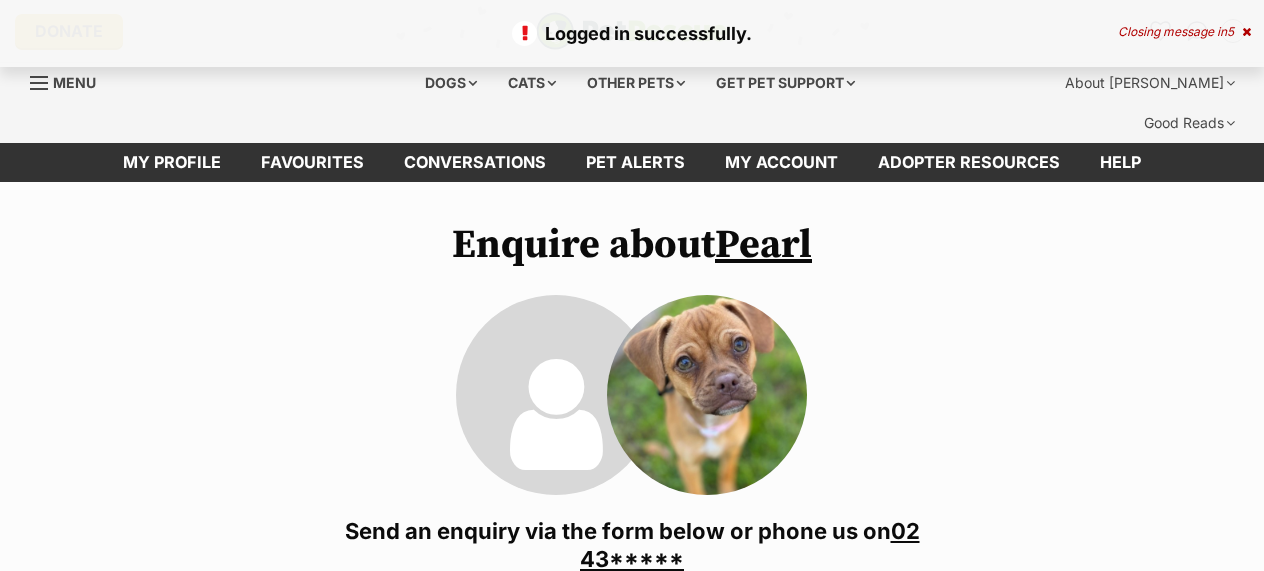 scroll, scrollTop: 0, scrollLeft: 0, axis: both 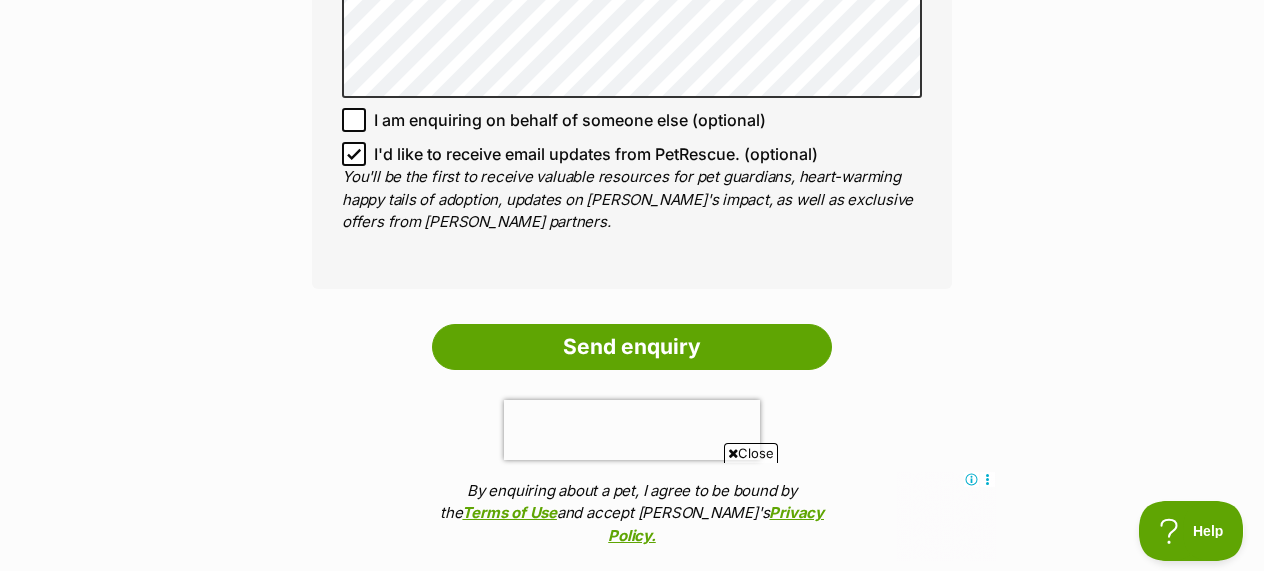click 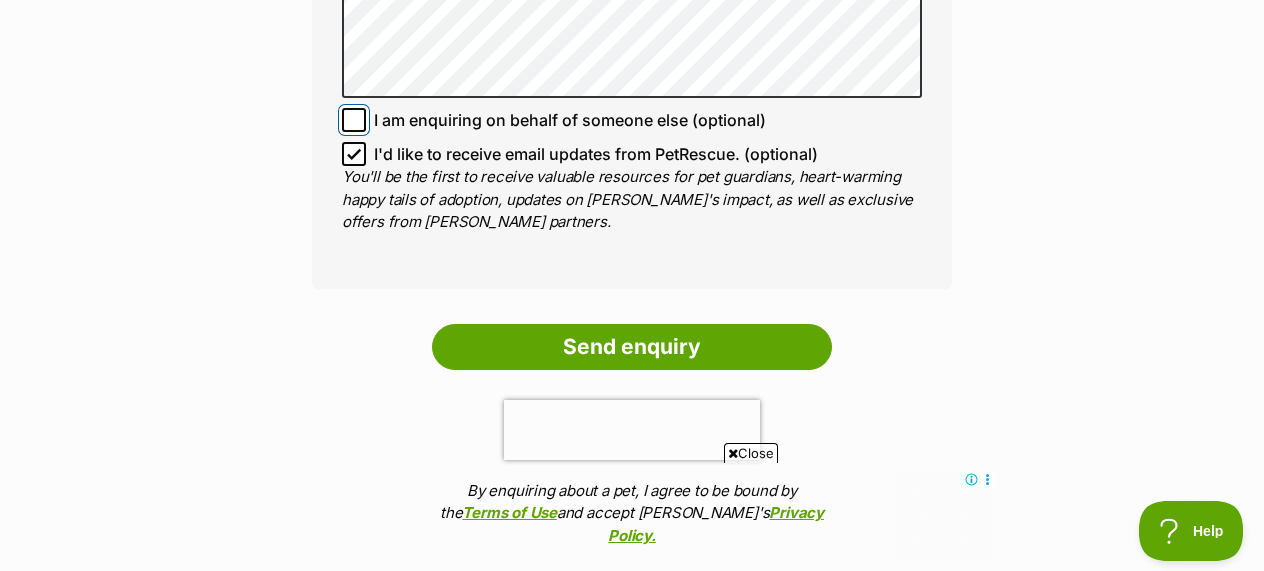 checkbox on "true" 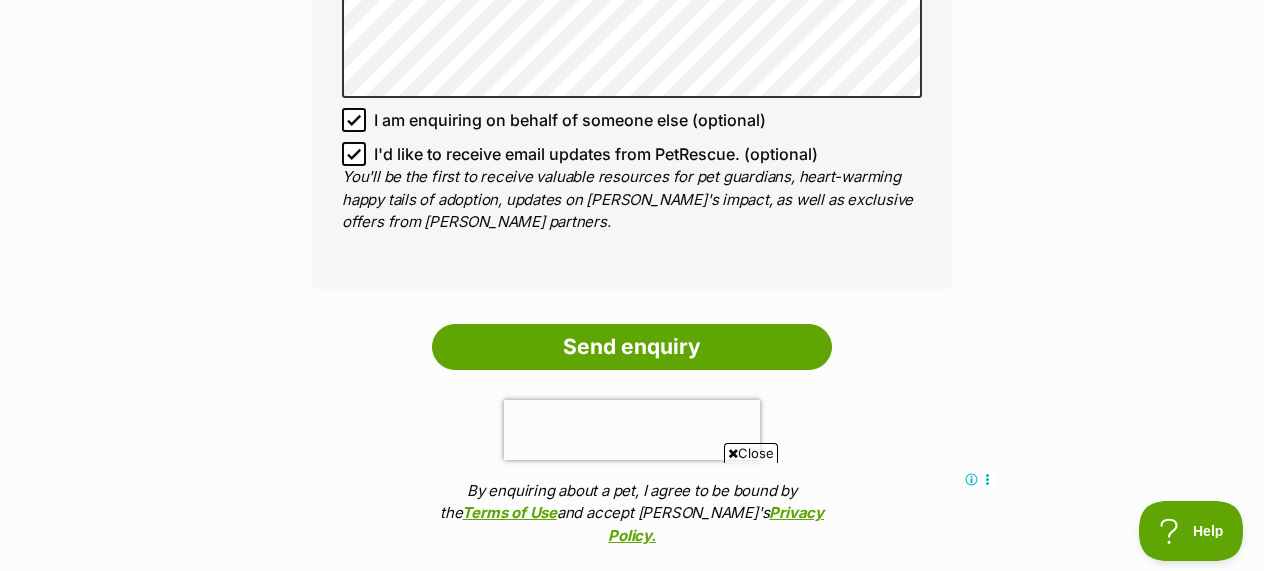 click 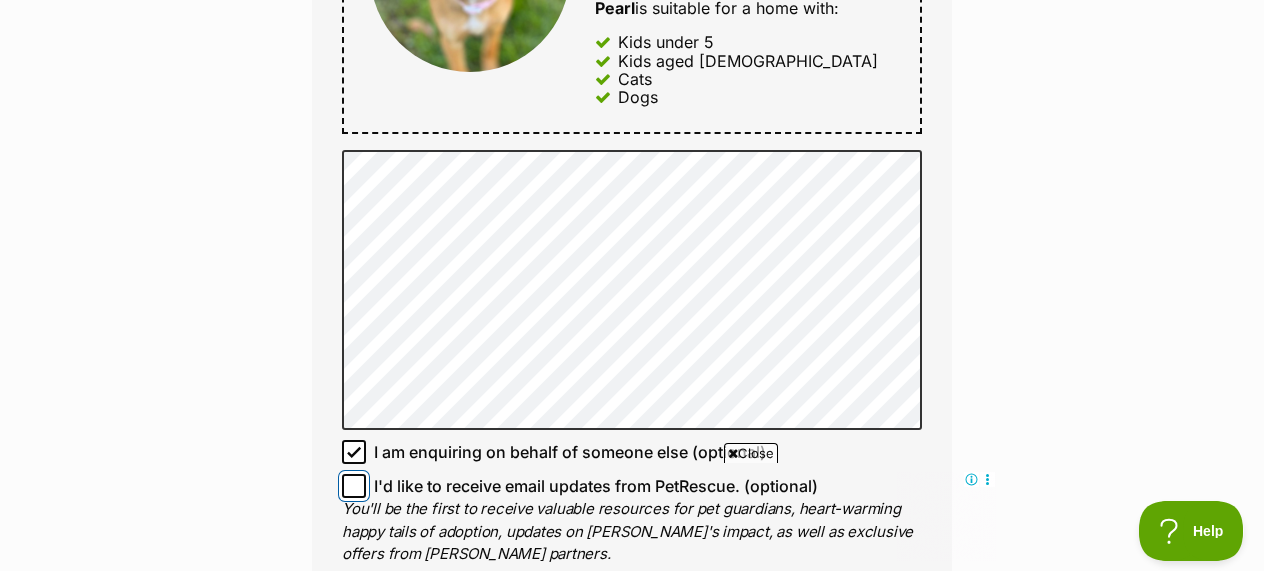 scroll, scrollTop: 1318, scrollLeft: 0, axis: vertical 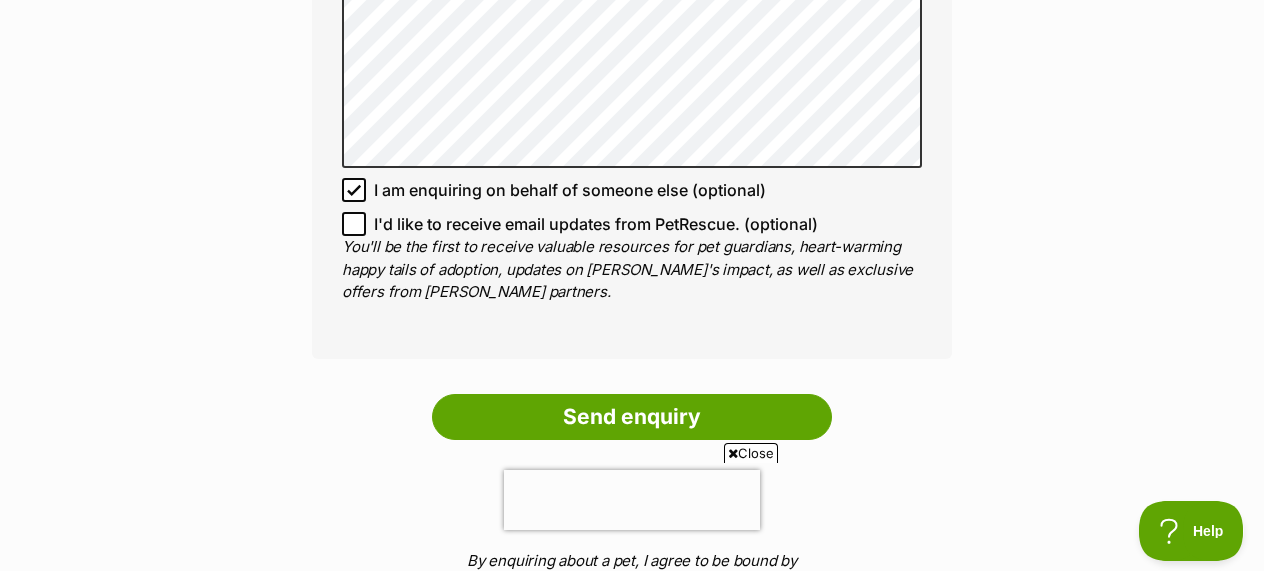 drag, startPoint x: 488, startPoint y: 367, endPoint x: 261, endPoint y: 329, distance: 230.15865 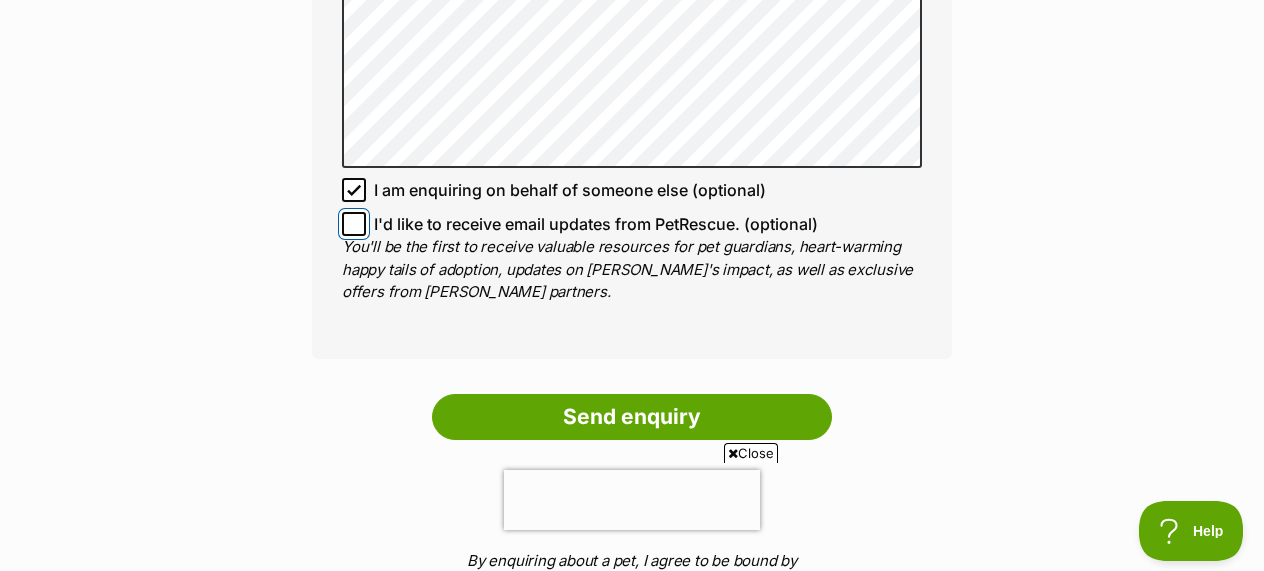 click on "I'd like to receive email updates from PetRescue. (optional)" at bounding box center [354, 224] 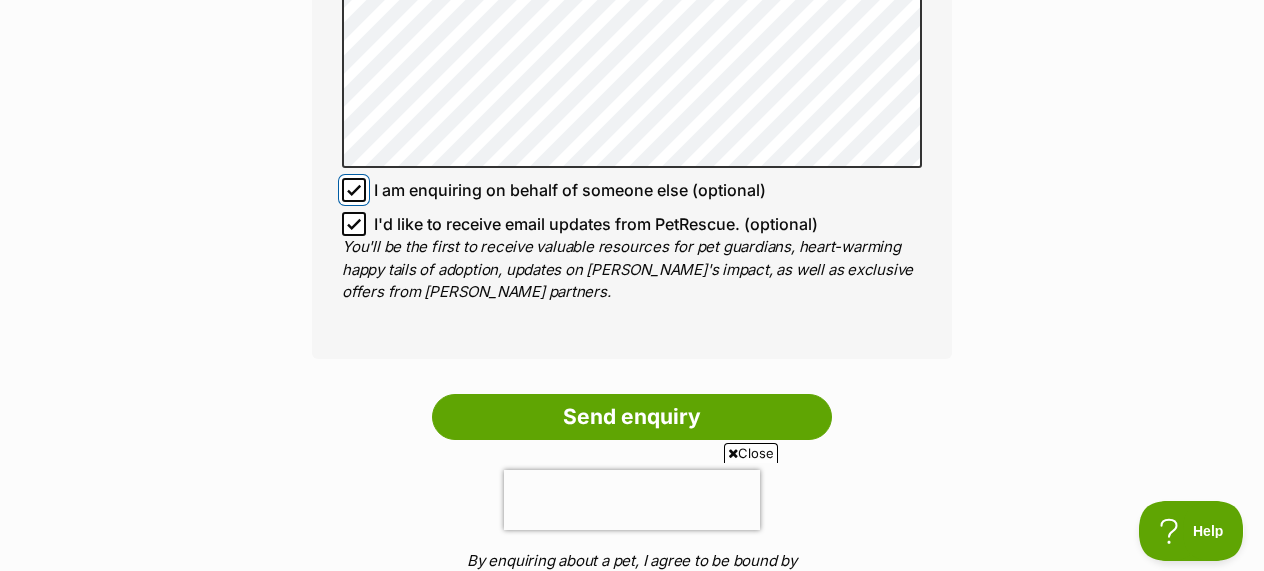 click on "I am enquiring on behalf of someone else (optional)" at bounding box center (354, 190) 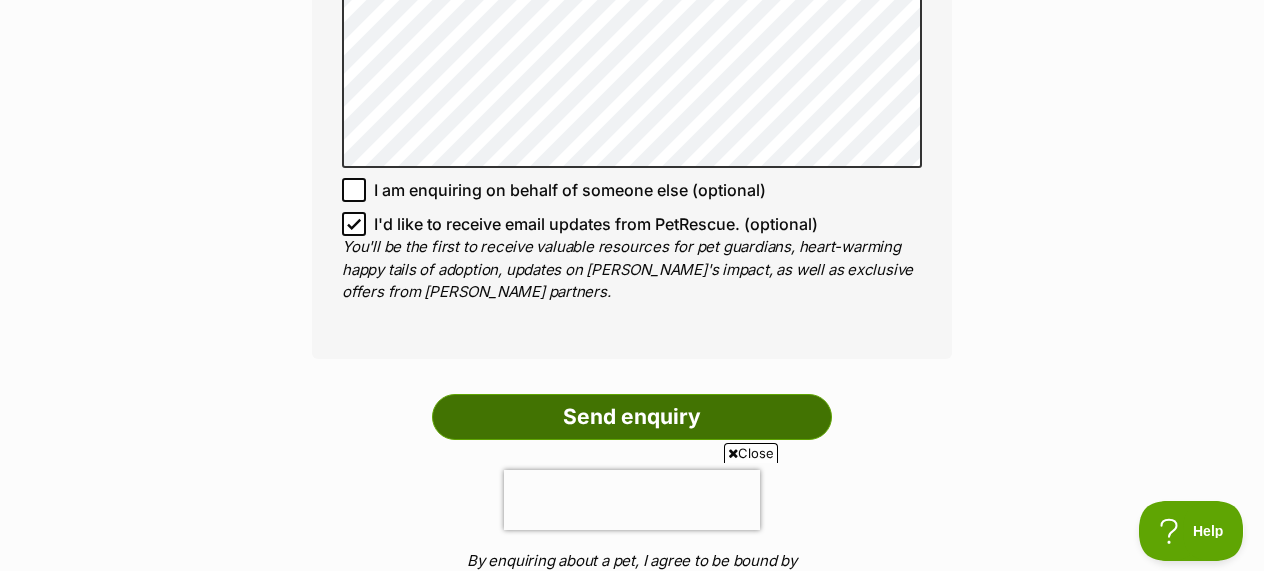 click on "Send enquiry" at bounding box center (632, 417) 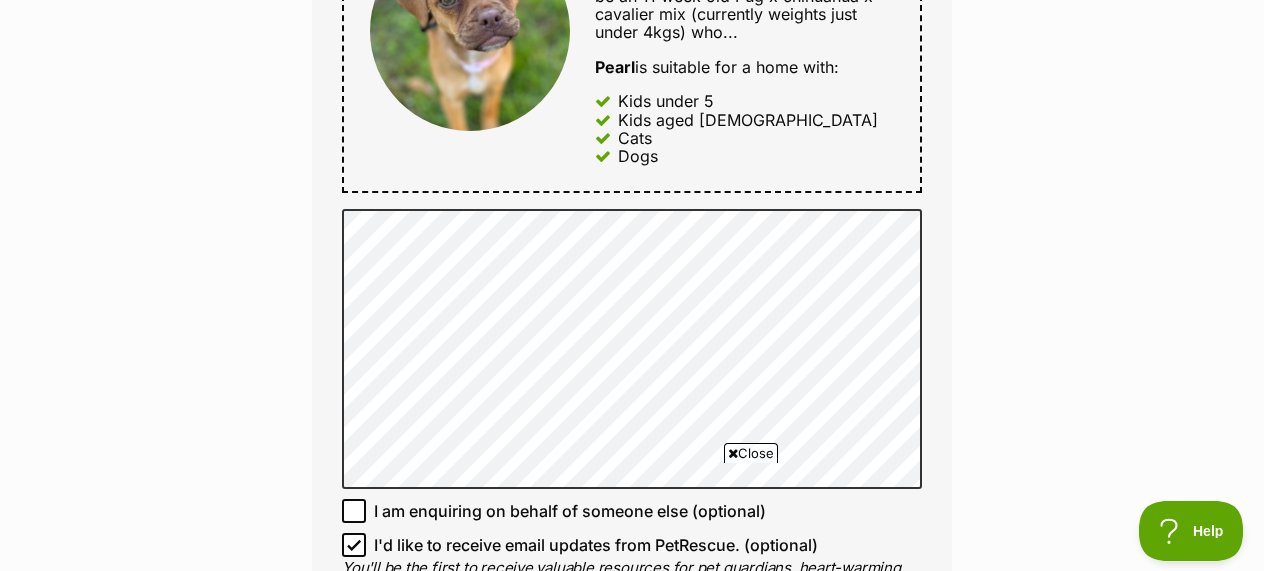 scroll, scrollTop: 1267, scrollLeft: 0, axis: vertical 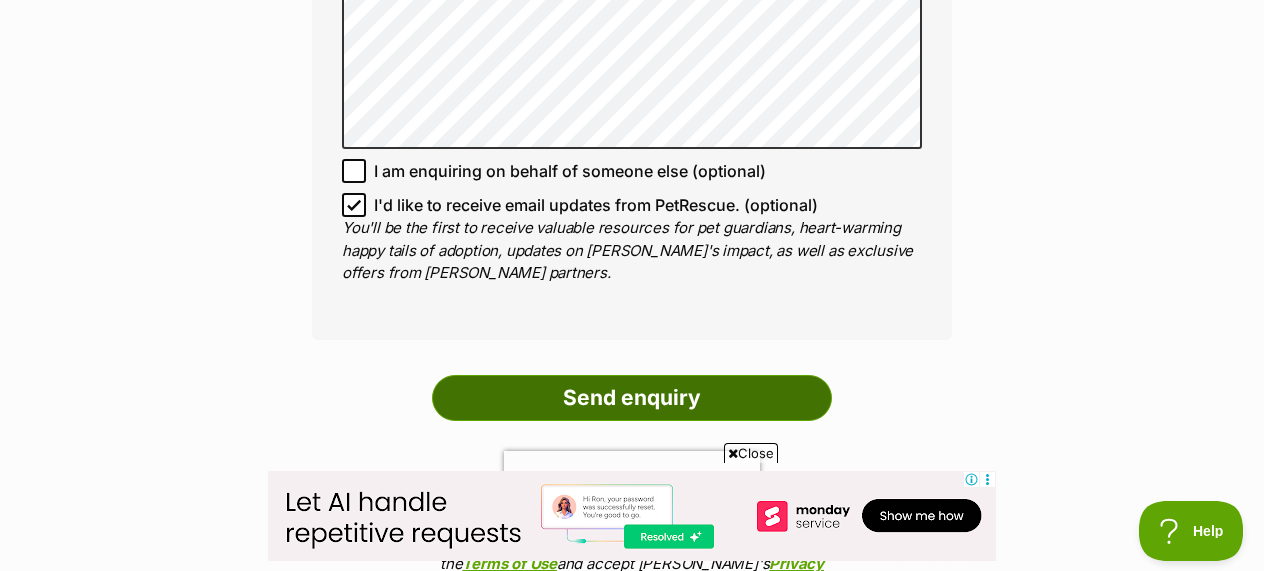 click on "Send enquiry" at bounding box center [632, 398] 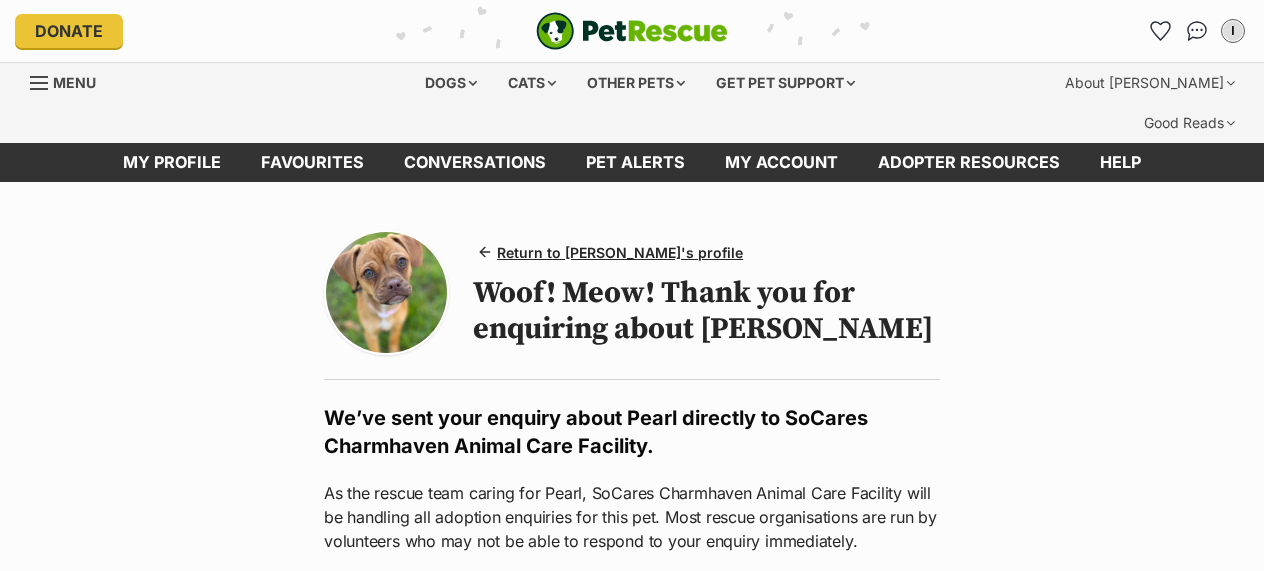 scroll, scrollTop: 0, scrollLeft: 0, axis: both 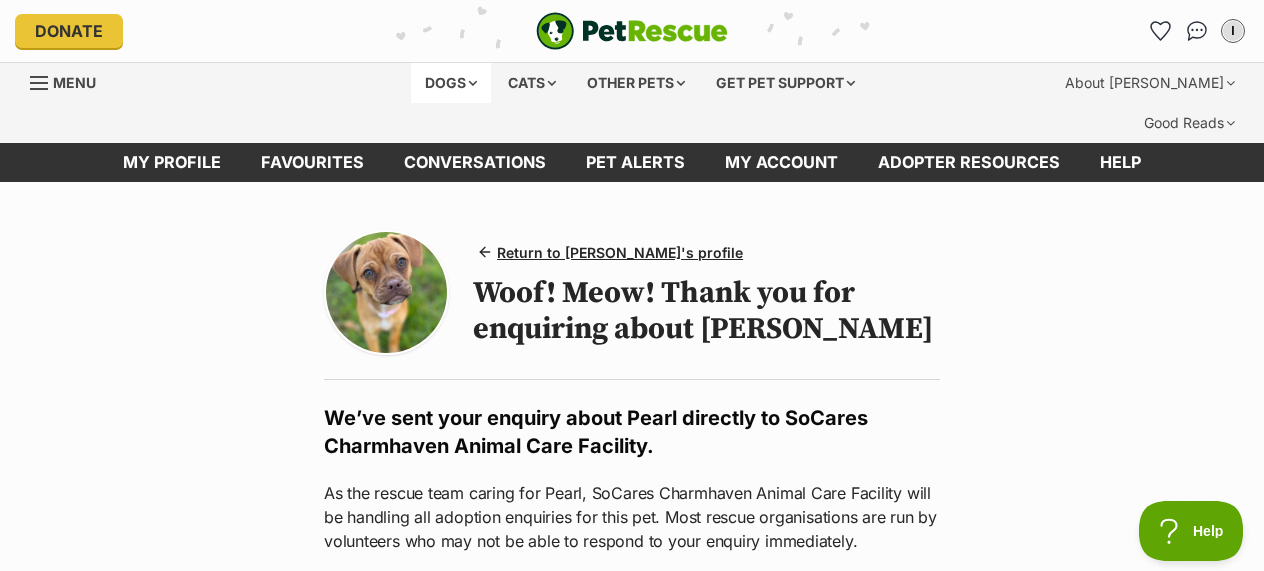 click on "Dogs" at bounding box center (451, 83) 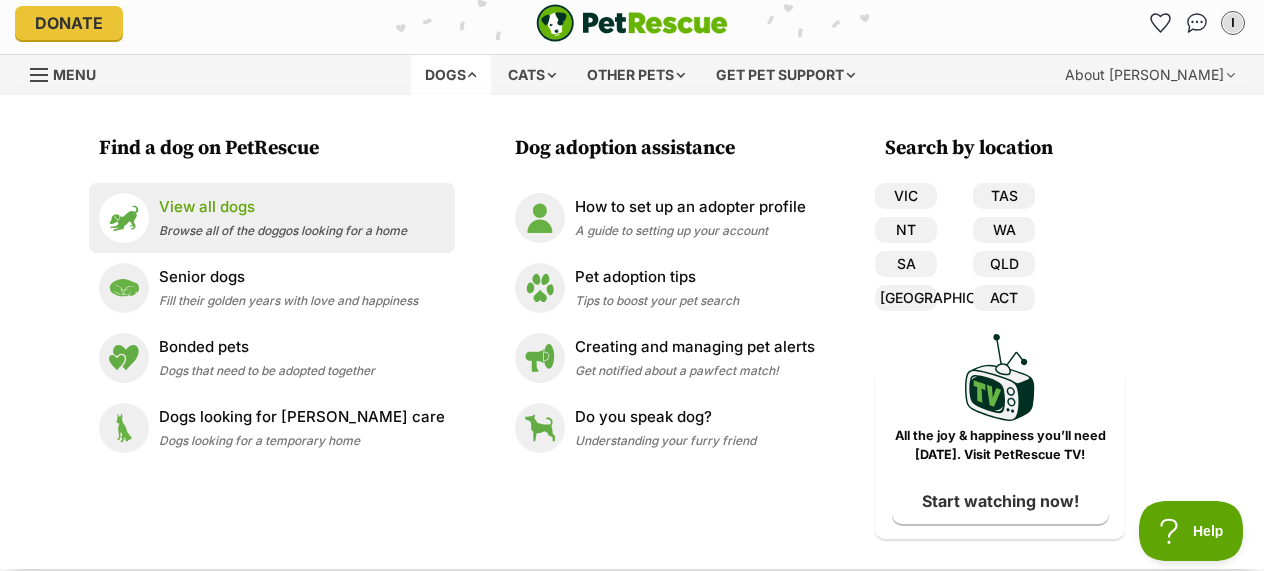 click on "View all dogs" at bounding box center (283, 207) 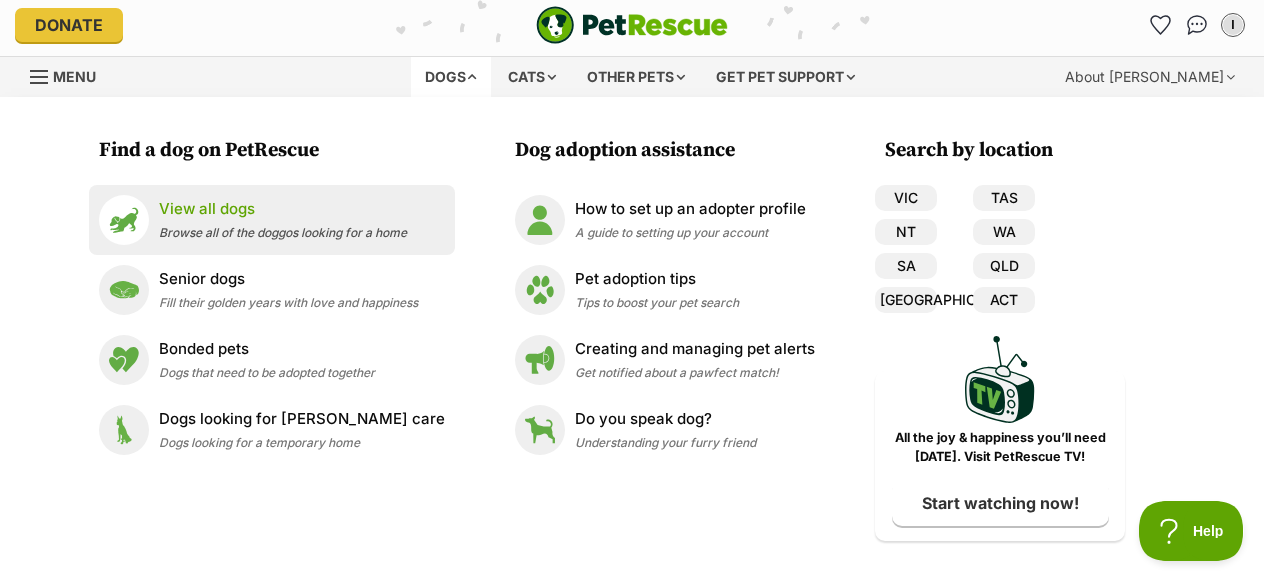 scroll, scrollTop: 8, scrollLeft: 0, axis: vertical 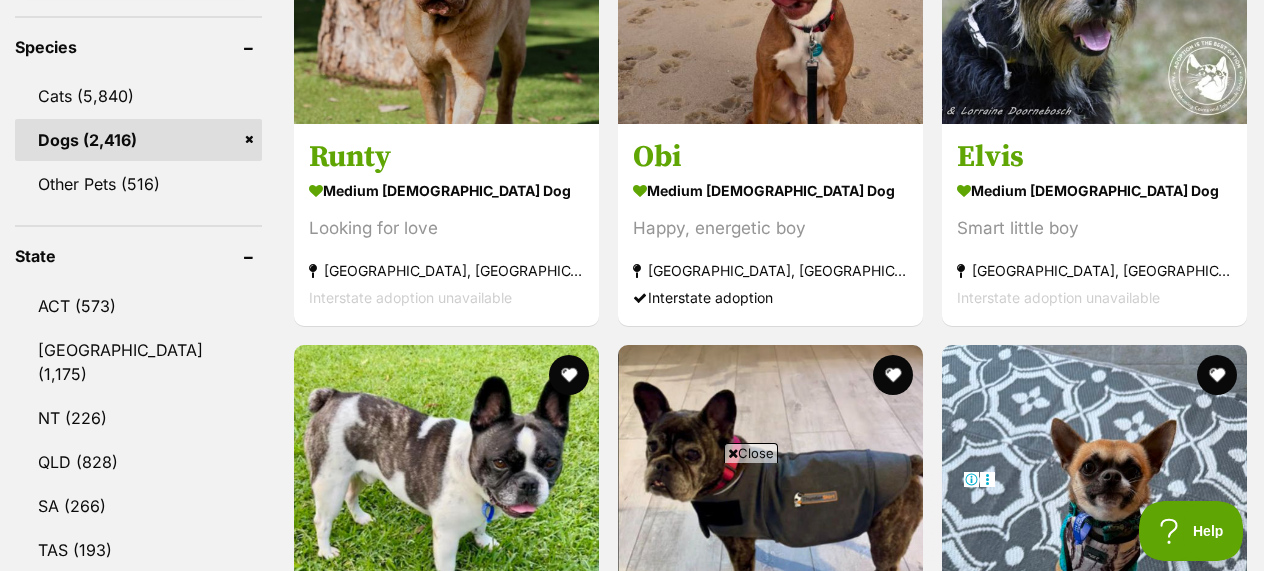 click on "VIC (871)" at bounding box center [138, 594] 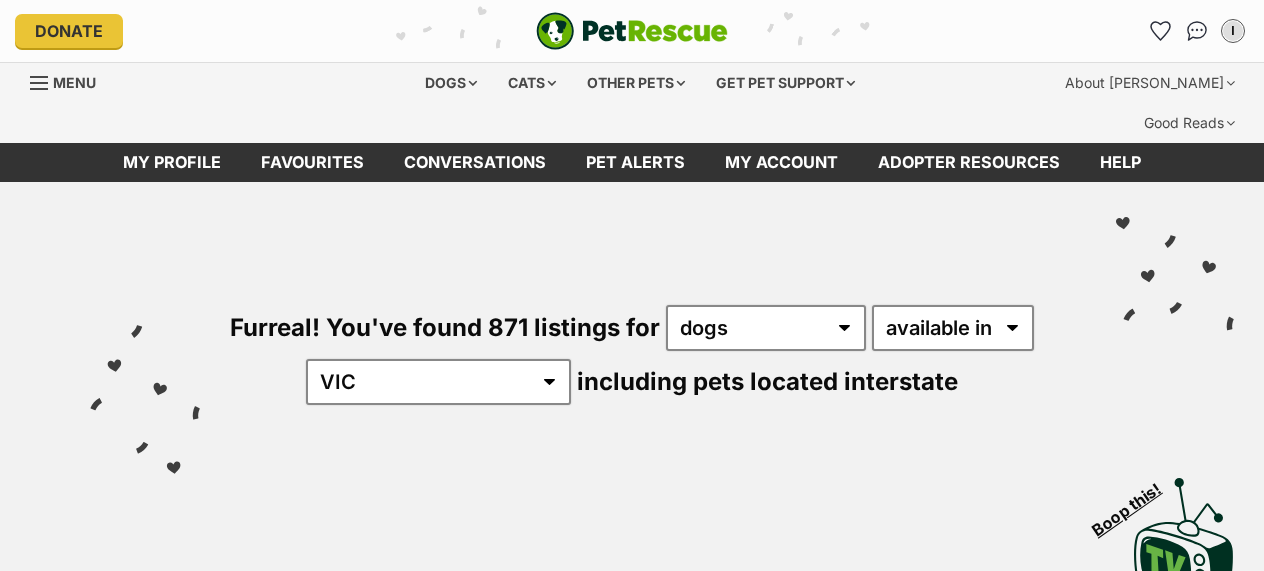 scroll, scrollTop: 0, scrollLeft: 0, axis: both 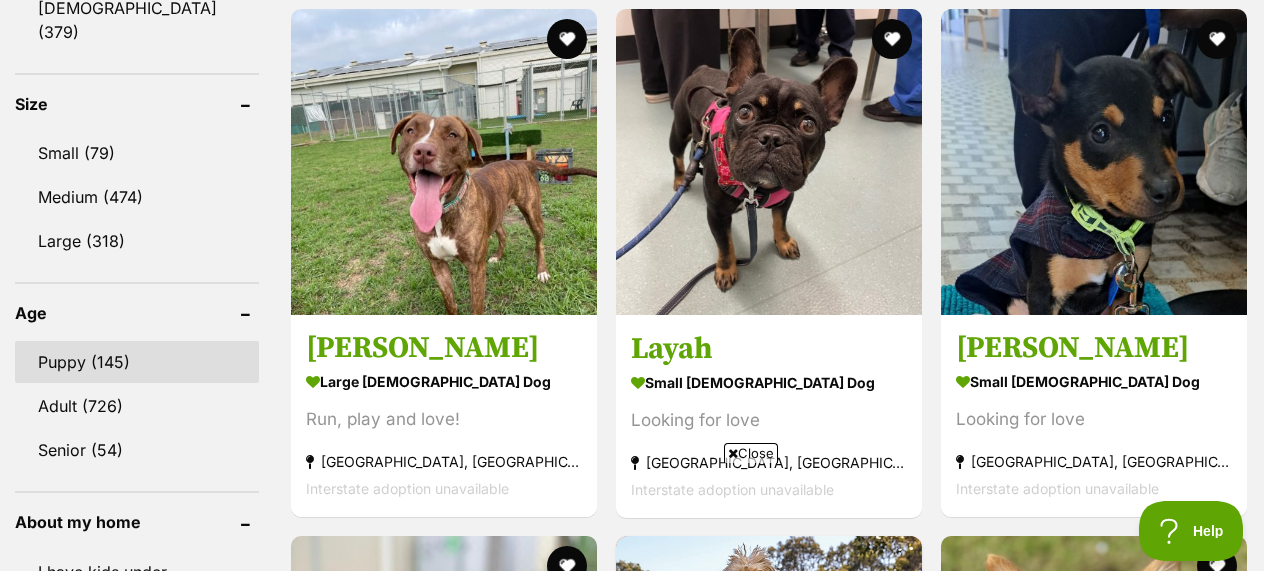 click on "Puppy (145)" at bounding box center [137, 362] 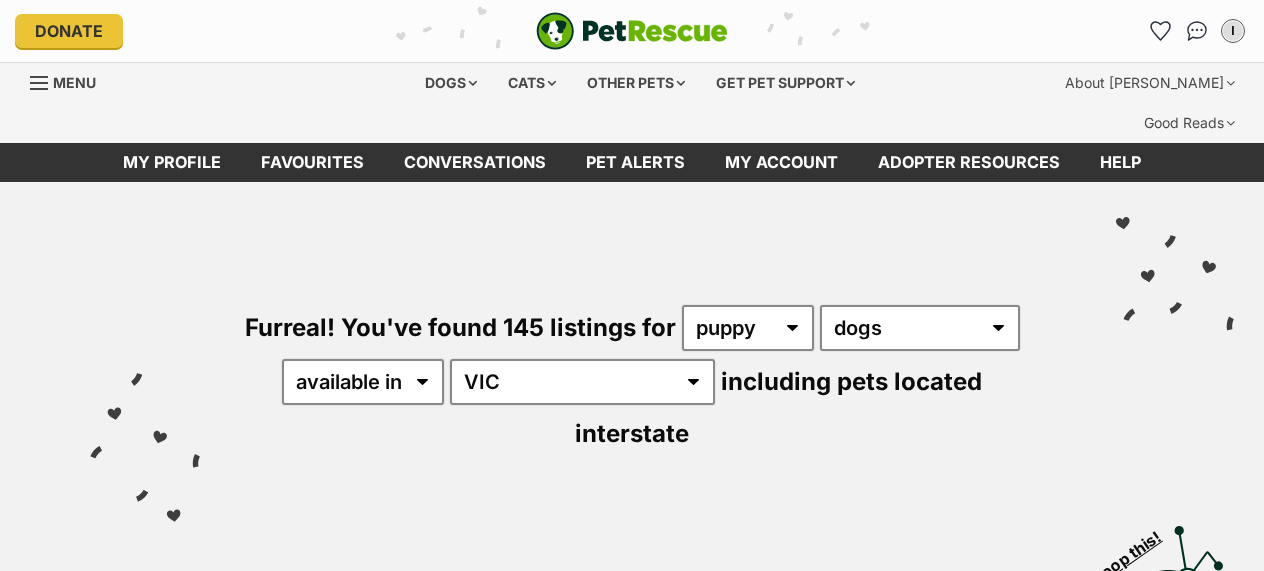 scroll, scrollTop: 0, scrollLeft: 0, axis: both 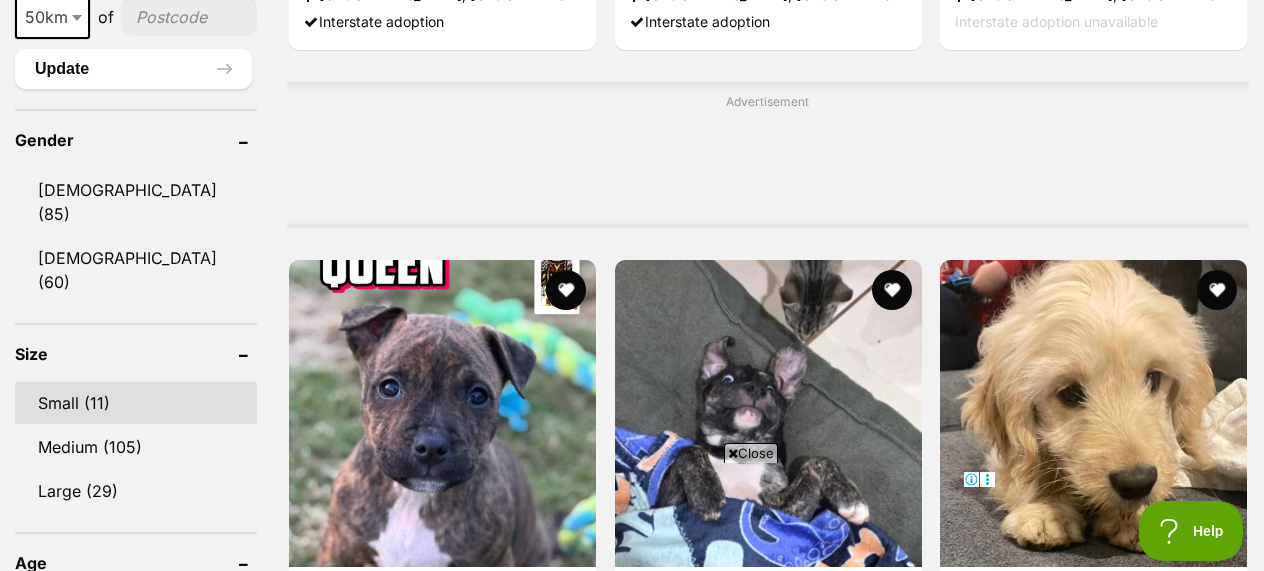 click on "Small (11)" at bounding box center (136, 403) 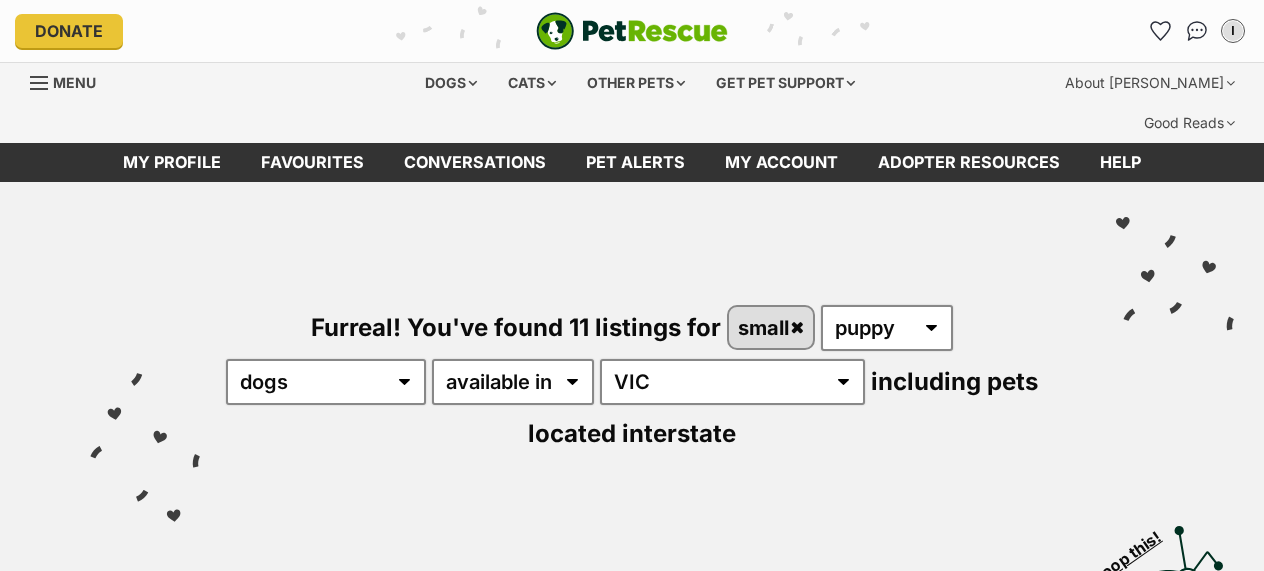 scroll, scrollTop: 0, scrollLeft: 0, axis: both 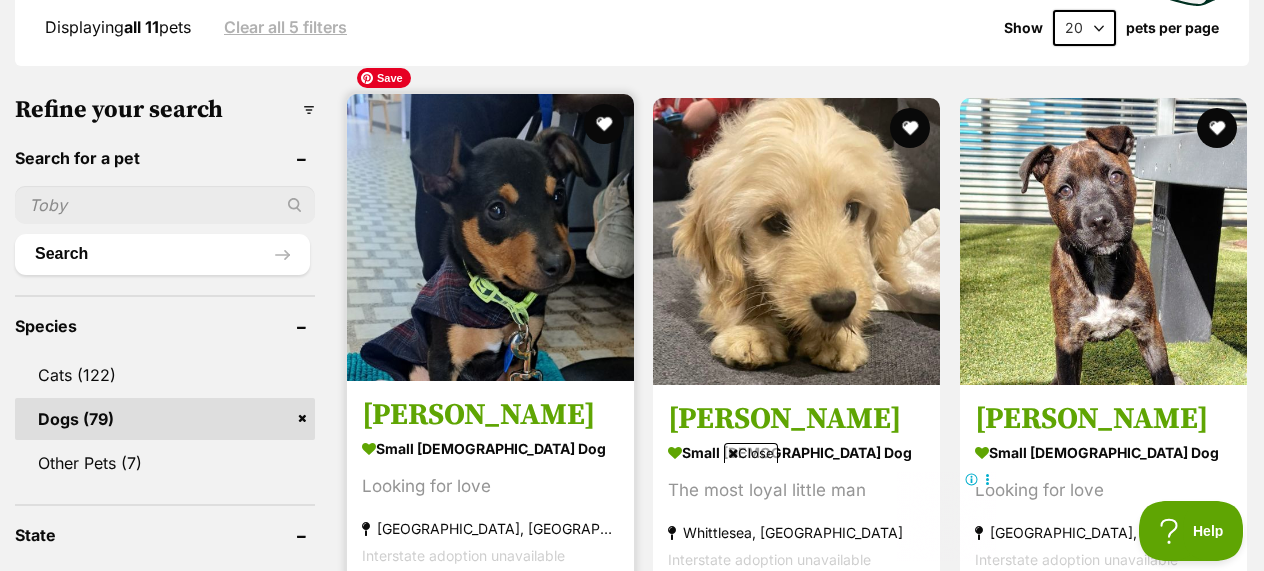 click at bounding box center [490, 237] 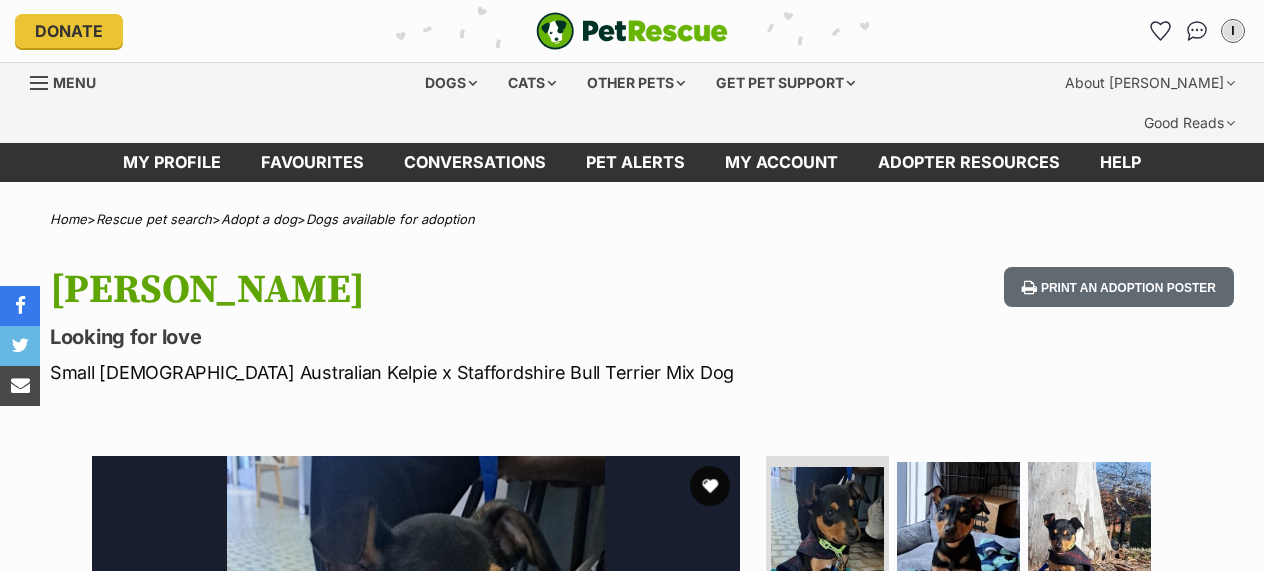 scroll, scrollTop: 0, scrollLeft: 0, axis: both 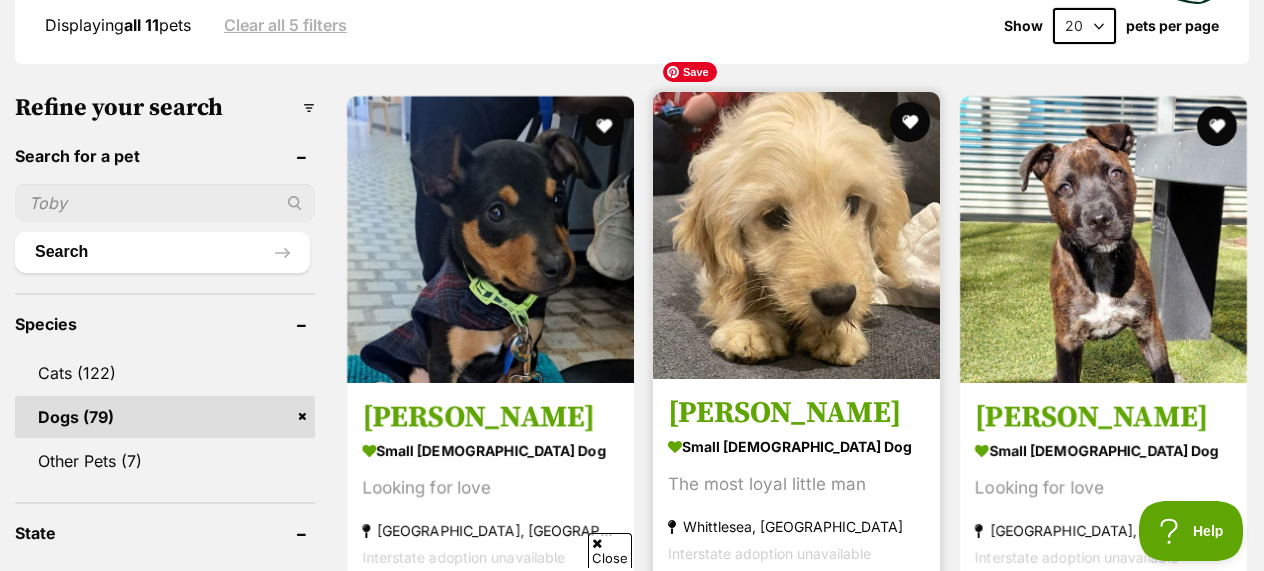 click at bounding box center [796, 235] 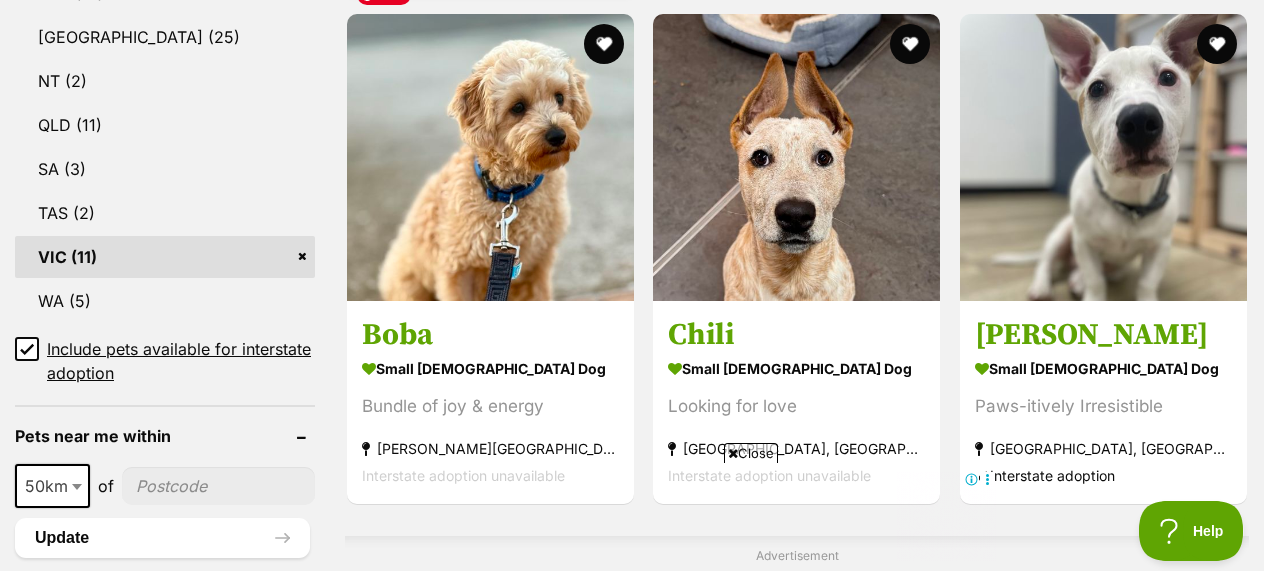 scroll, scrollTop: 1241, scrollLeft: 0, axis: vertical 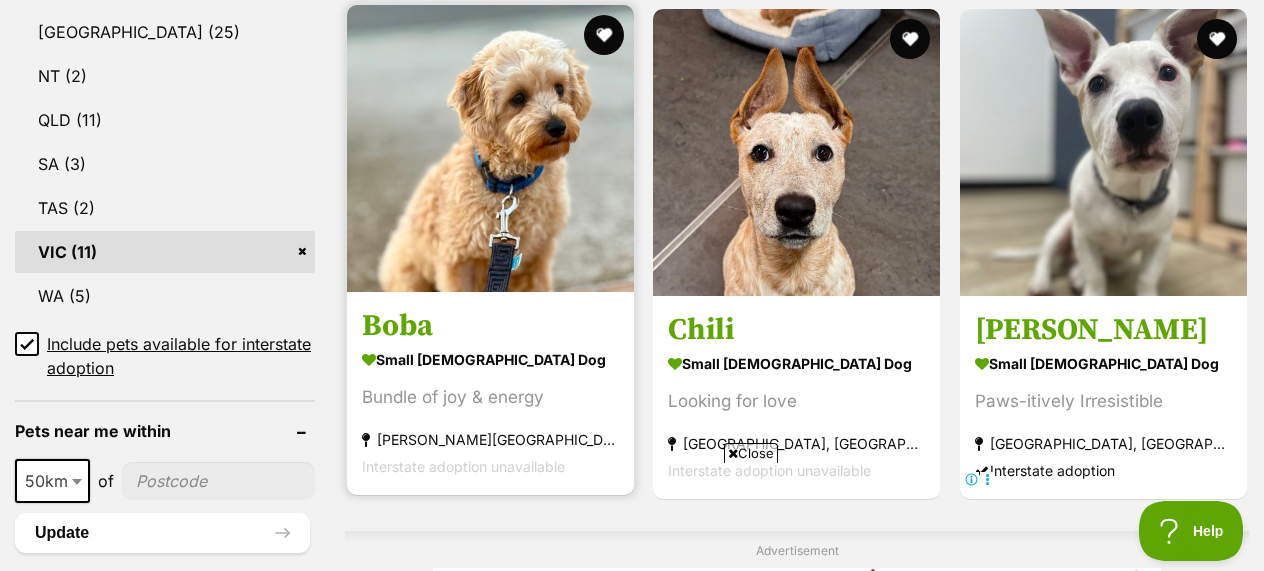 click at bounding box center (490, 148) 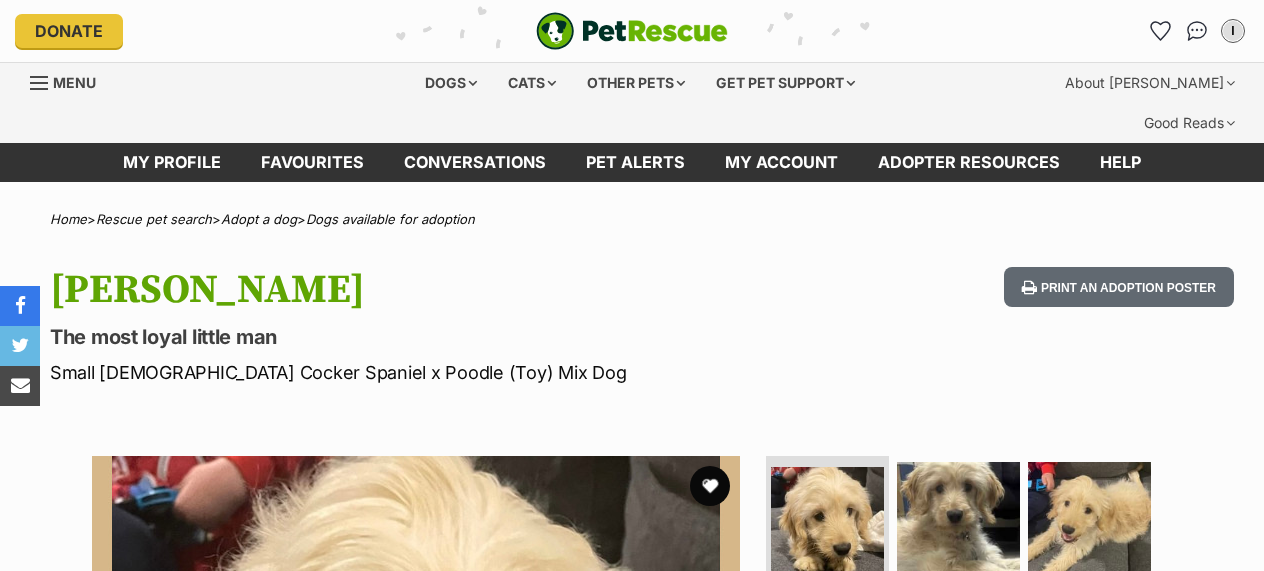 scroll, scrollTop: 0, scrollLeft: 0, axis: both 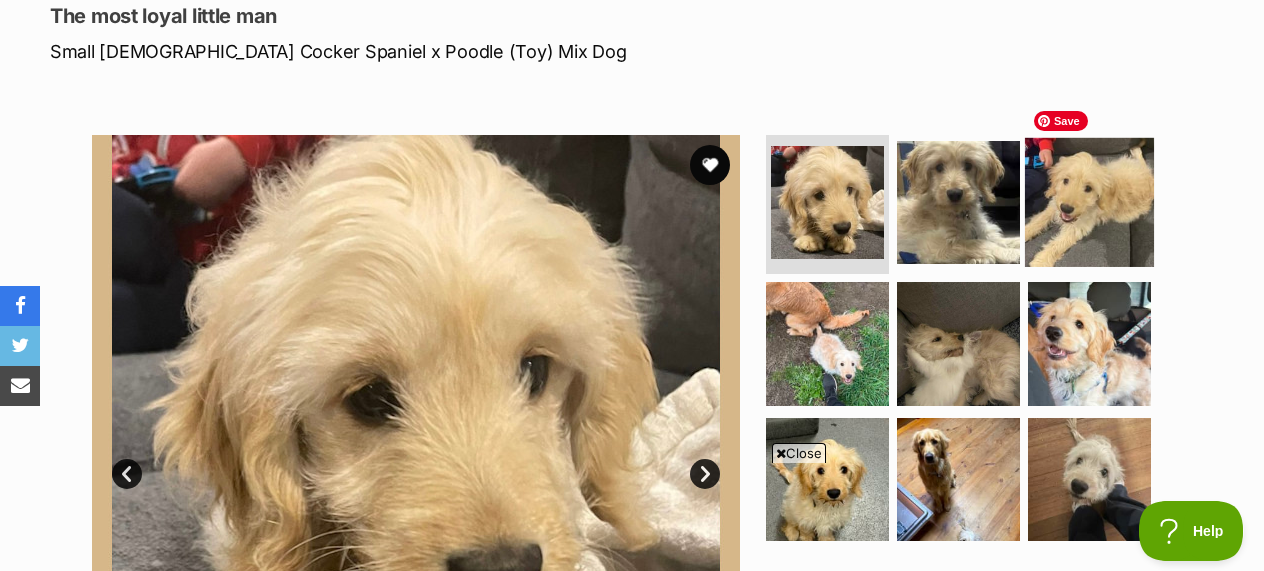 click at bounding box center (1089, 201) 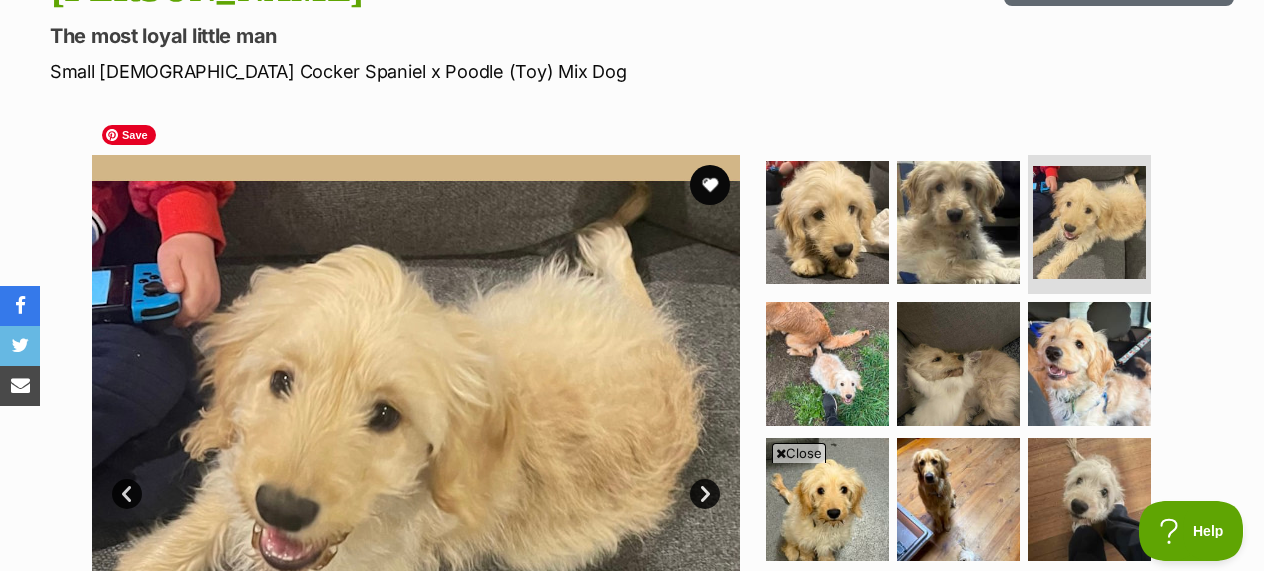scroll, scrollTop: 493, scrollLeft: 0, axis: vertical 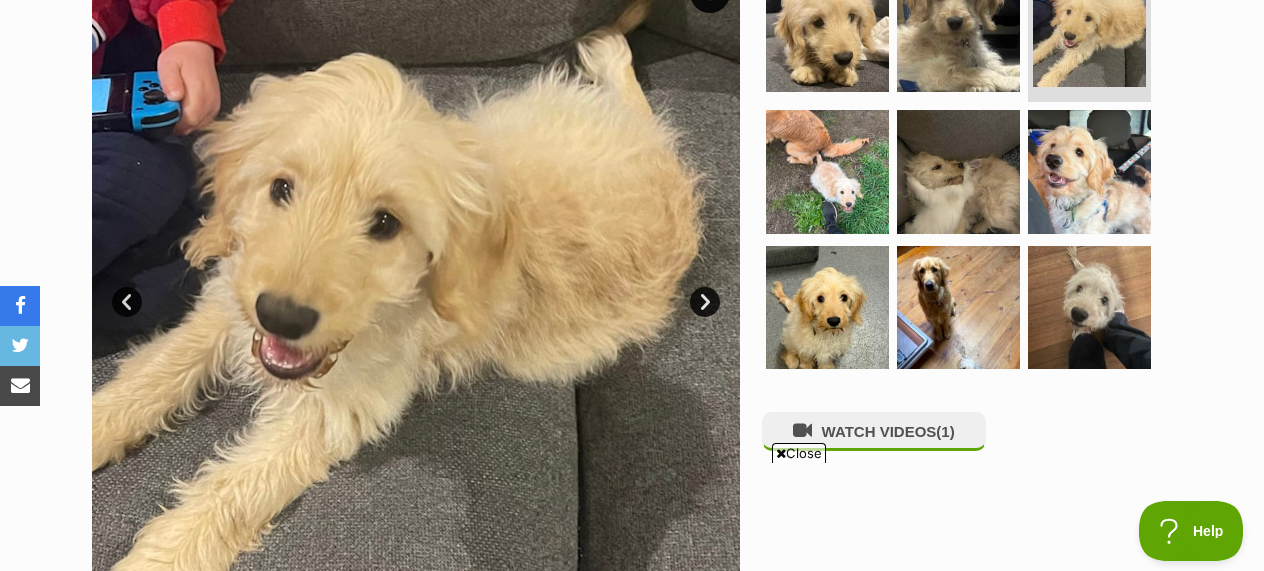 click on "Next" at bounding box center [705, 302] 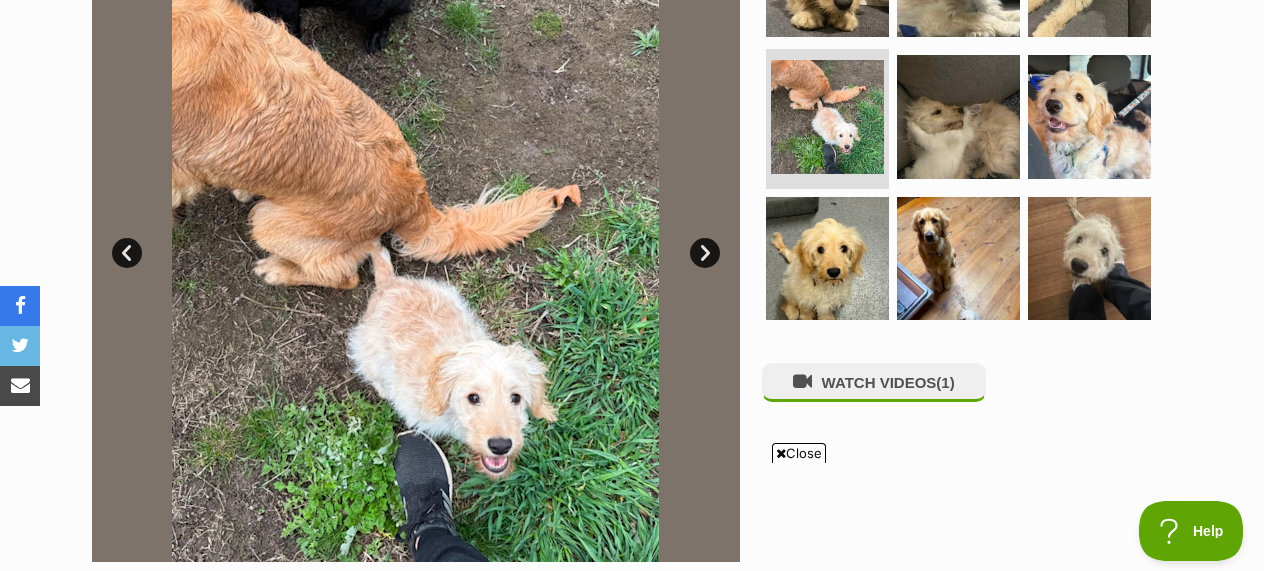 click on "Next" at bounding box center (705, 253) 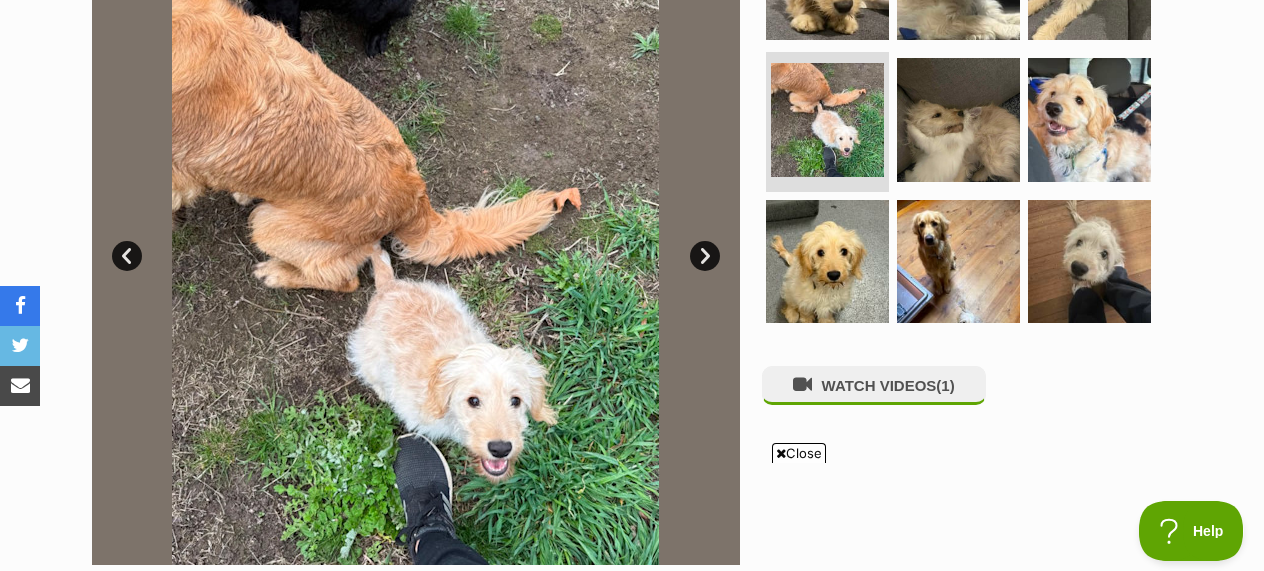 scroll, scrollTop: 537, scrollLeft: 0, axis: vertical 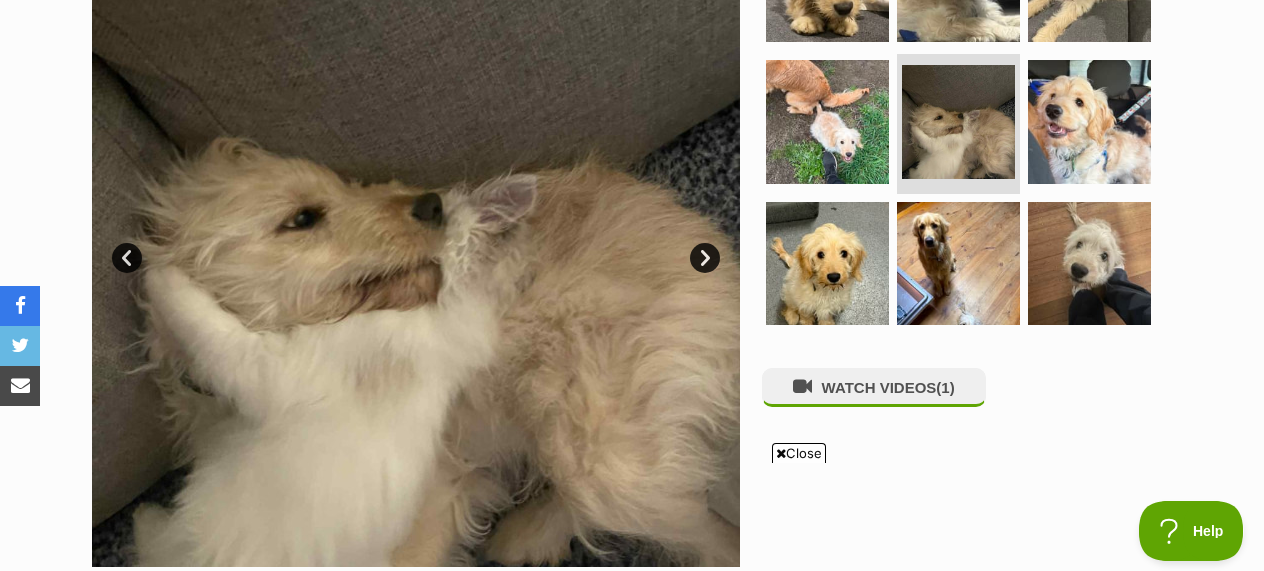 click on "Next" at bounding box center (705, 258) 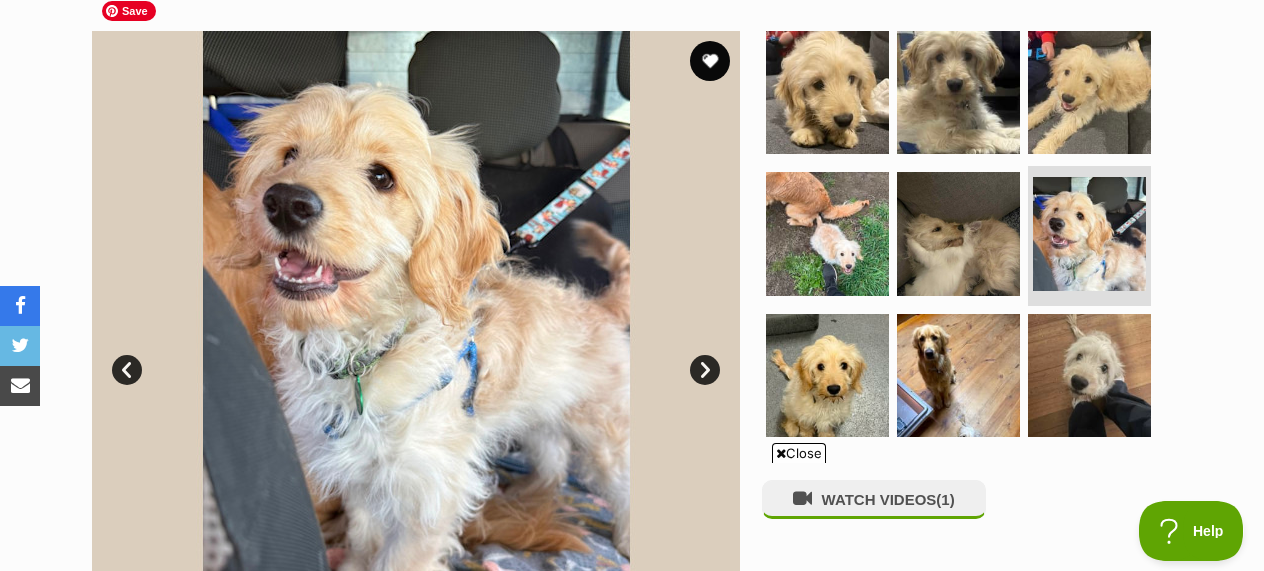 scroll, scrollTop: 411, scrollLeft: 0, axis: vertical 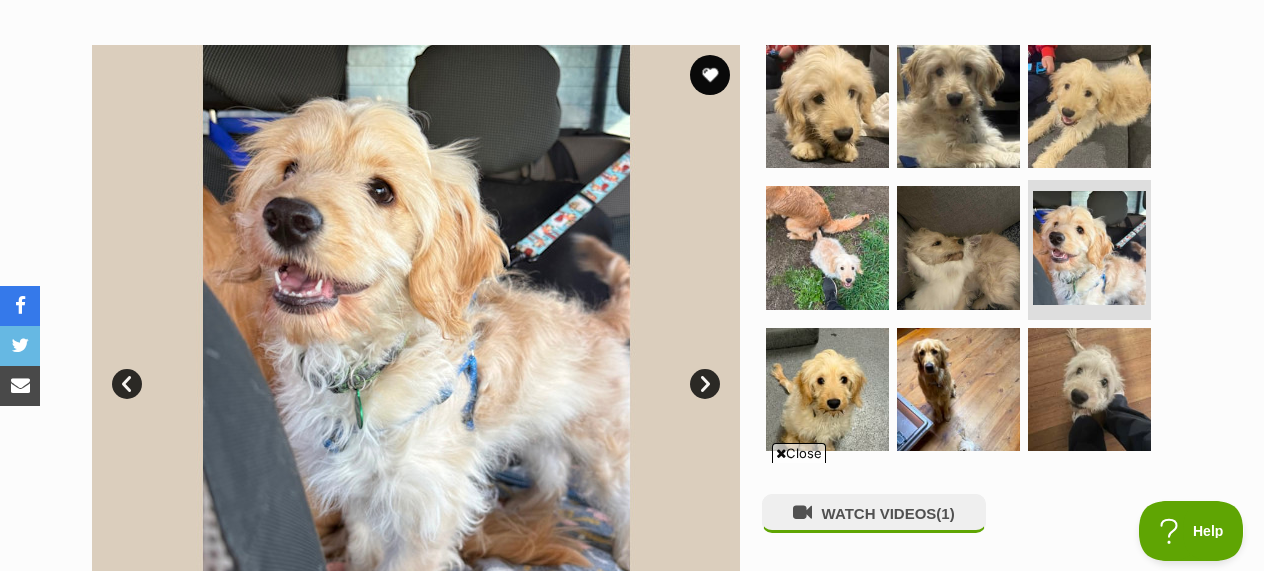 click on "Next" at bounding box center [705, 384] 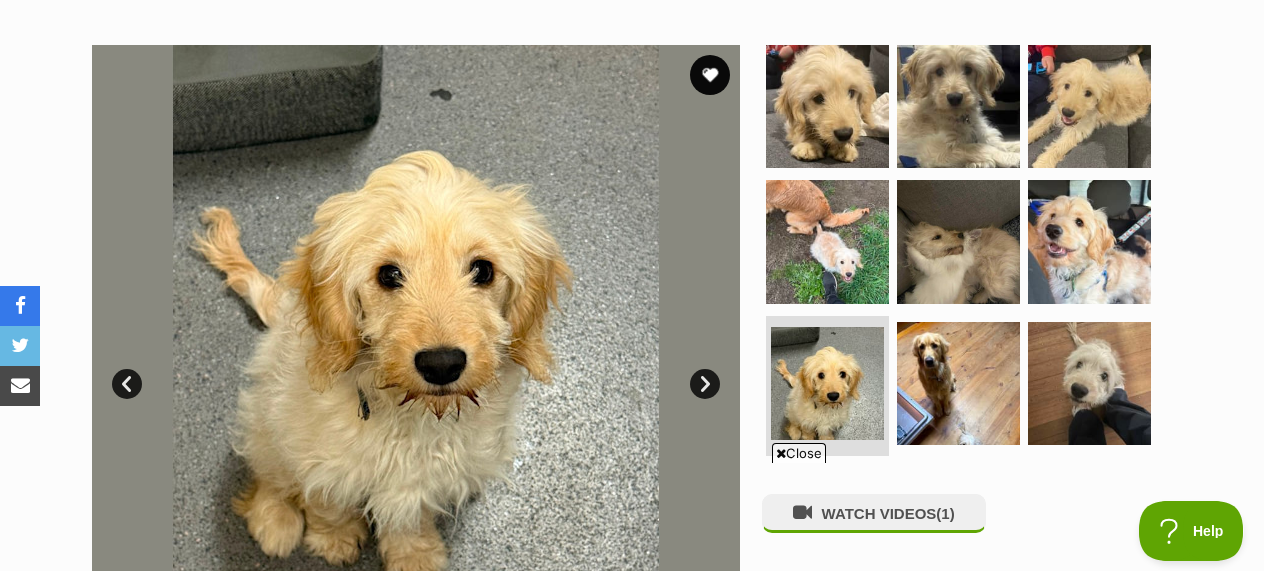 click on "Next" at bounding box center (705, 384) 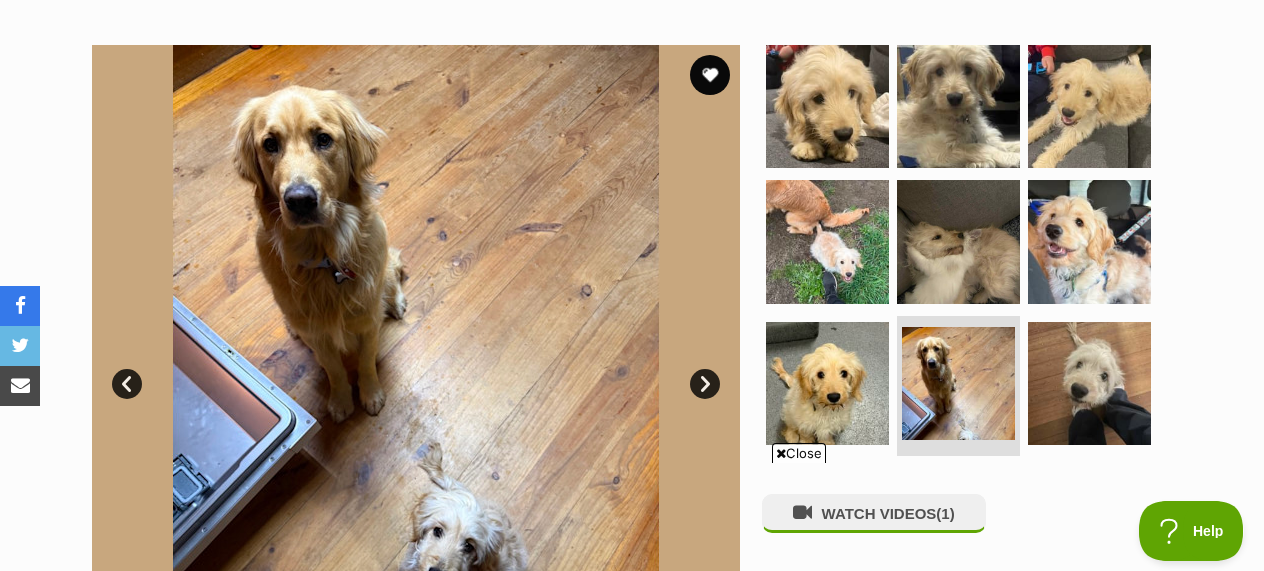 click on "Next" at bounding box center (705, 384) 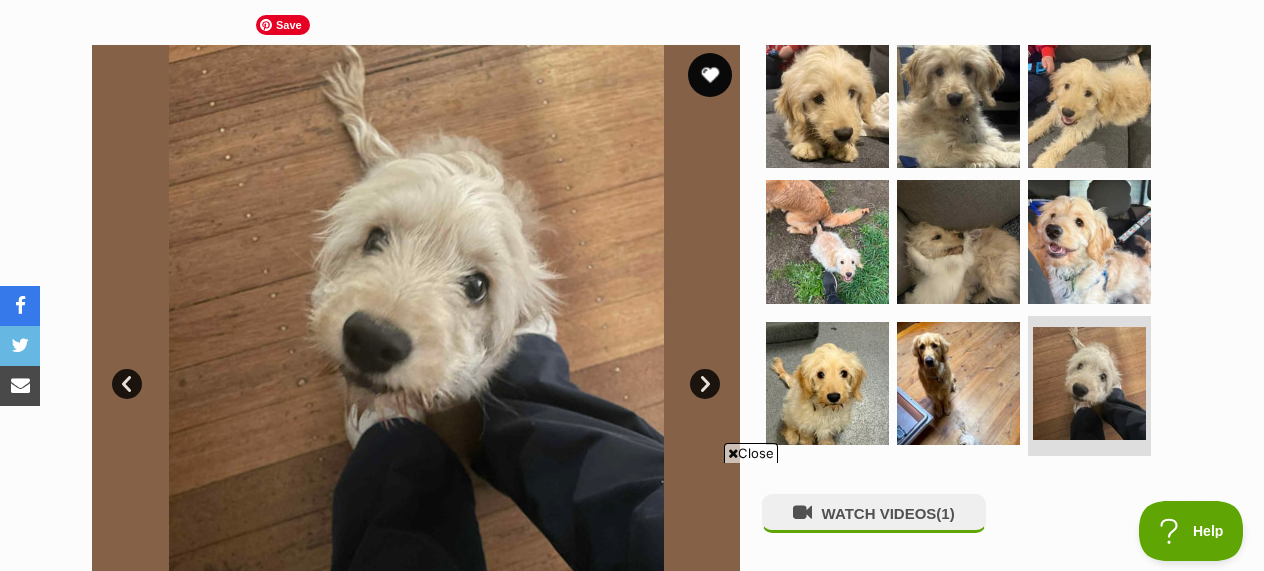 scroll, scrollTop: 0, scrollLeft: 0, axis: both 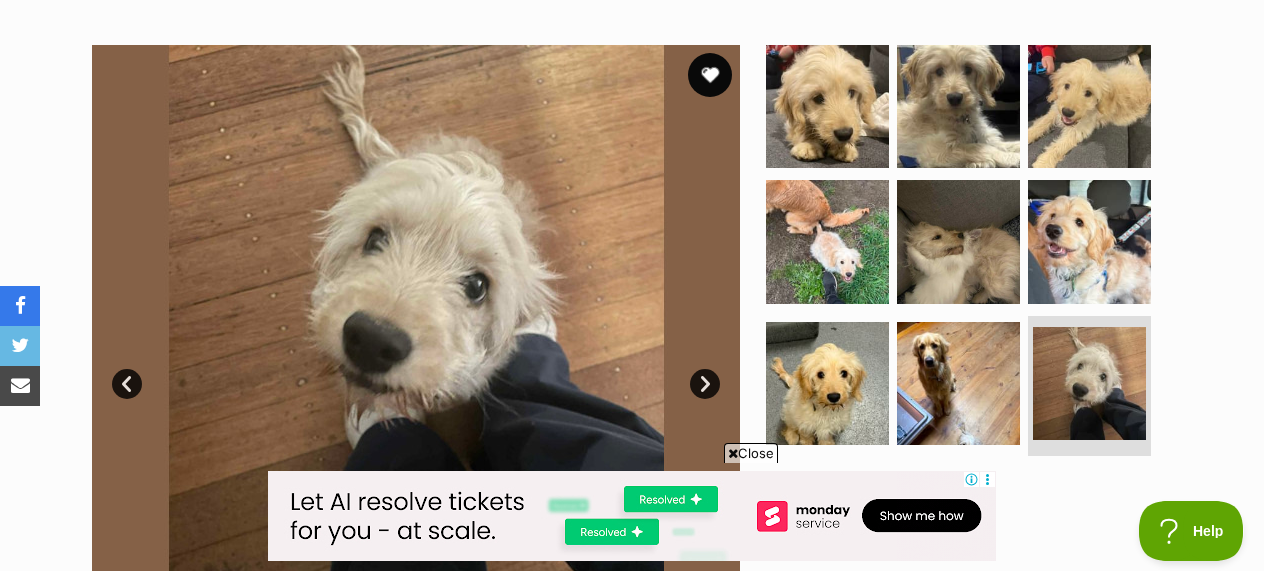 click at bounding box center [710, 75] 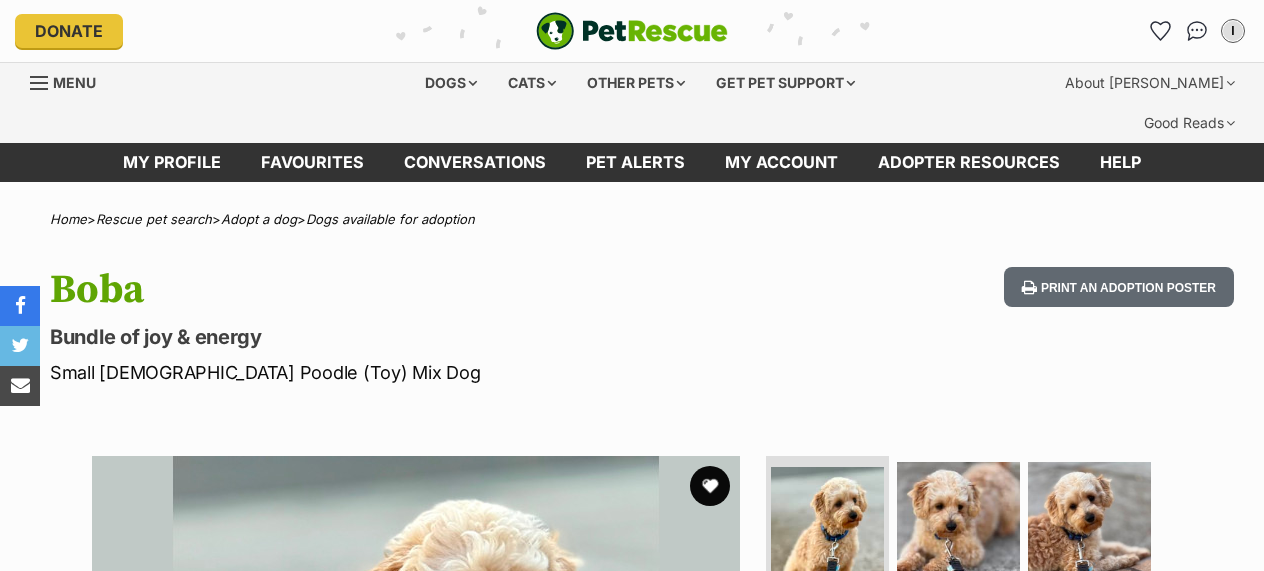 scroll, scrollTop: 0, scrollLeft: 0, axis: both 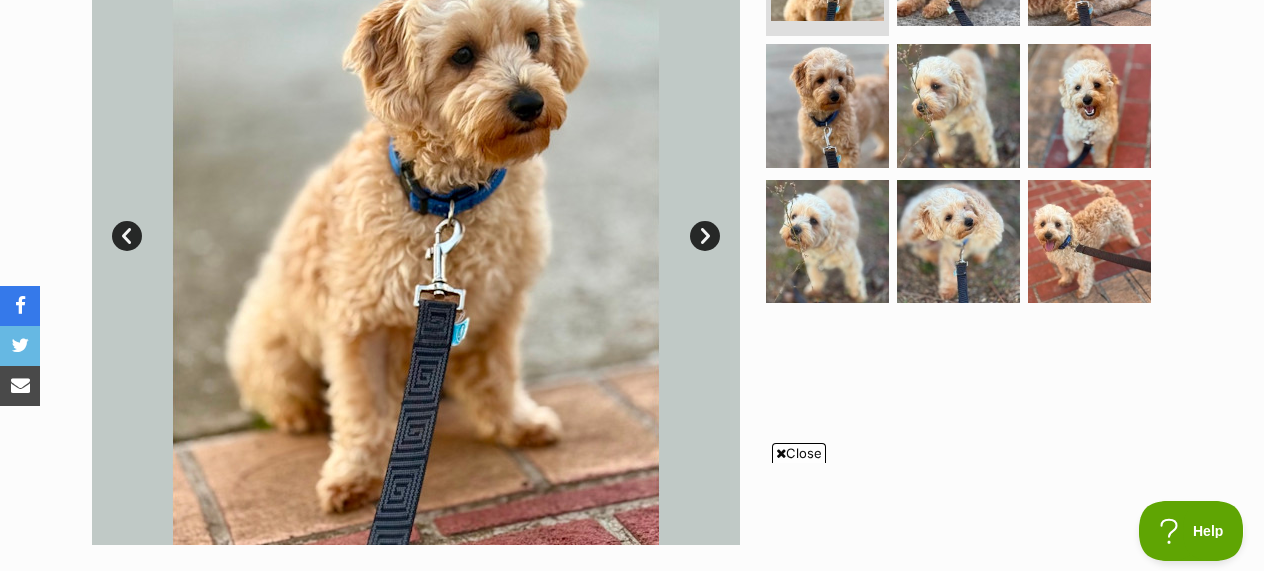 click on "Next" at bounding box center (705, 236) 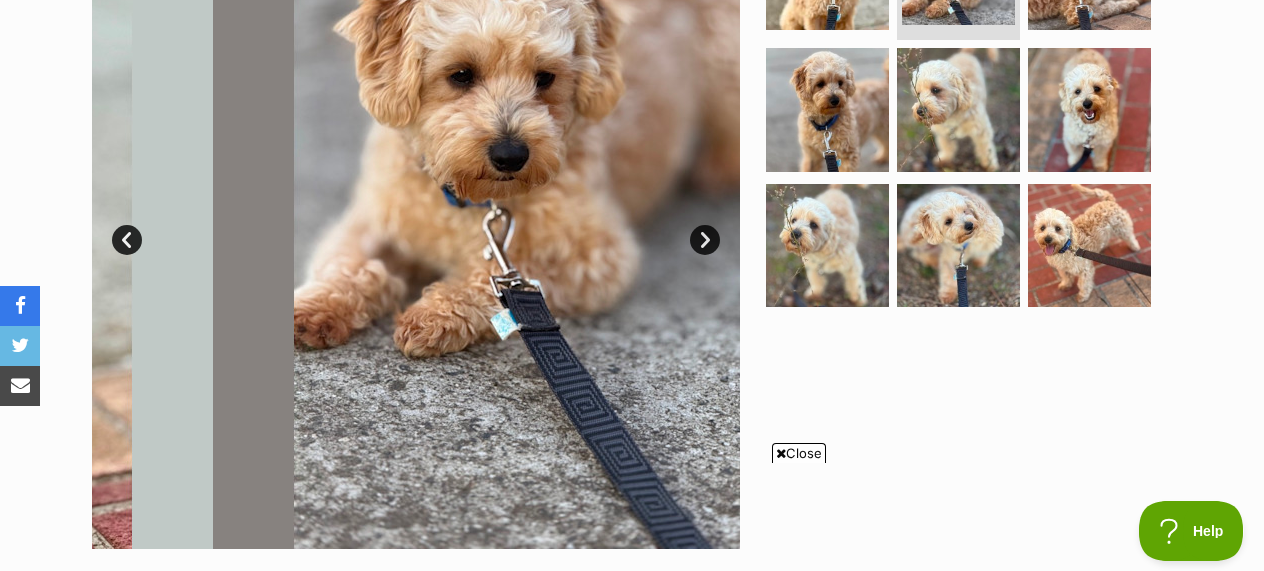 scroll, scrollTop: 0, scrollLeft: 0, axis: both 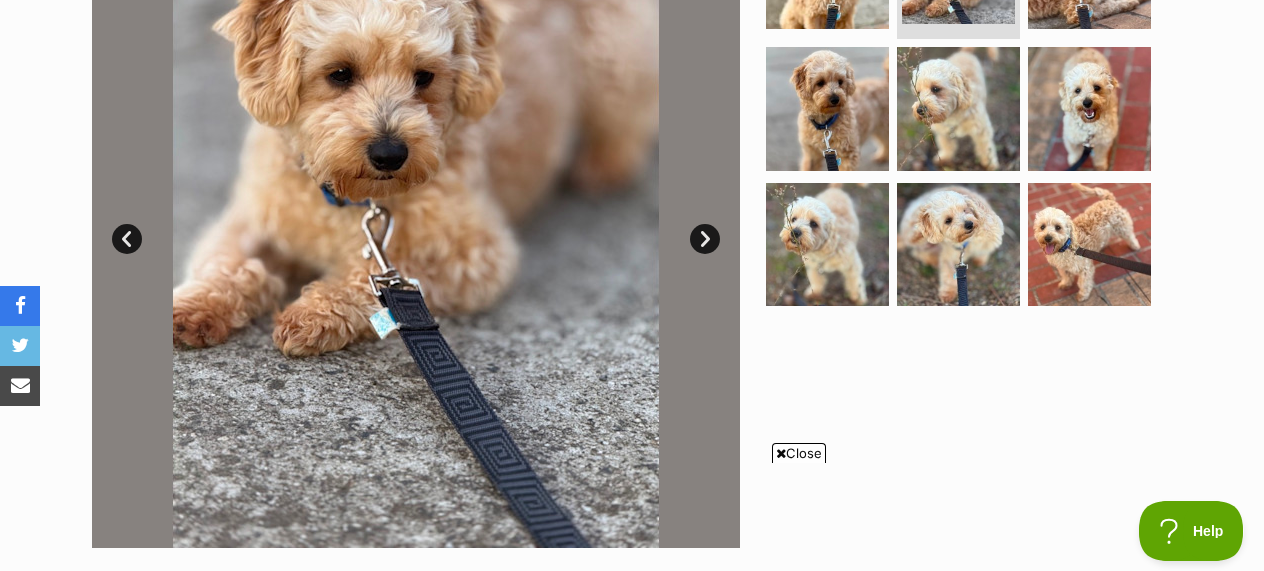 click on "Next" at bounding box center [705, 239] 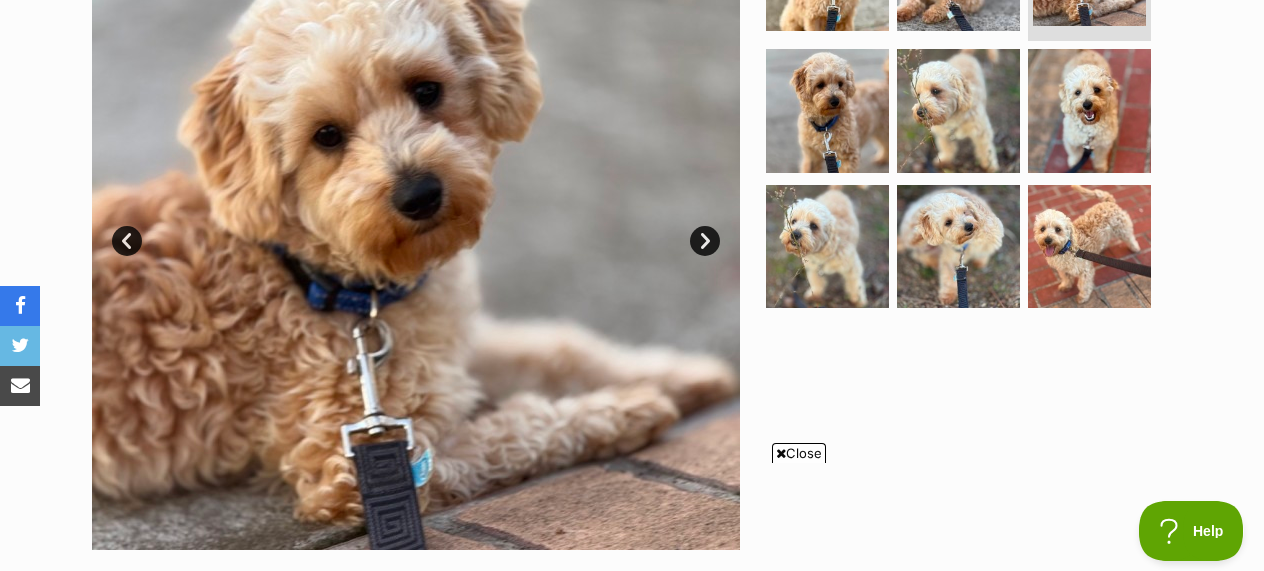 click on "Next" at bounding box center [705, 241] 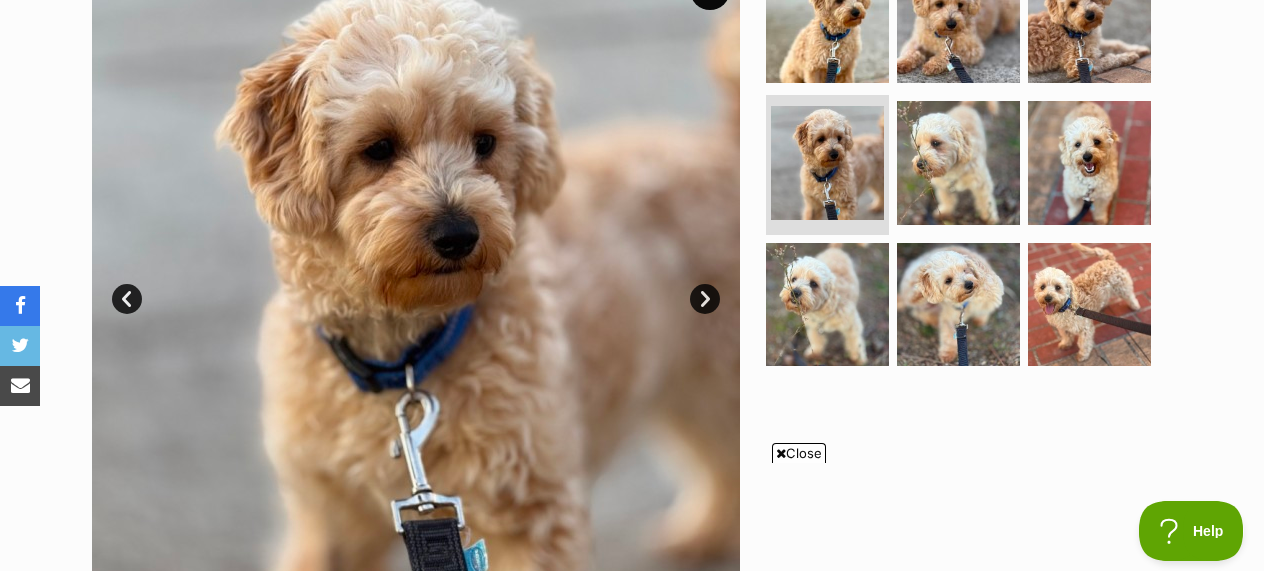 scroll, scrollTop: 0, scrollLeft: 0, axis: both 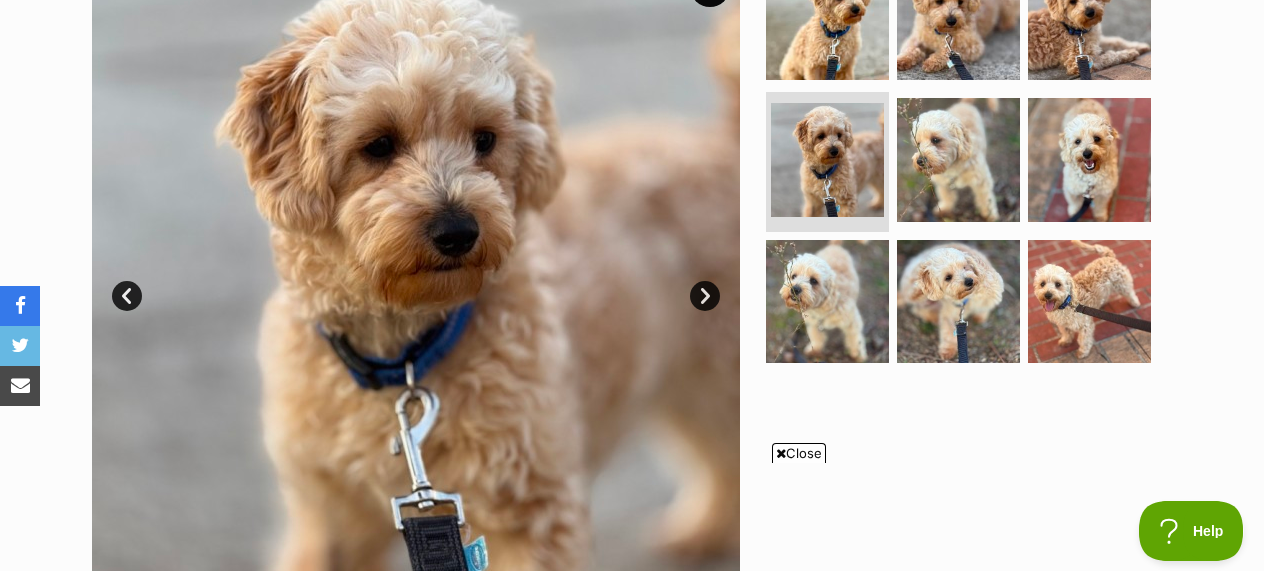 click on "Next" at bounding box center [705, 296] 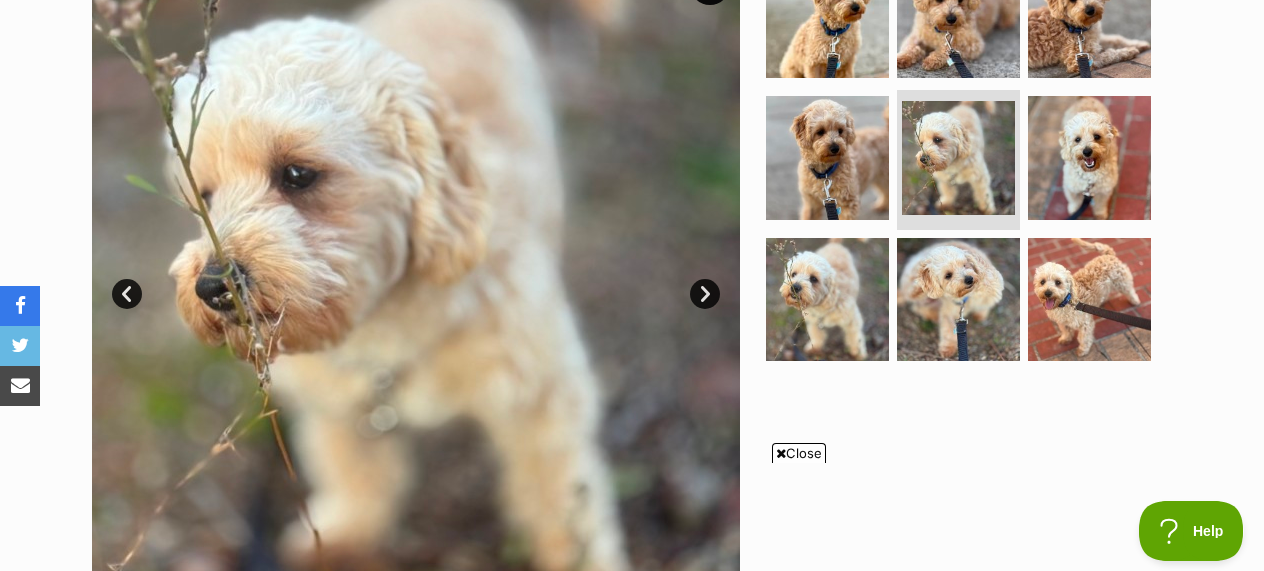 click on "Next" at bounding box center [705, 294] 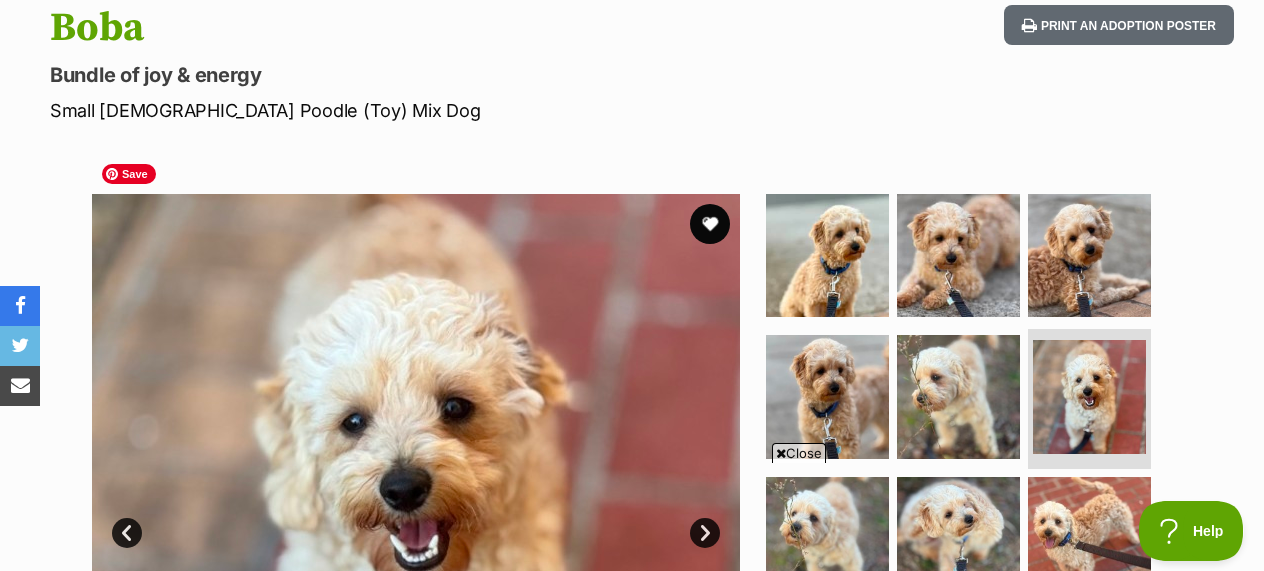 scroll, scrollTop: 226, scrollLeft: 0, axis: vertical 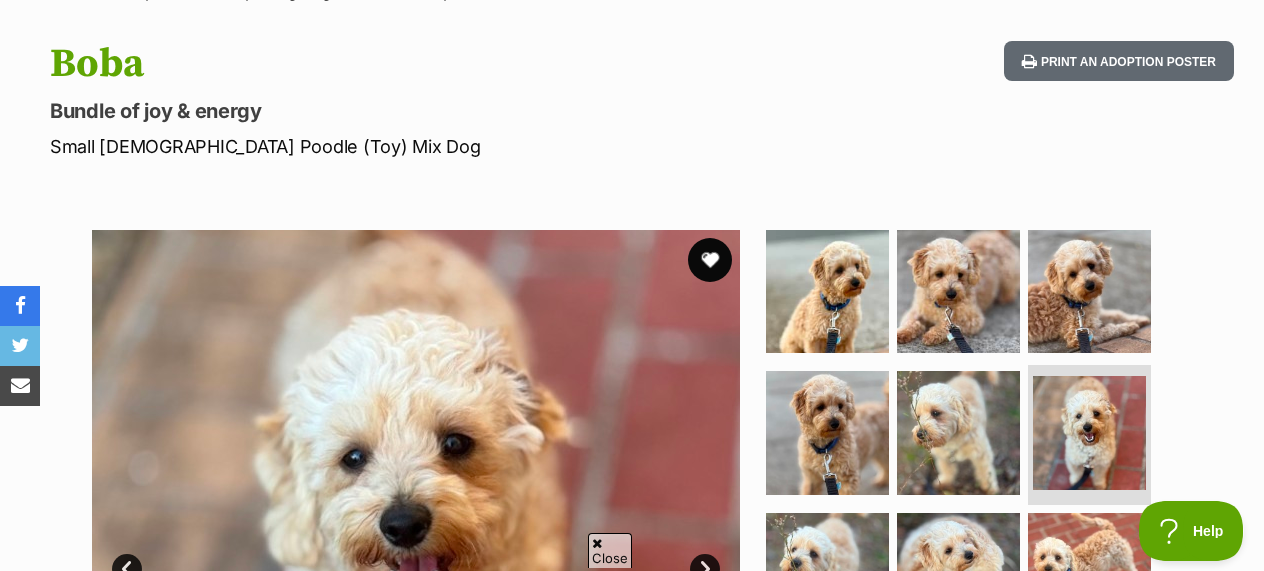click at bounding box center (710, 260) 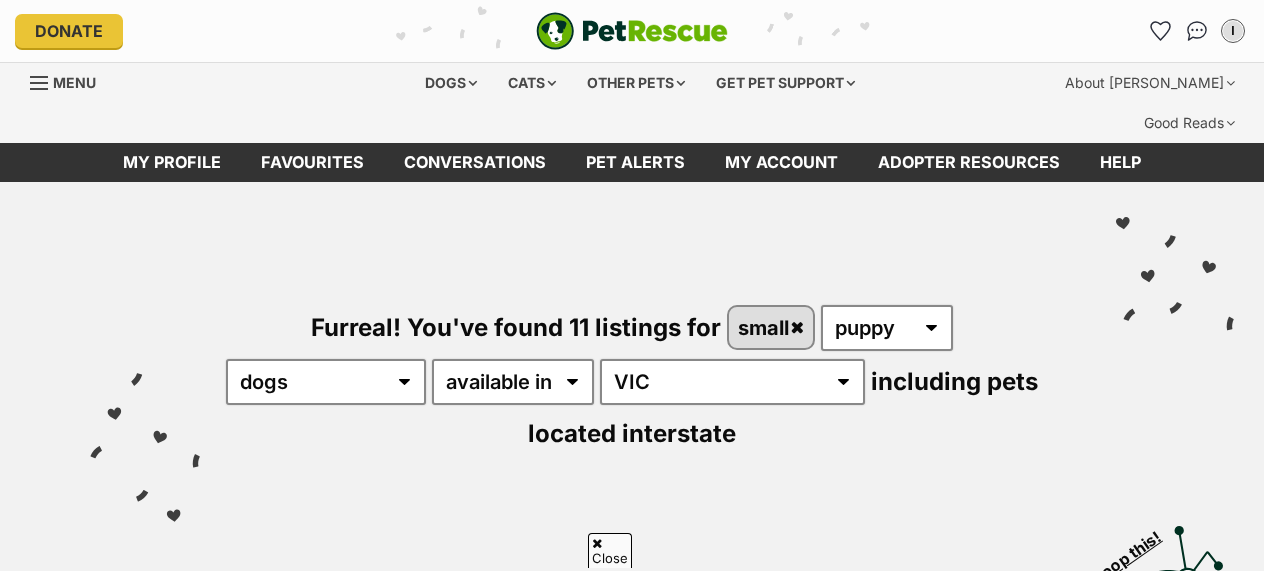 scroll, scrollTop: 1230, scrollLeft: 0, axis: vertical 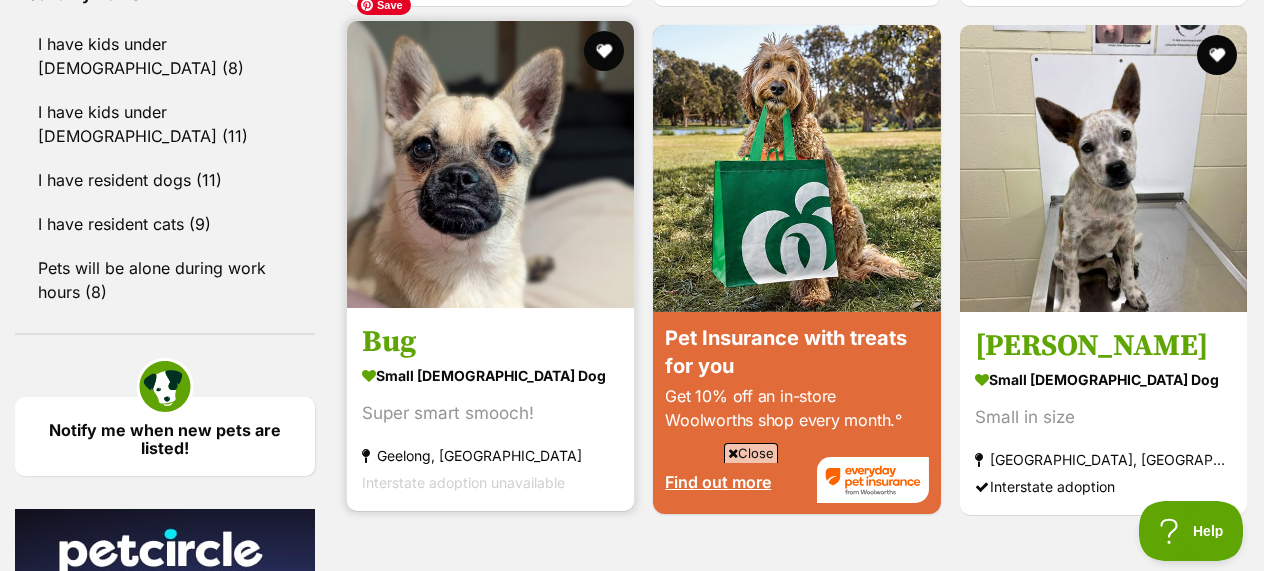 click at bounding box center (490, 164) 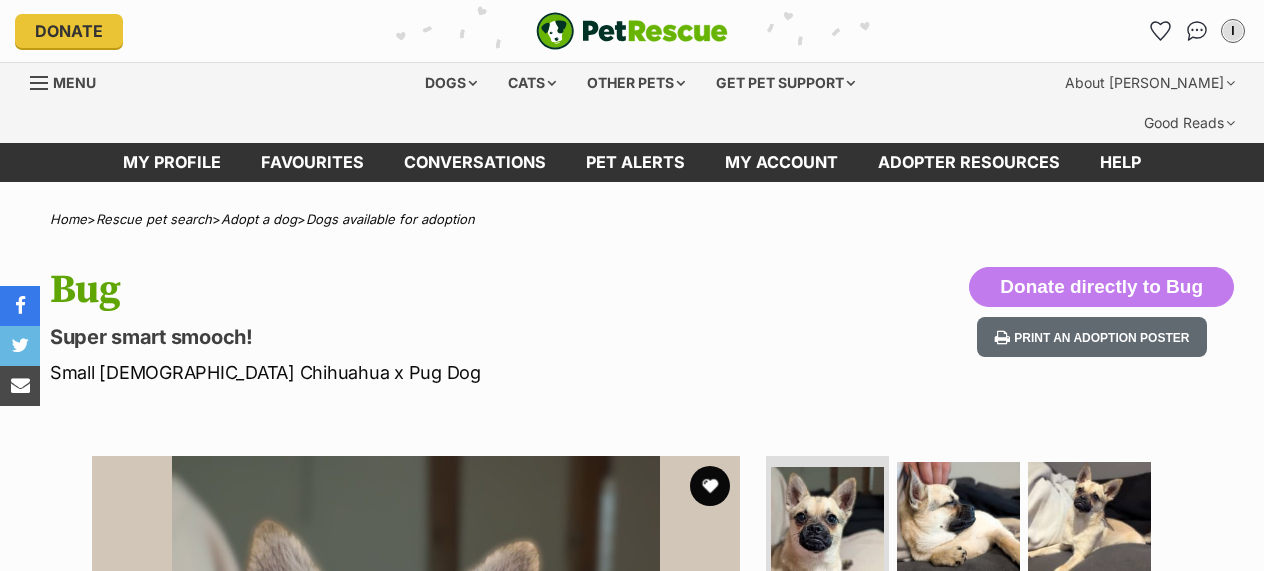 scroll, scrollTop: 301, scrollLeft: 0, axis: vertical 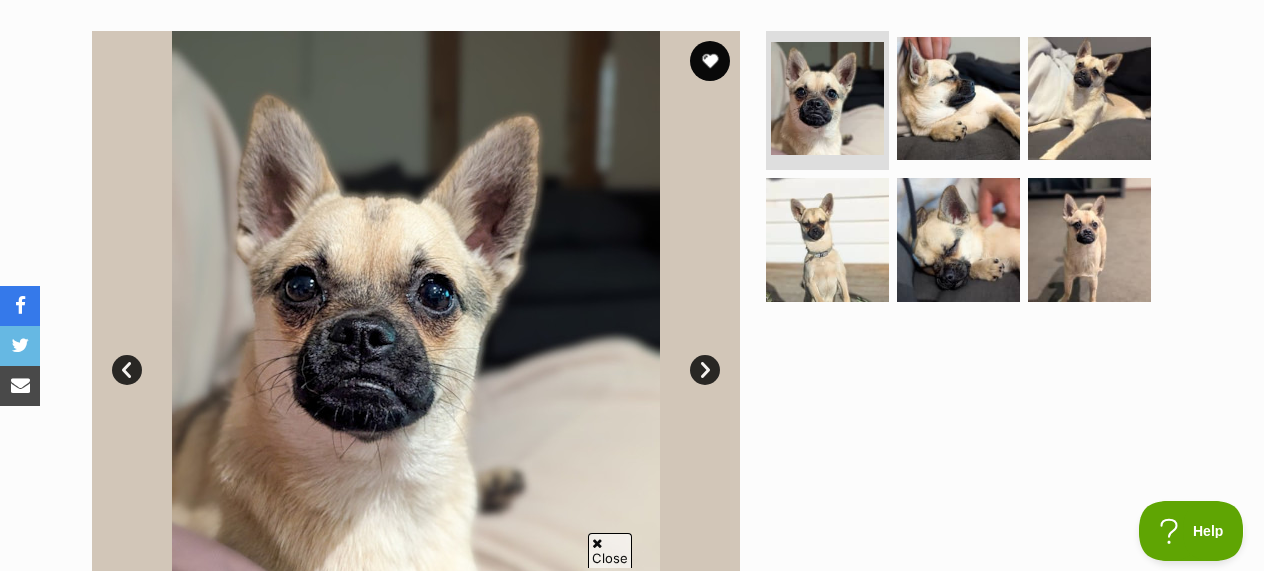 click on "Next" at bounding box center [705, 370] 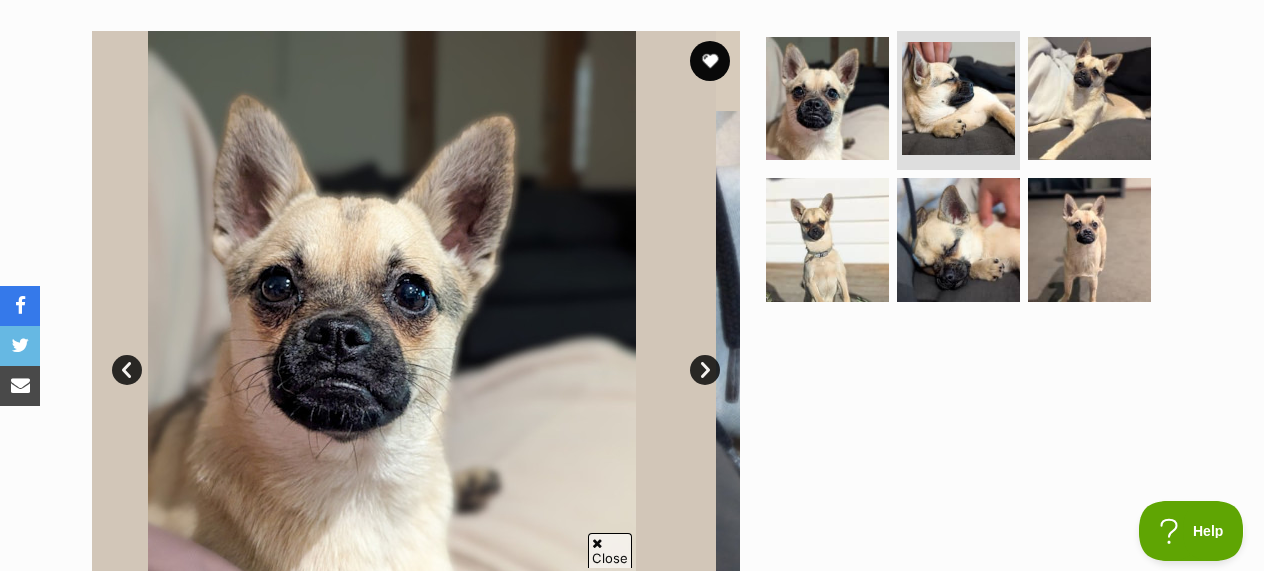 scroll, scrollTop: 0, scrollLeft: 0, axis: both 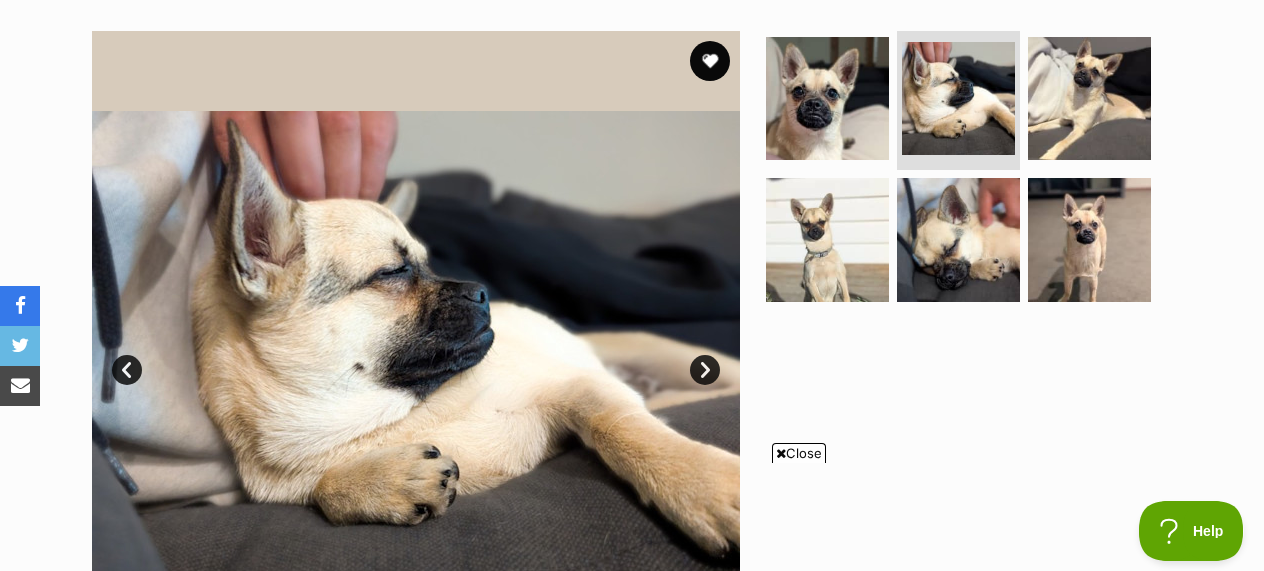 click on "Next" at bounding box center (705, 370) 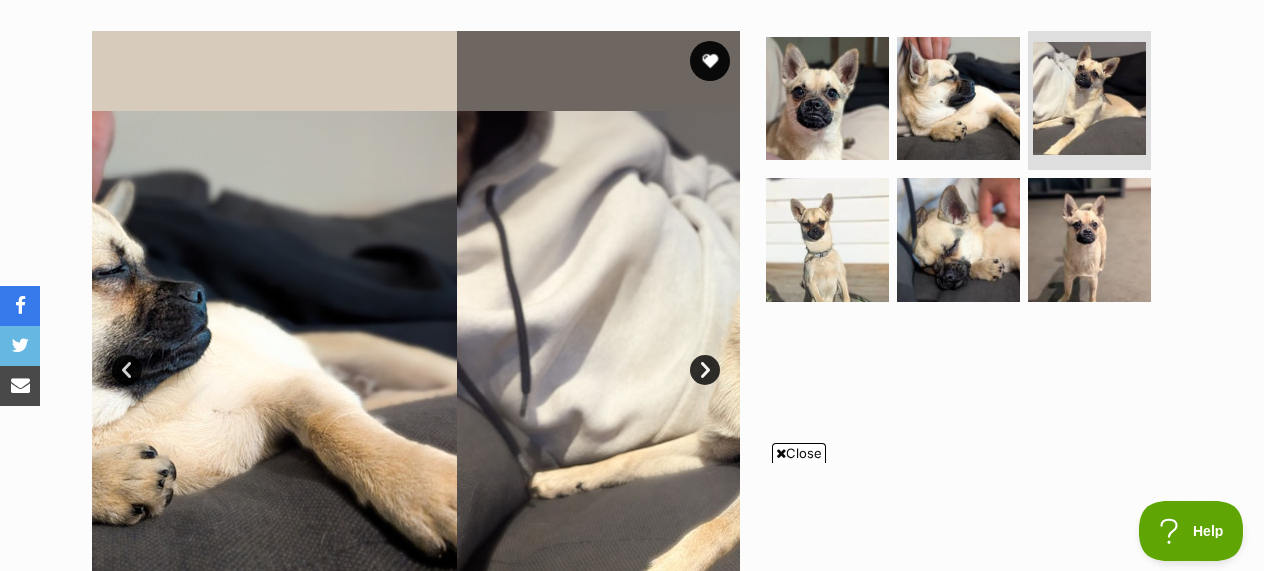 scroll, scrollTop: 0, scrollLeft: 0, axis: both 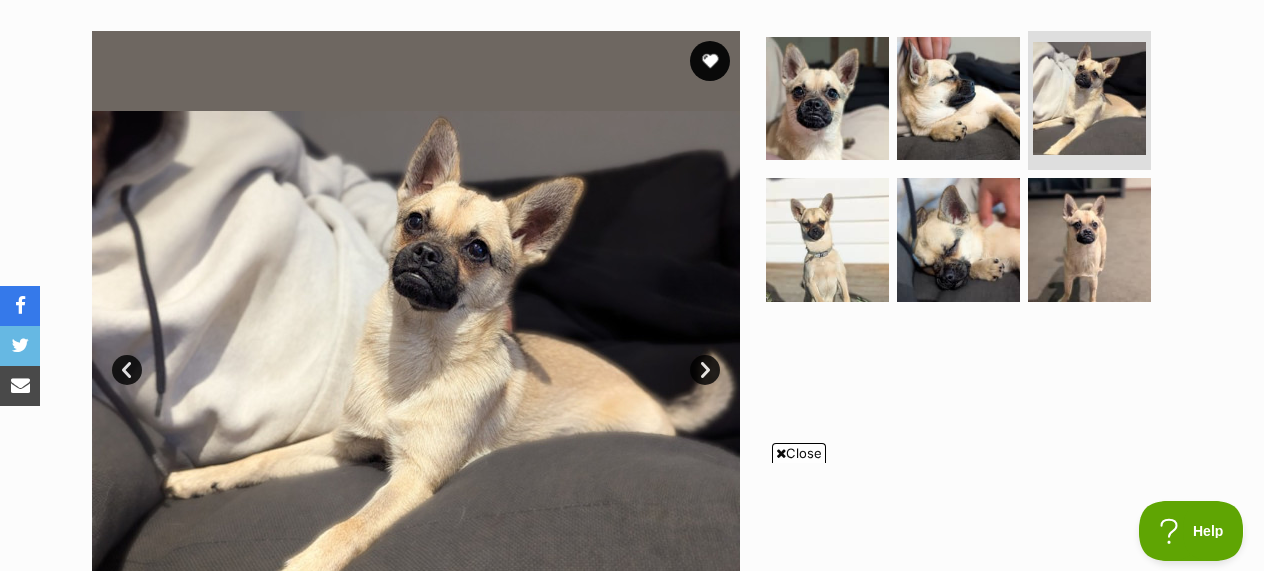 click on "Next" at bounding box center [705, 370] 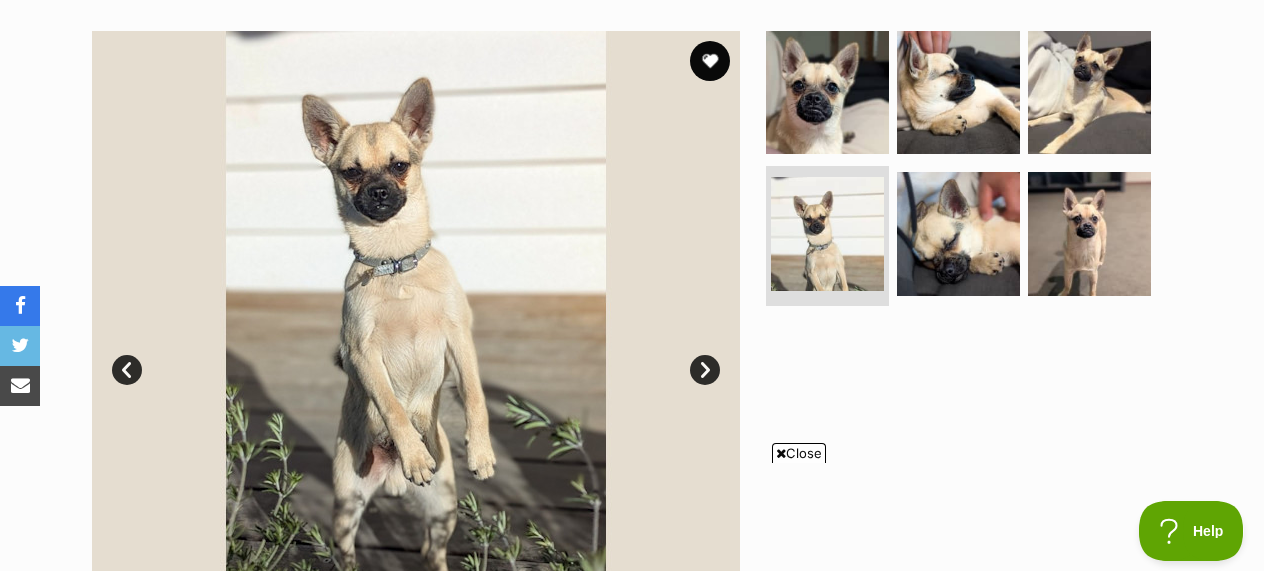 click on "Next" at bounding box center [705, 370] 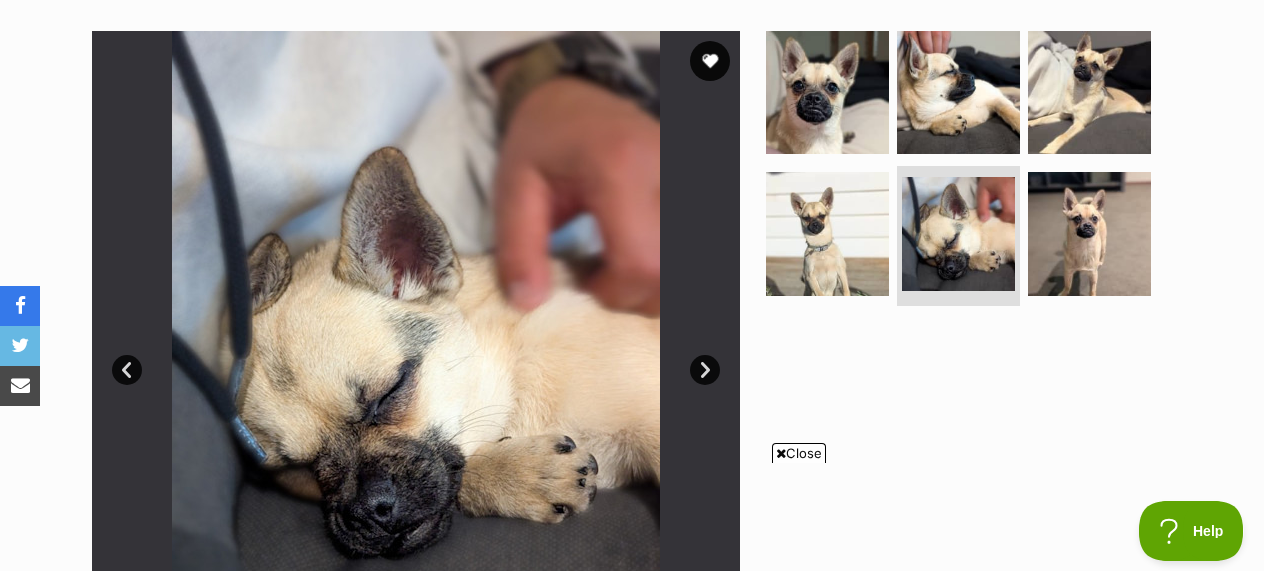 click on "Next" at bounding box center (705, 370) 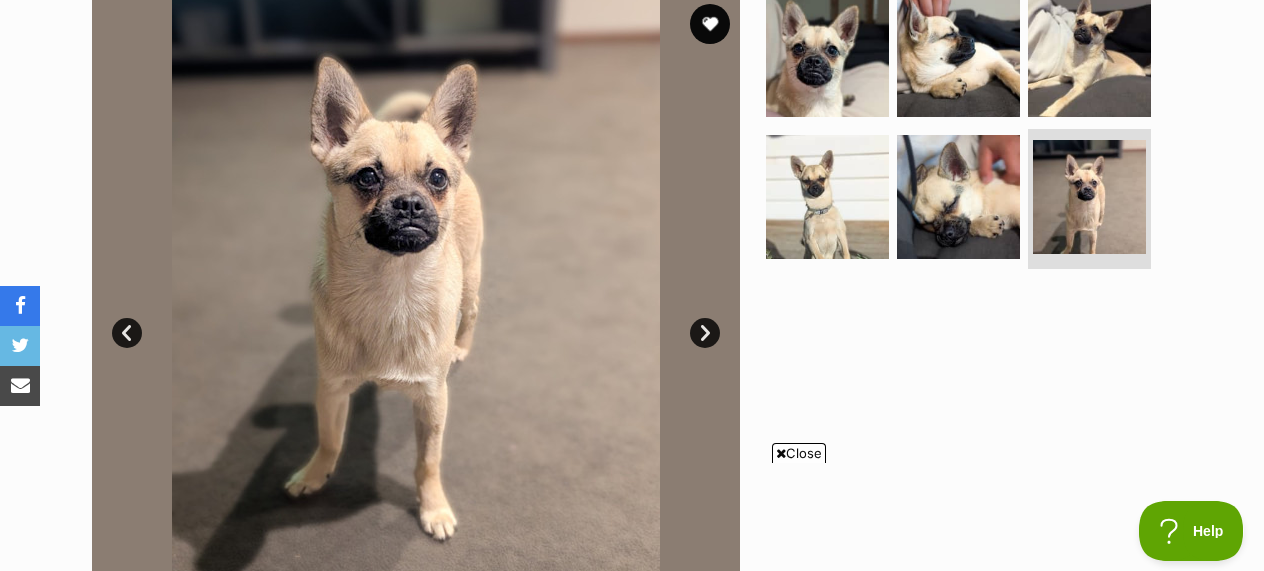 scroll, scrollTop: 463, scrollLeft: 0, axis: vertical 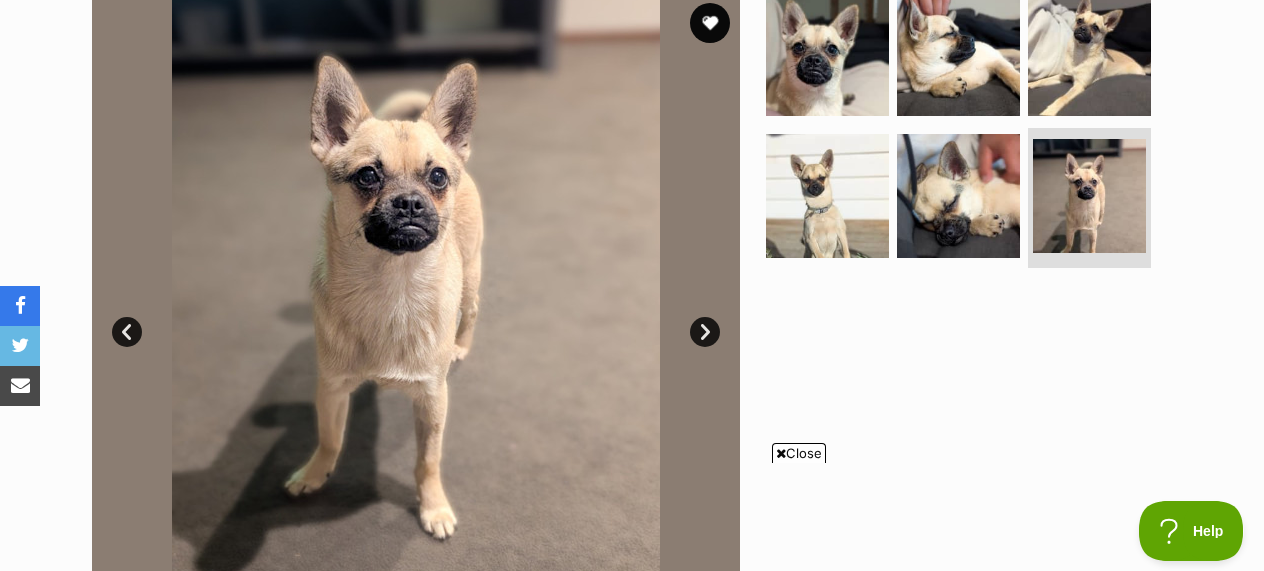 click on "Next" at bounding box center [705, 332] 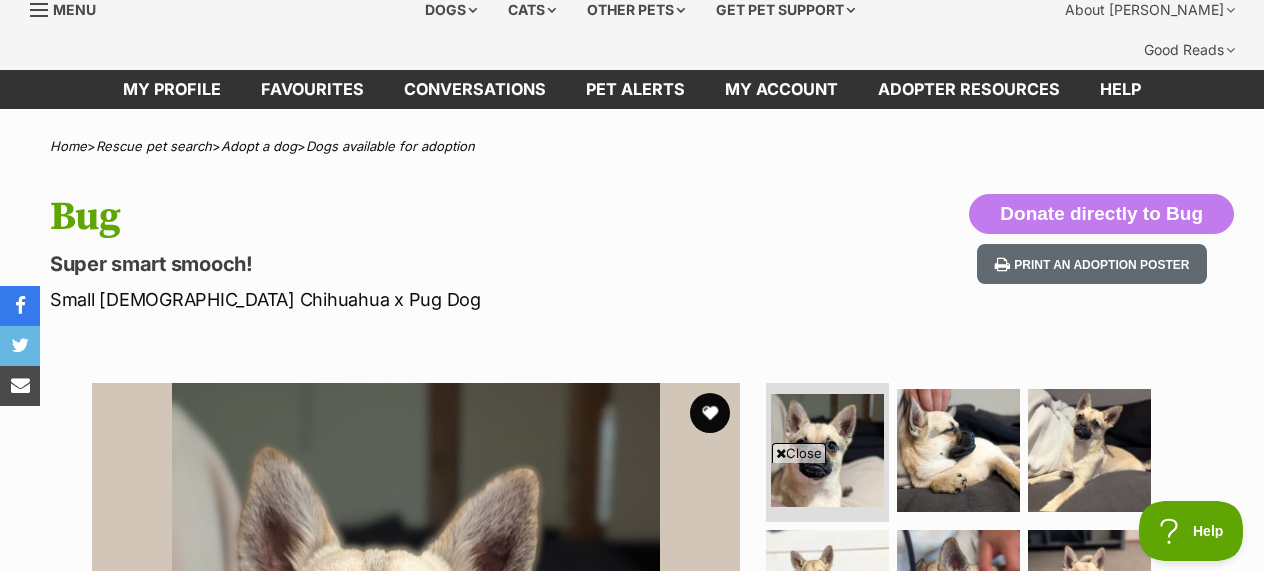 scroll, scrollTop: 0, scrollLeft: 0, axis: both 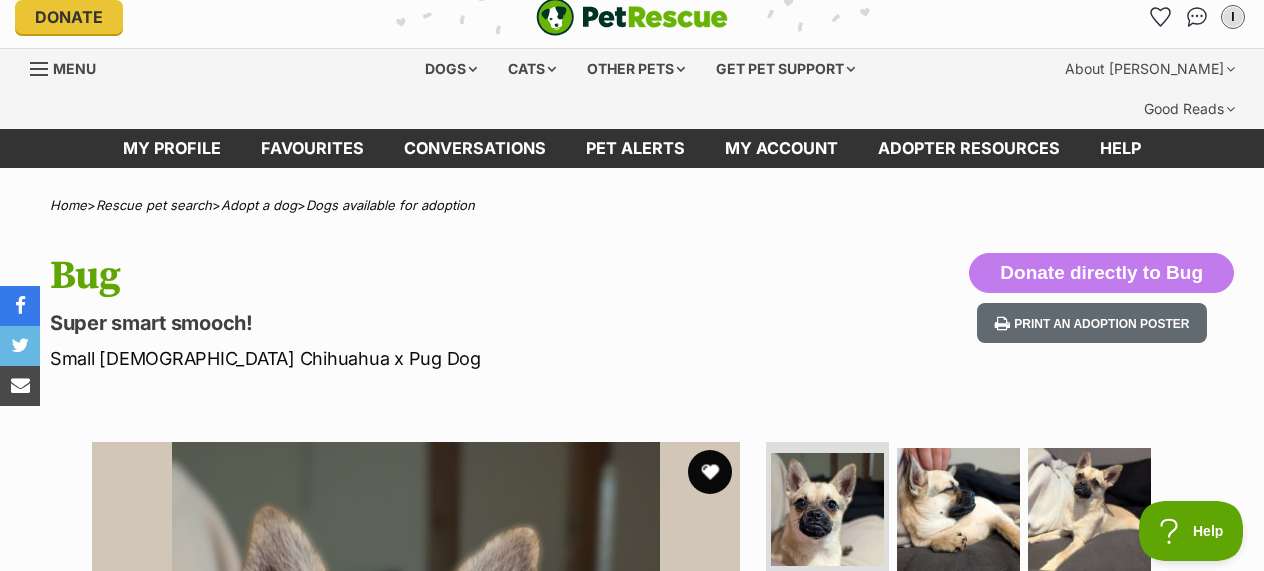click at bounding box center [710, 472] 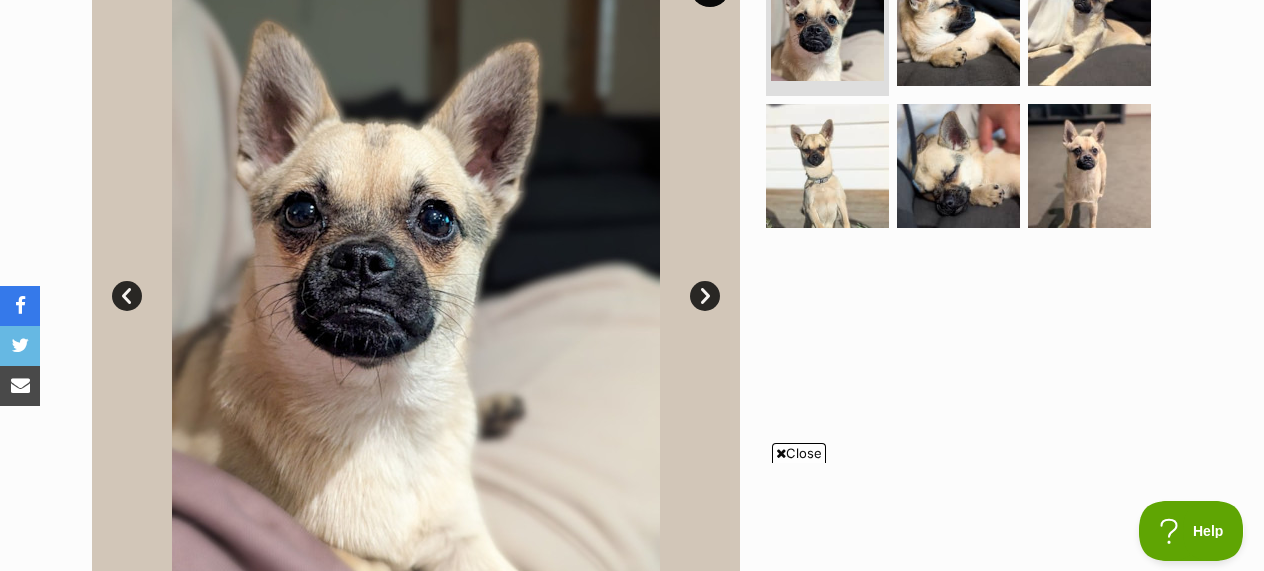 scroll 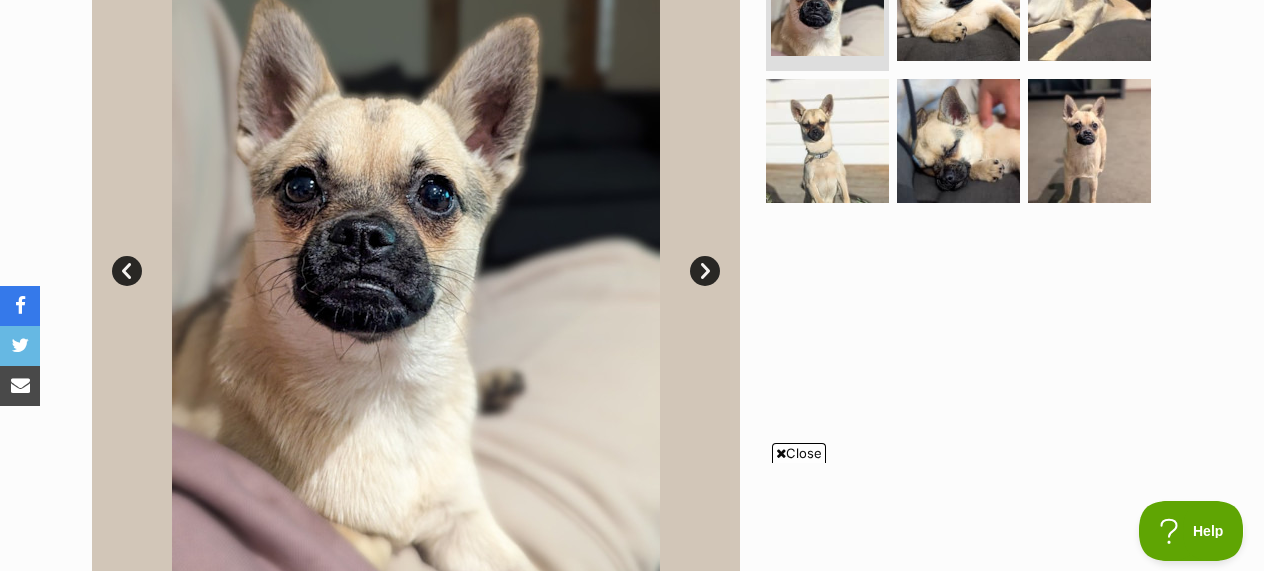 click on "Next" at bounding box center (705, 271) 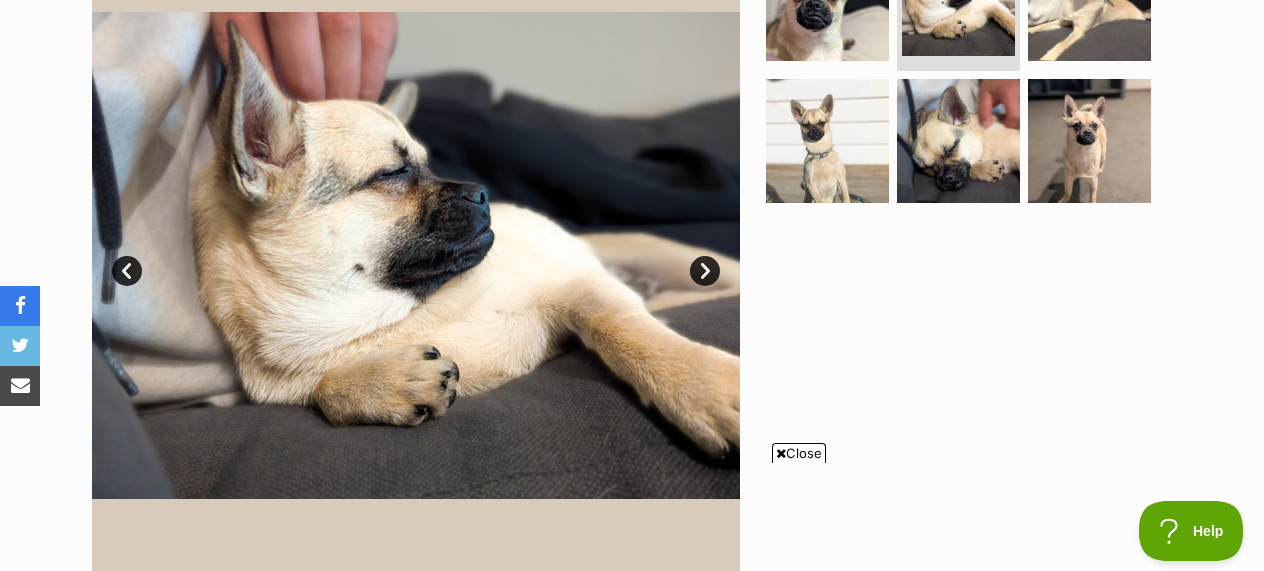 click on "Next" at bounding box center (705, 271) 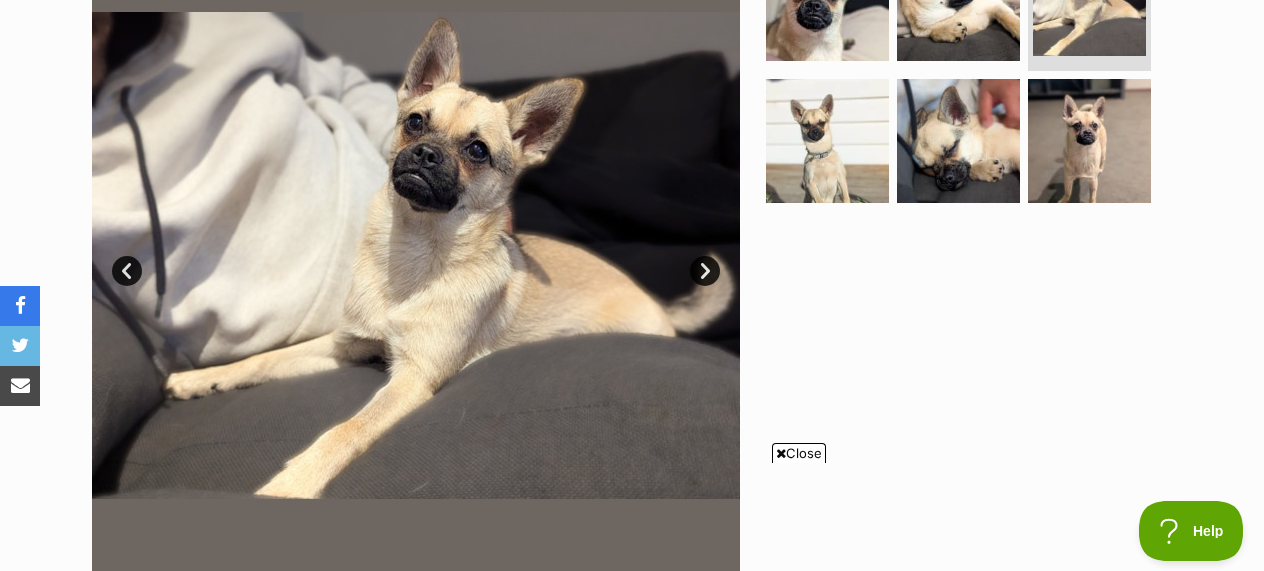 click on "Next" at bounding box center (705, 271) 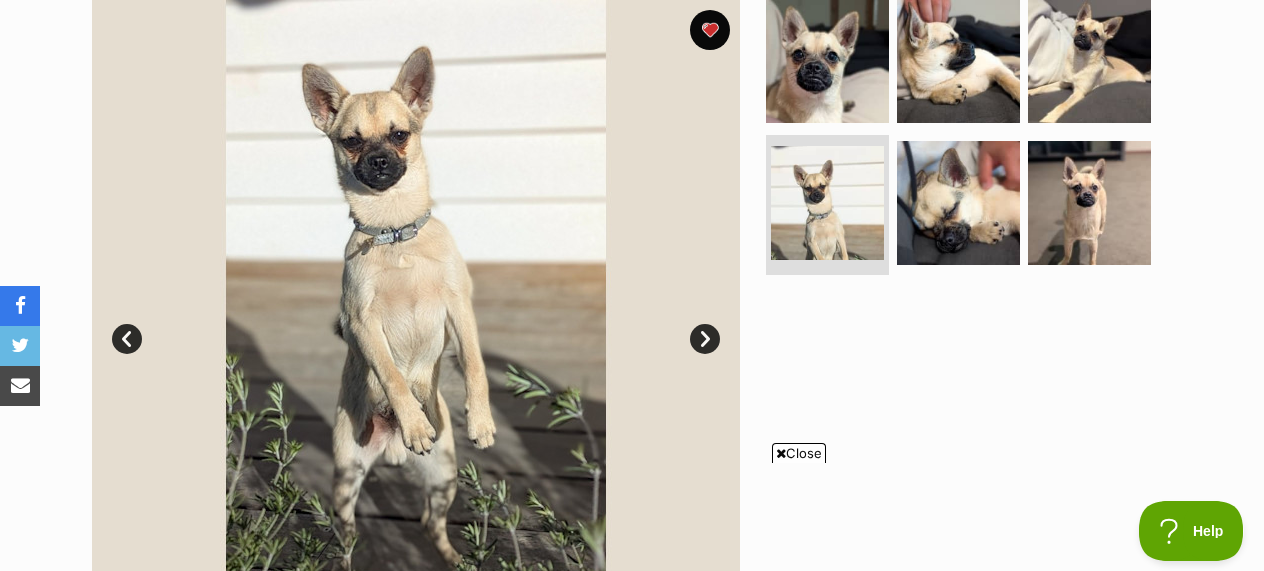 click on "Next" at bounding box center [705, 339] 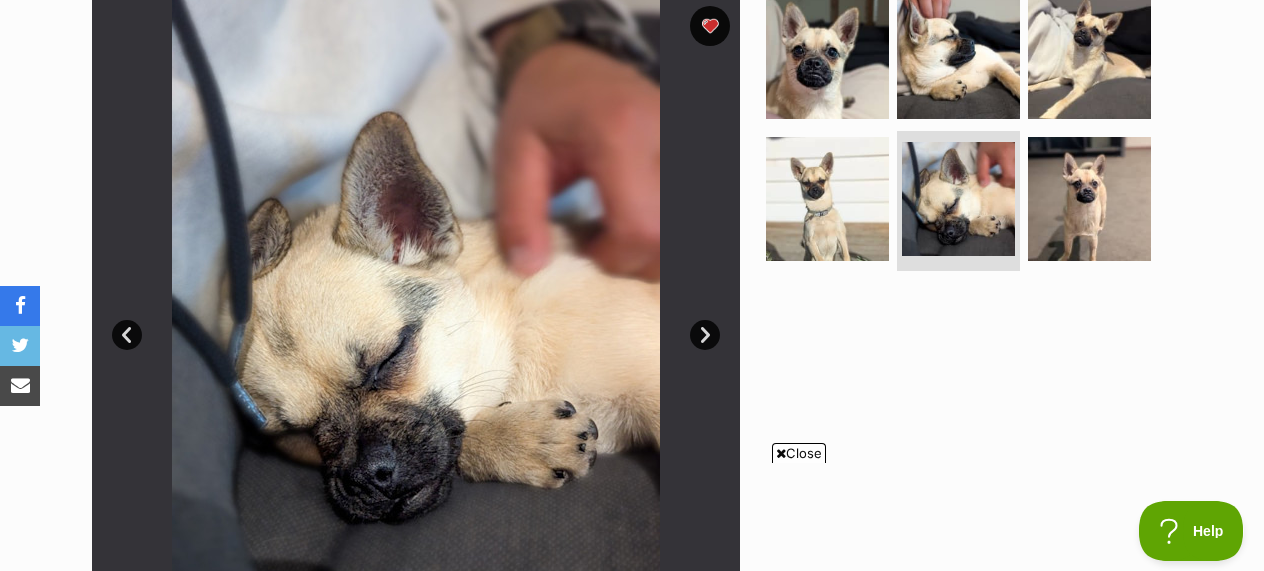 click on "Next" at bounding box center (705, 335) 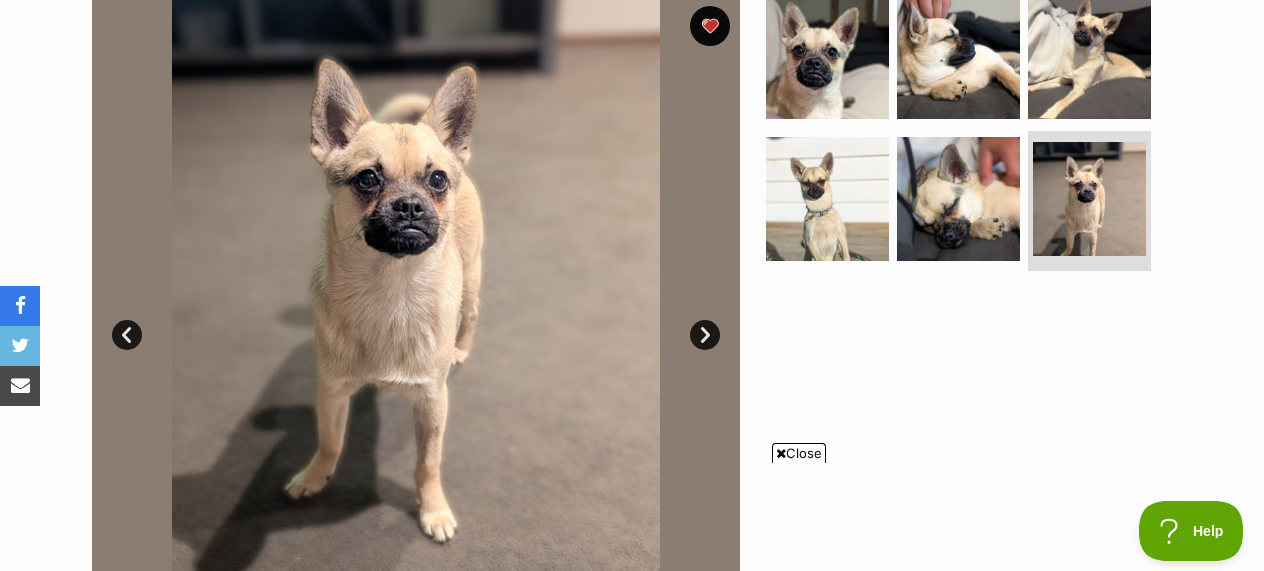 click on "Next" at bounding box center [705, 335] 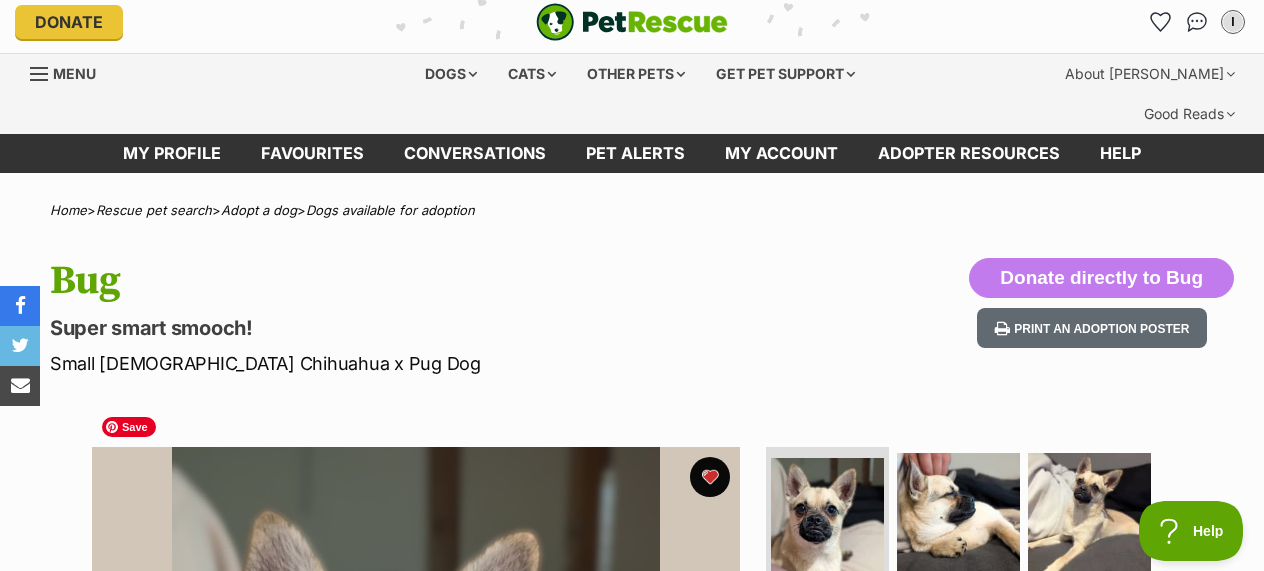 scroll, scrollTop: 0, scrollLeft: 0, axis: both 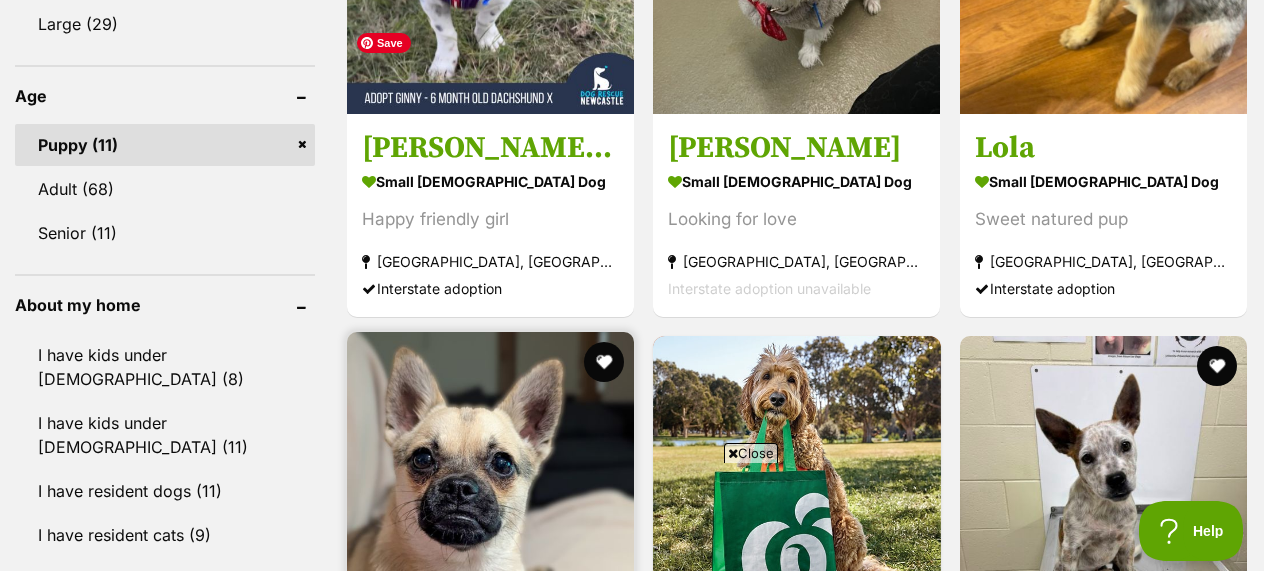 click at bounding box center (490, 475) 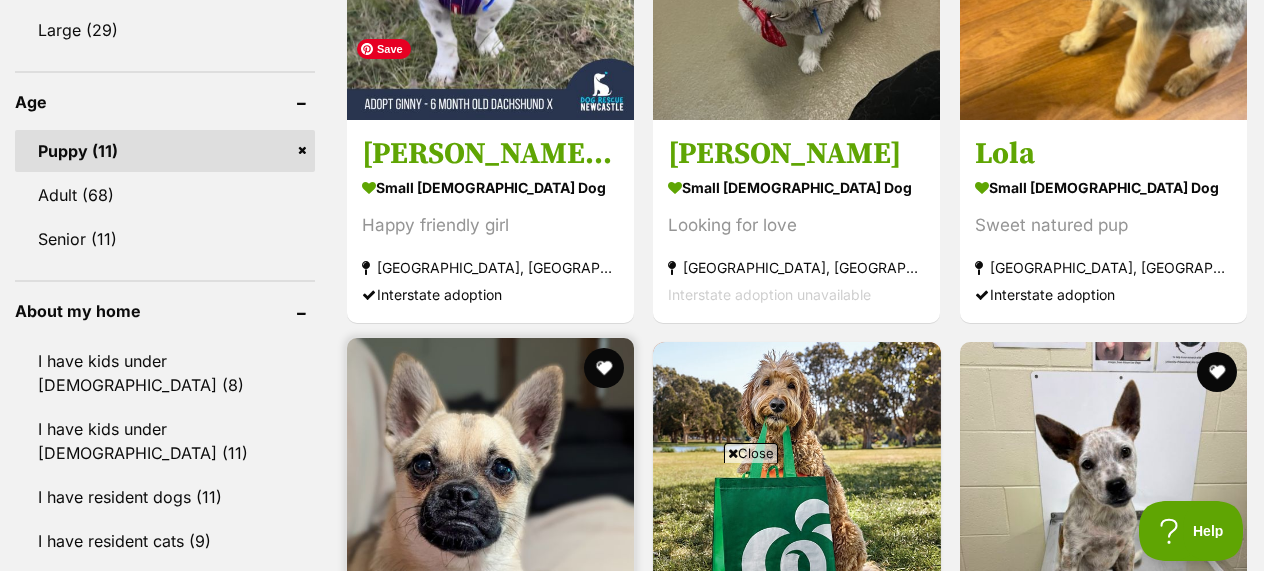 scroll, scrollTop: 2106, scrollLeft: 0, axis: vertical 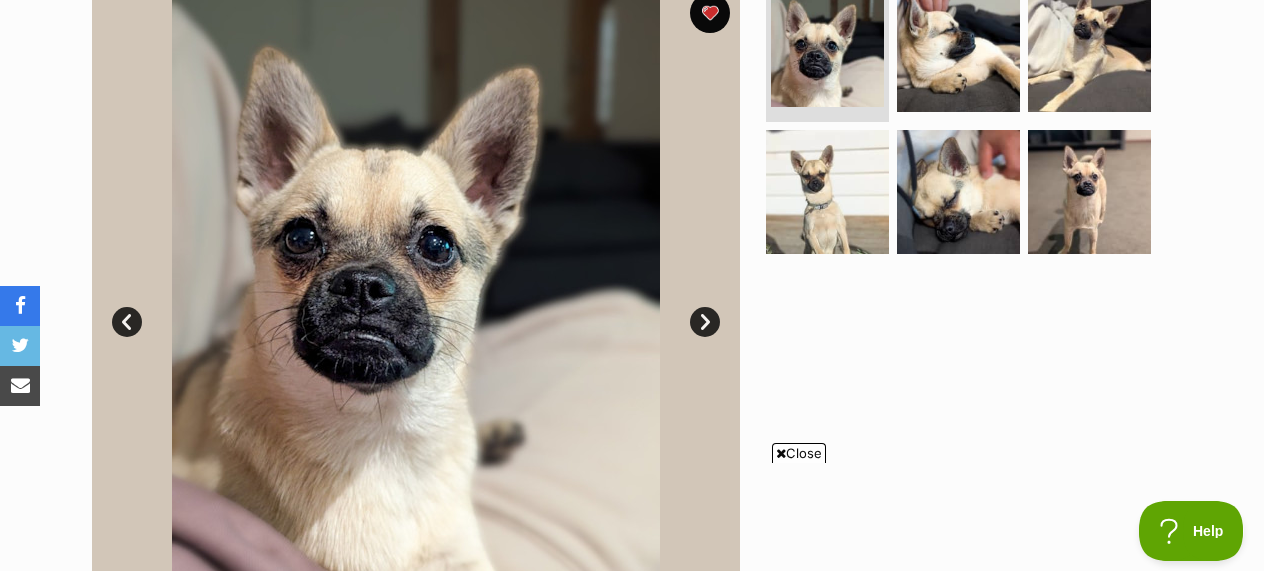 click on "Next" at bounding box center (705, 322) 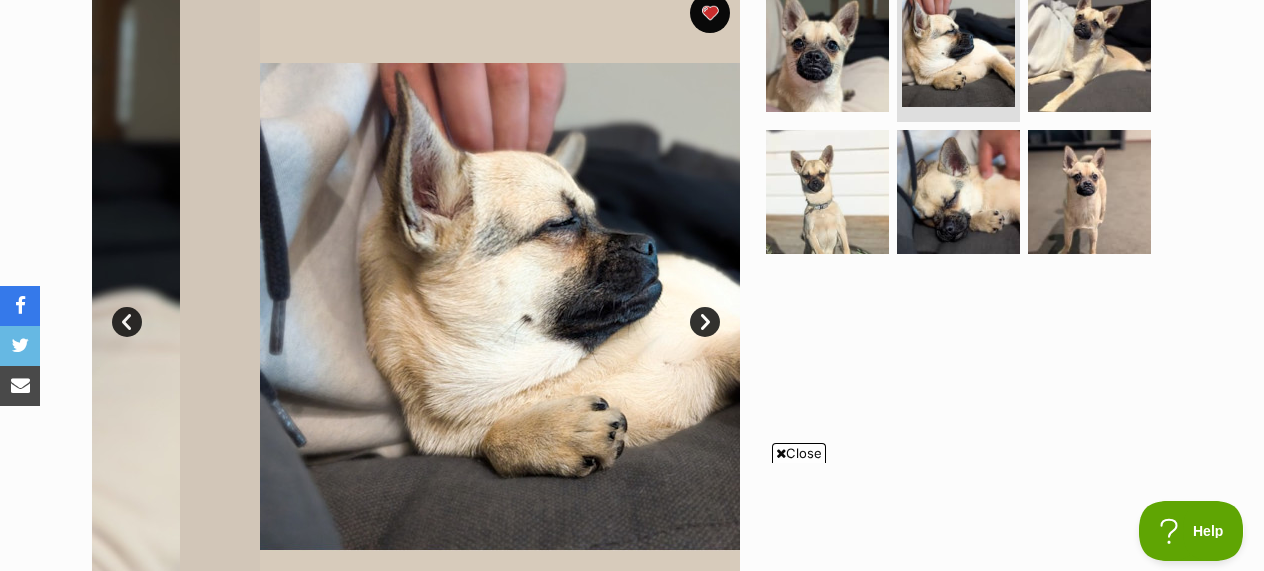 scroll, scrollTop: 0, scrollLeft: 0, axis: both 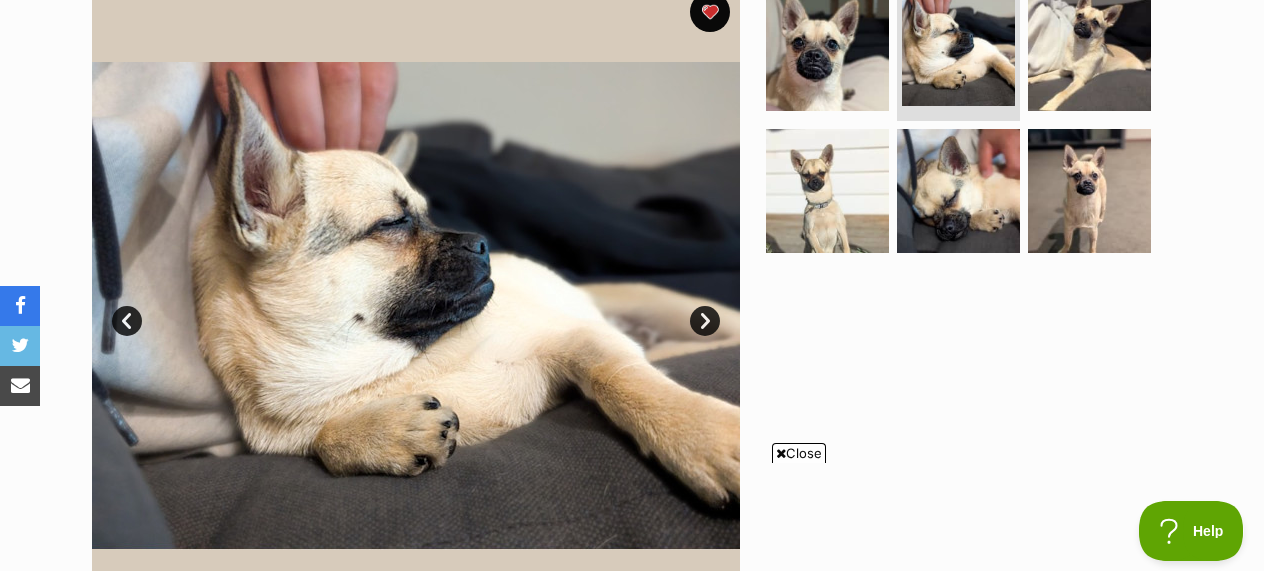 click on "Next" at bounding box center (705, 321) 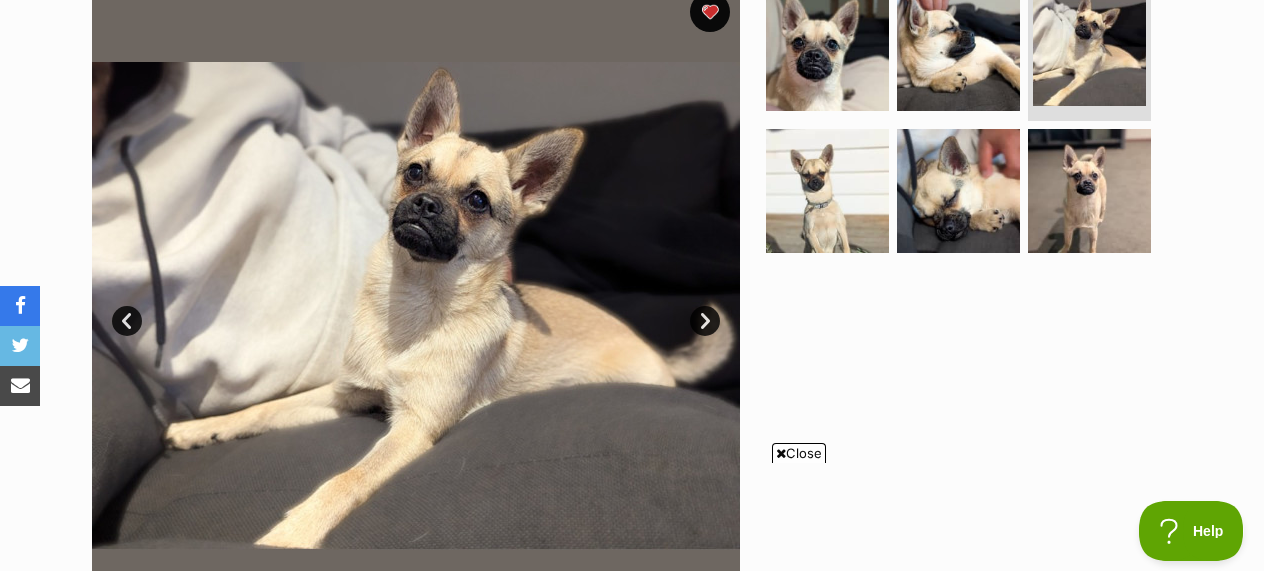 click on "Next" at bounding box center (705, 321) 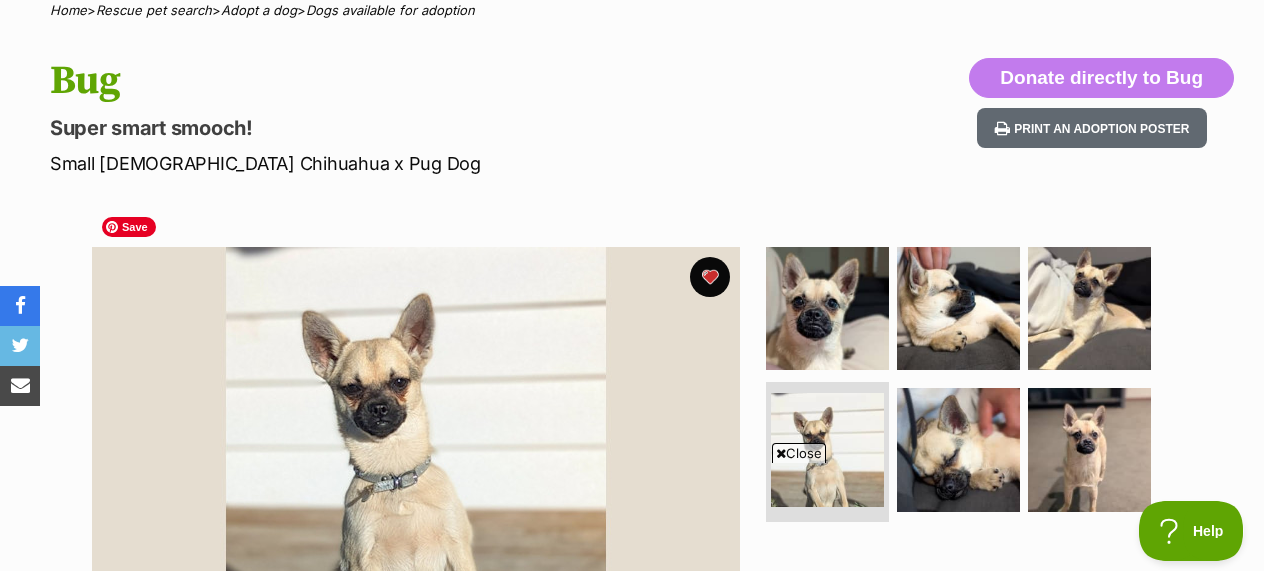 scroll, scrollTop: 332, scrollLeft: 0, axis: vertical 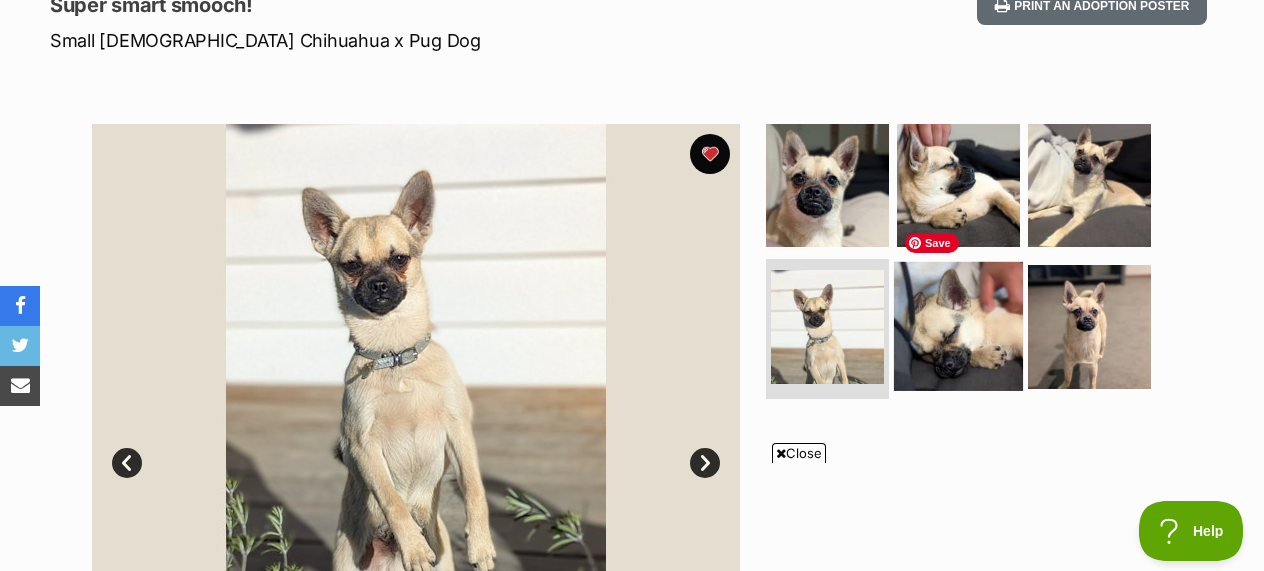 click at bounding box center (958, 326) 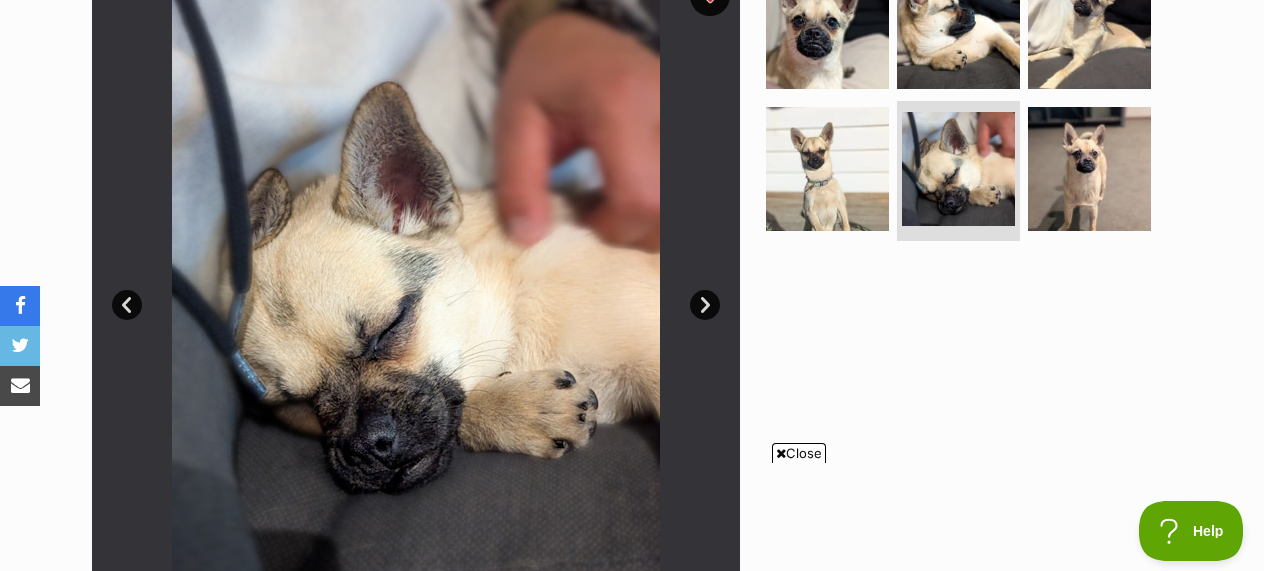 click at bounding box center (416, 290) 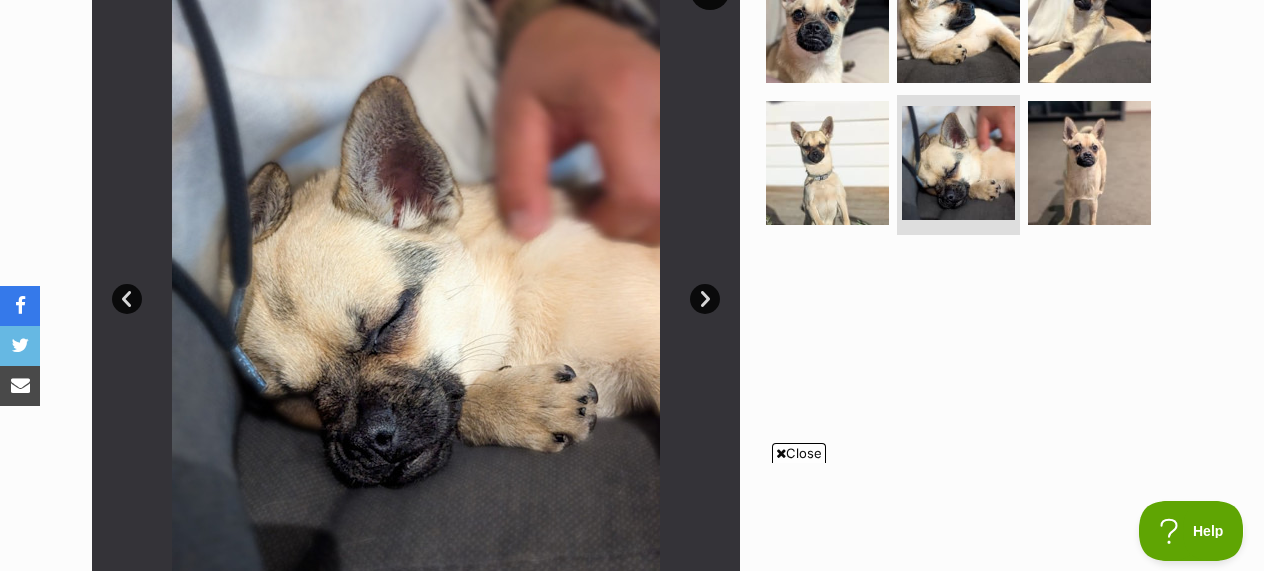scroll, scrollTop: 499, scrollLeft: 0, axis: vertical 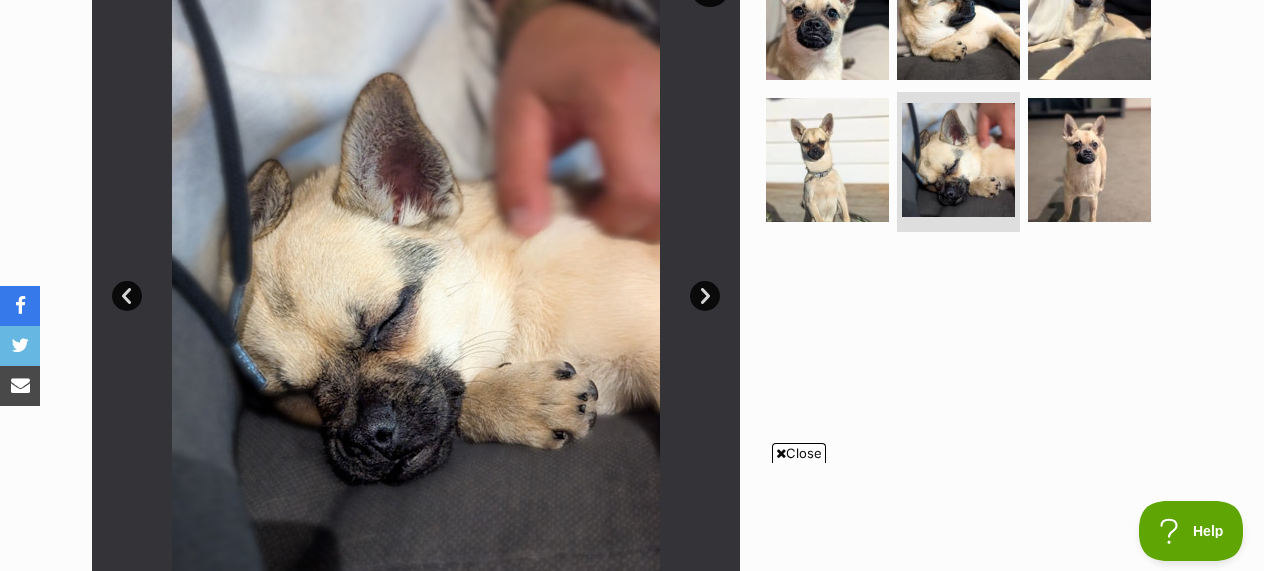 click on "Next" at bounding box center [705, 296] 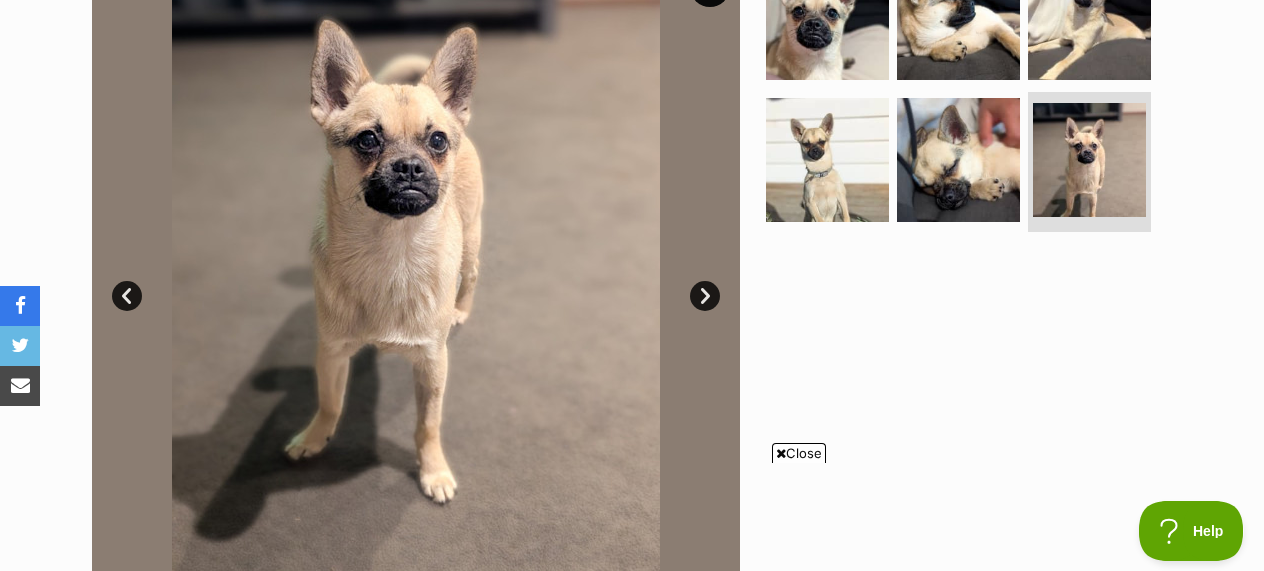 click on "Next" at bounding box center (705, 296) 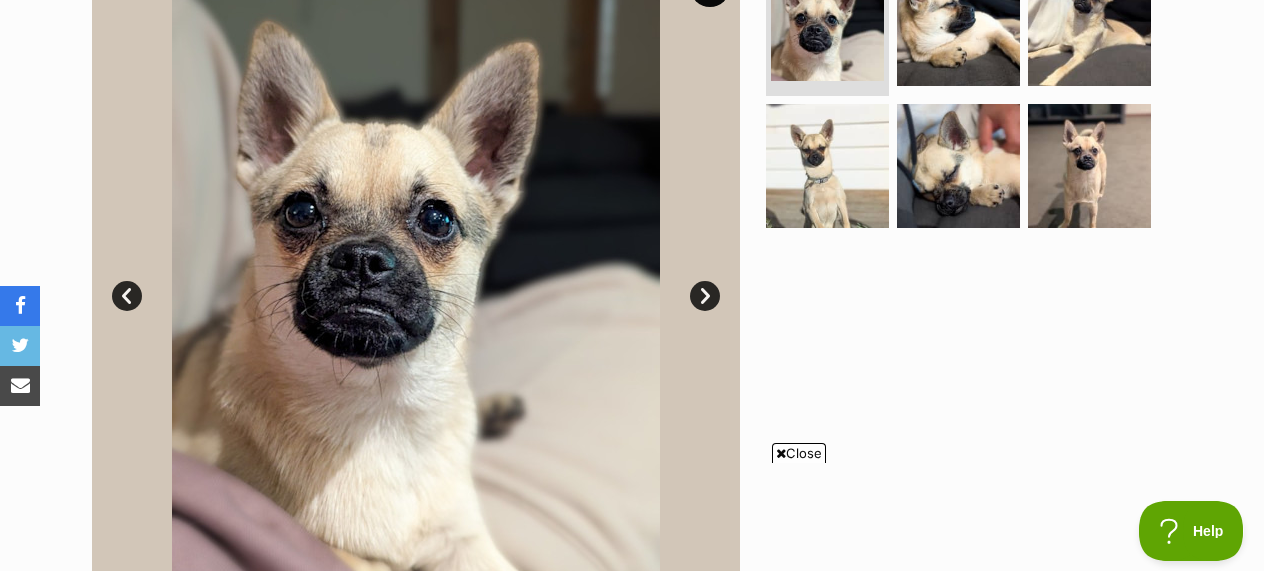 click on "Next" at bounding box center [705, 296] 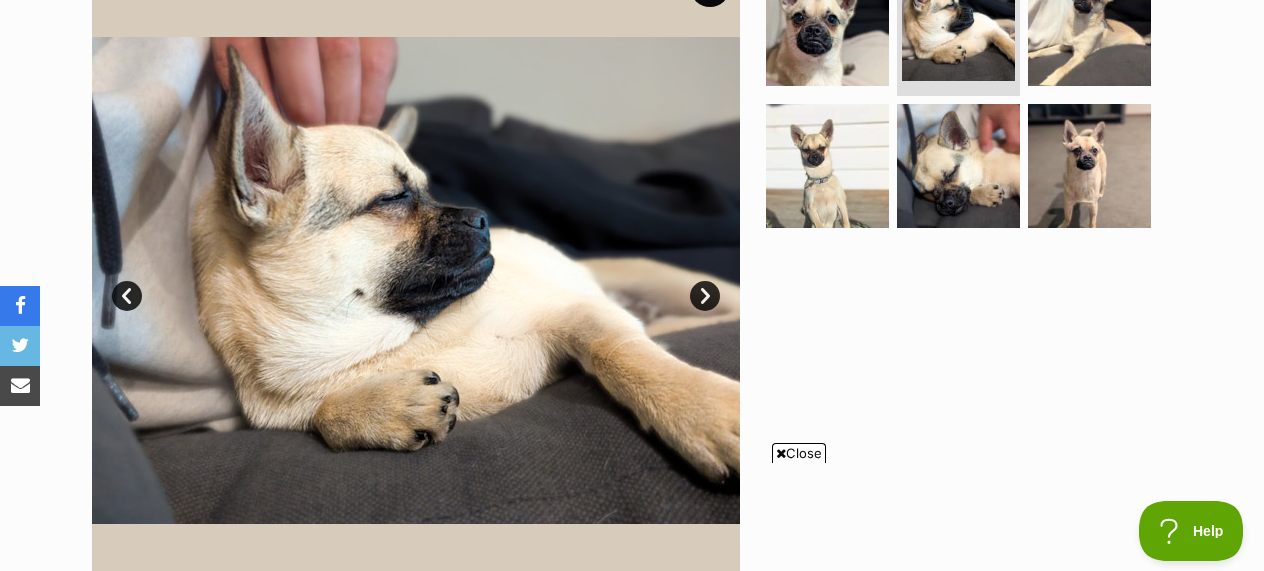 click on "Next" at bounding box center [705, 296] 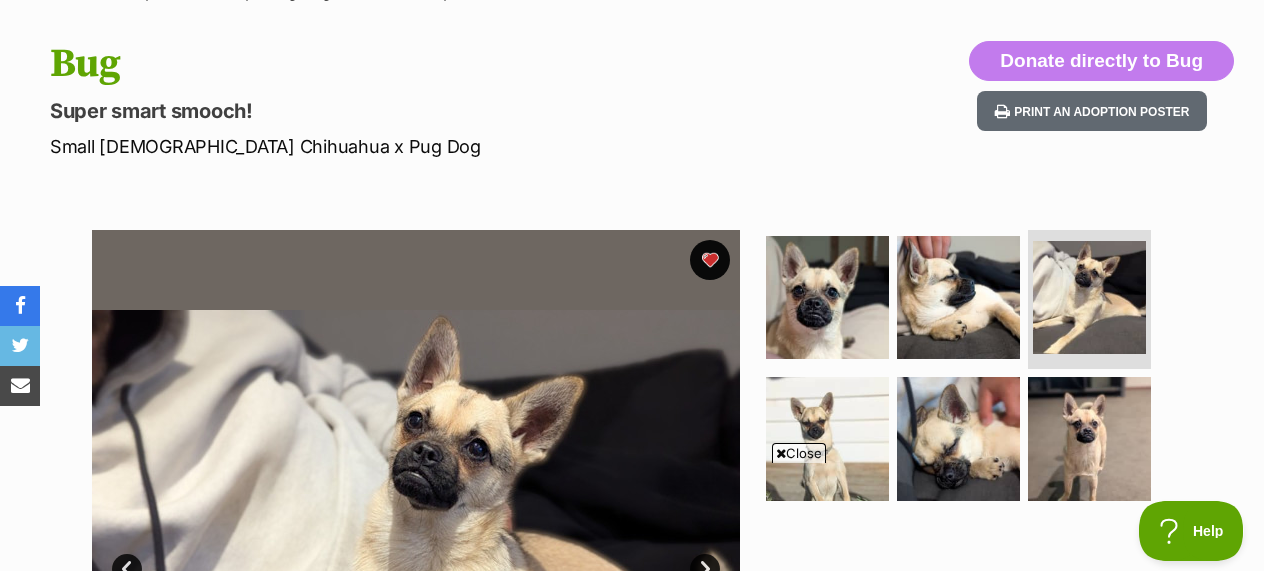 scroll, scrollTop: 183, scrollLeft: 0, axis: vertical 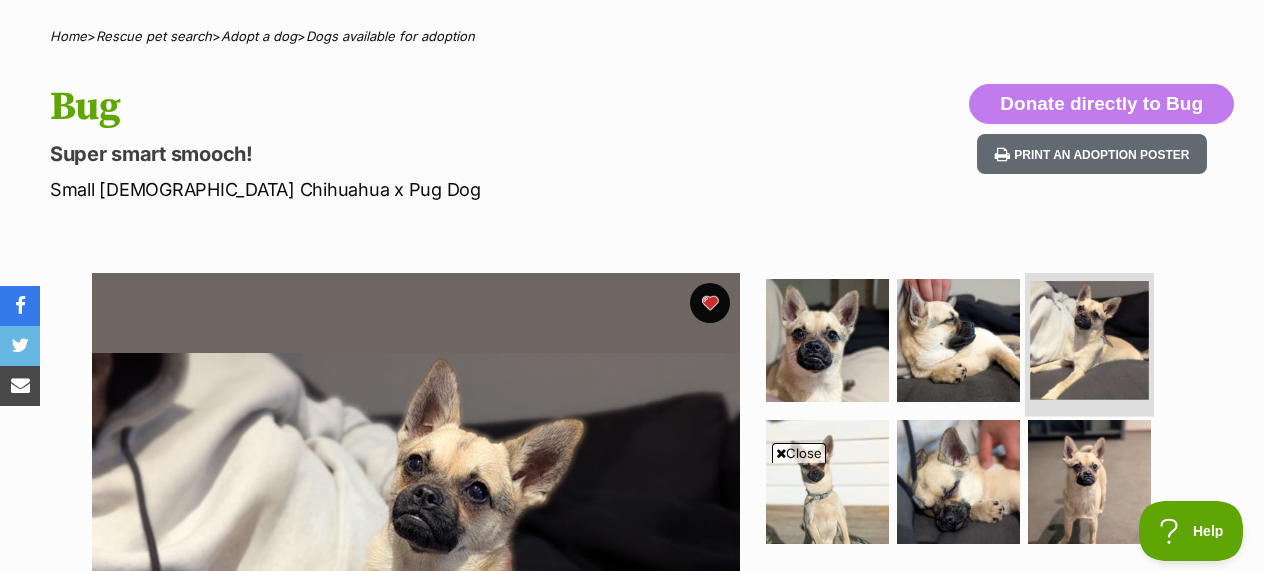 click at bounding box center [1089, 340] 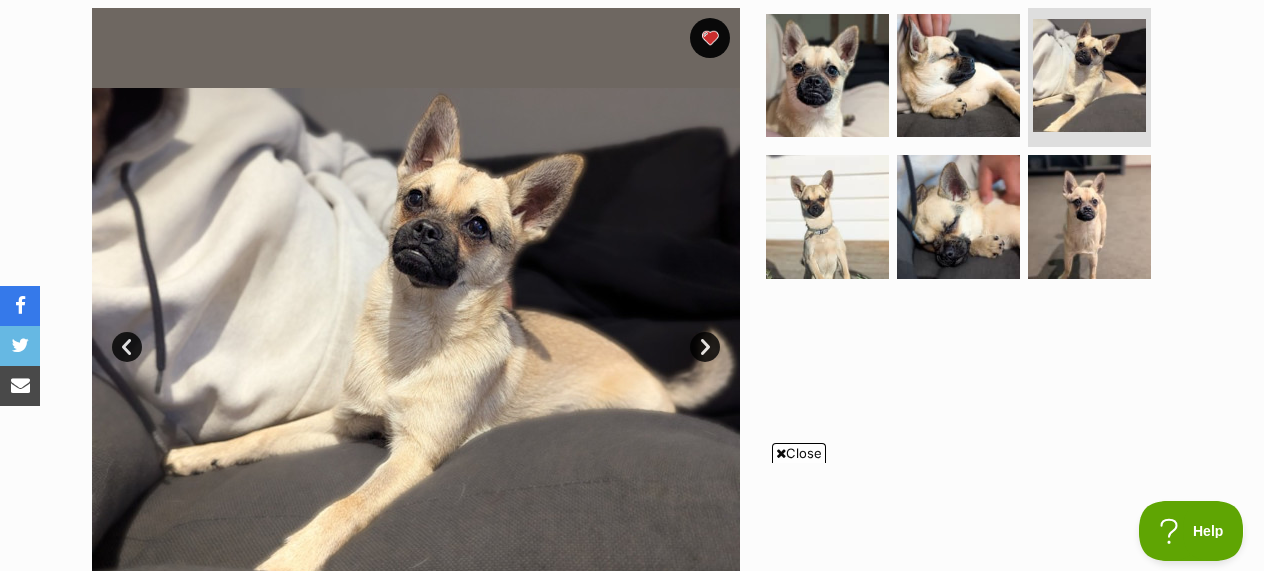 scroll, scrollTop: 446, scrollLeft: 0, axis: vertical 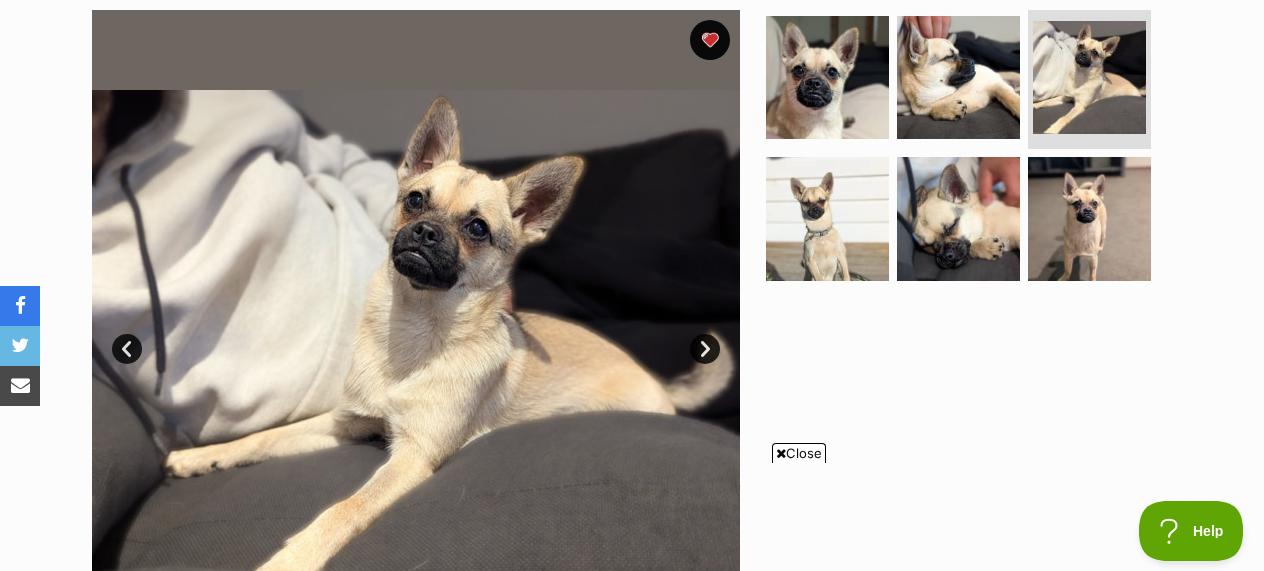 click on "Next" at bounding box center (705, 349) 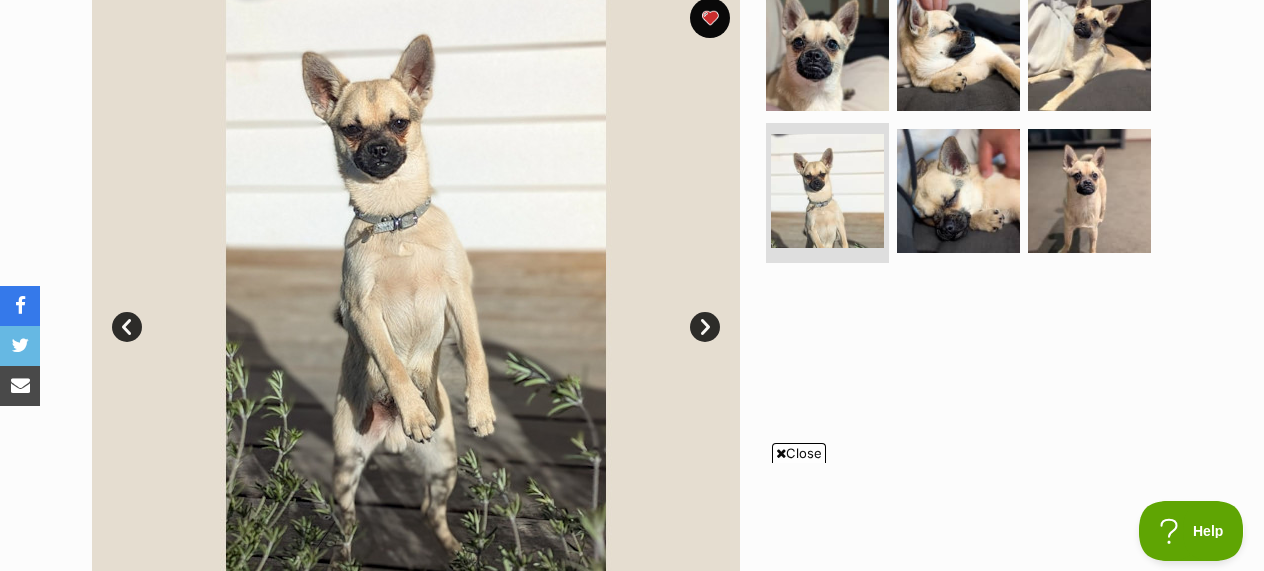 scroll, scrollTop: 446, scrollLeft: 0, axis: vertical 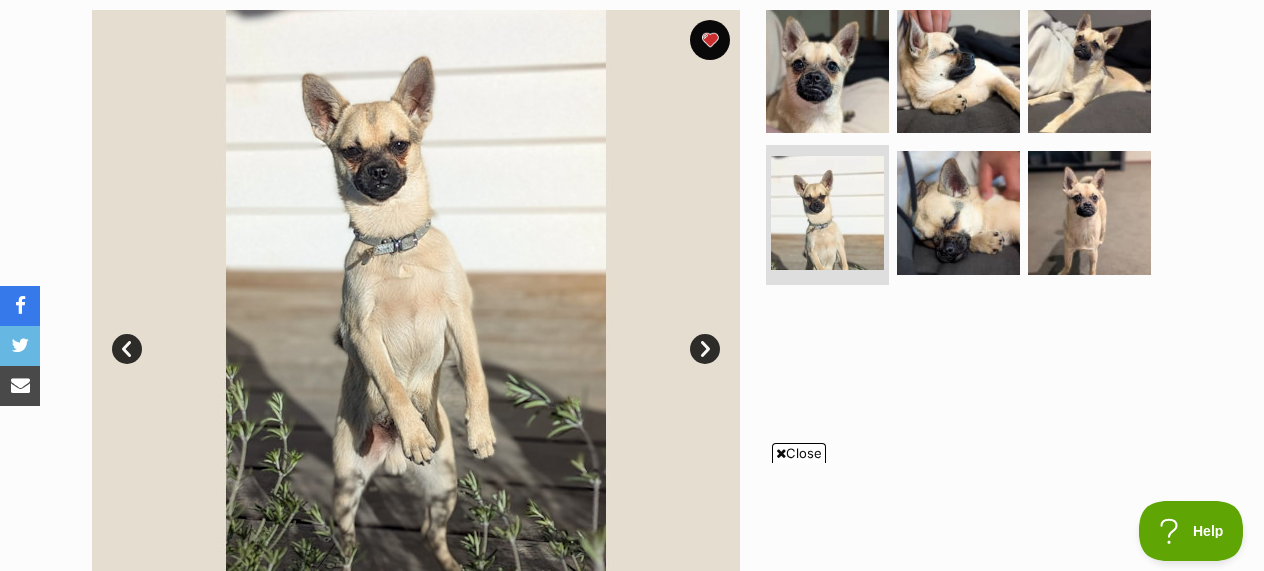 click on "Next" at bounding box center (705, 349) 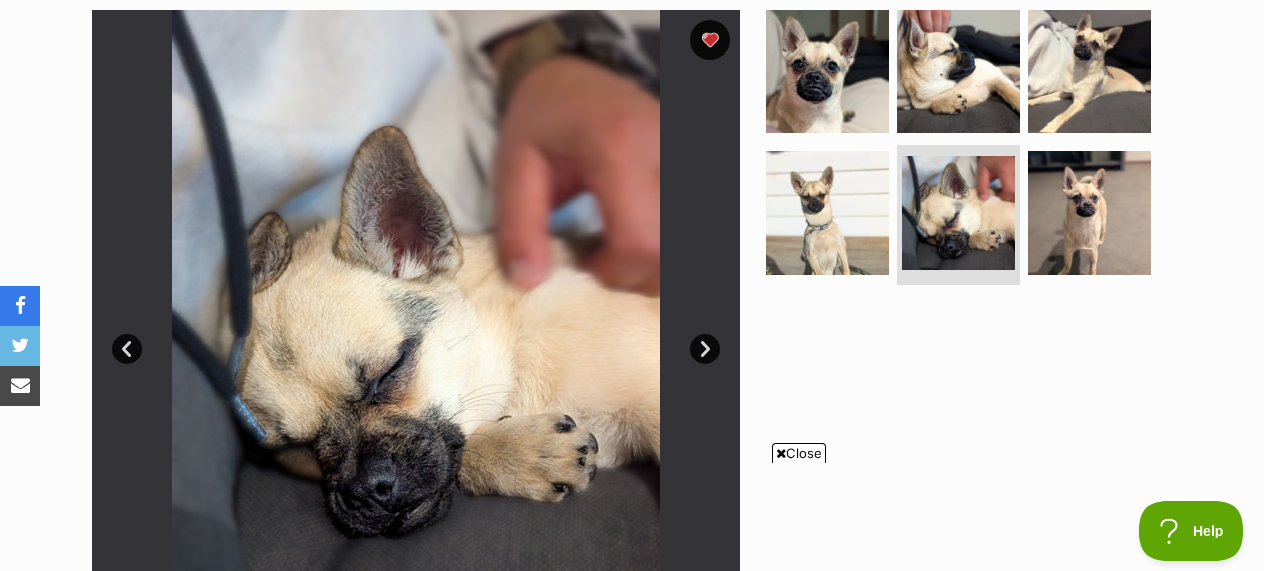click on "Next" at bounding box center [705, 349] 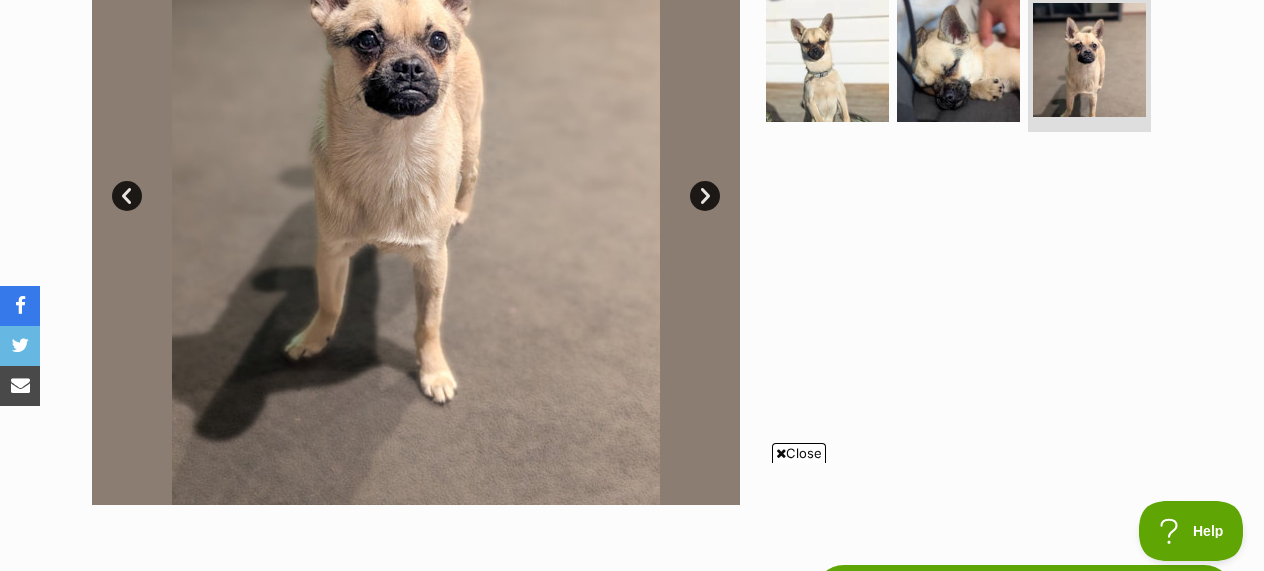 scroll, scrollTop: 453, scrollLeft: 0, axis: vertical 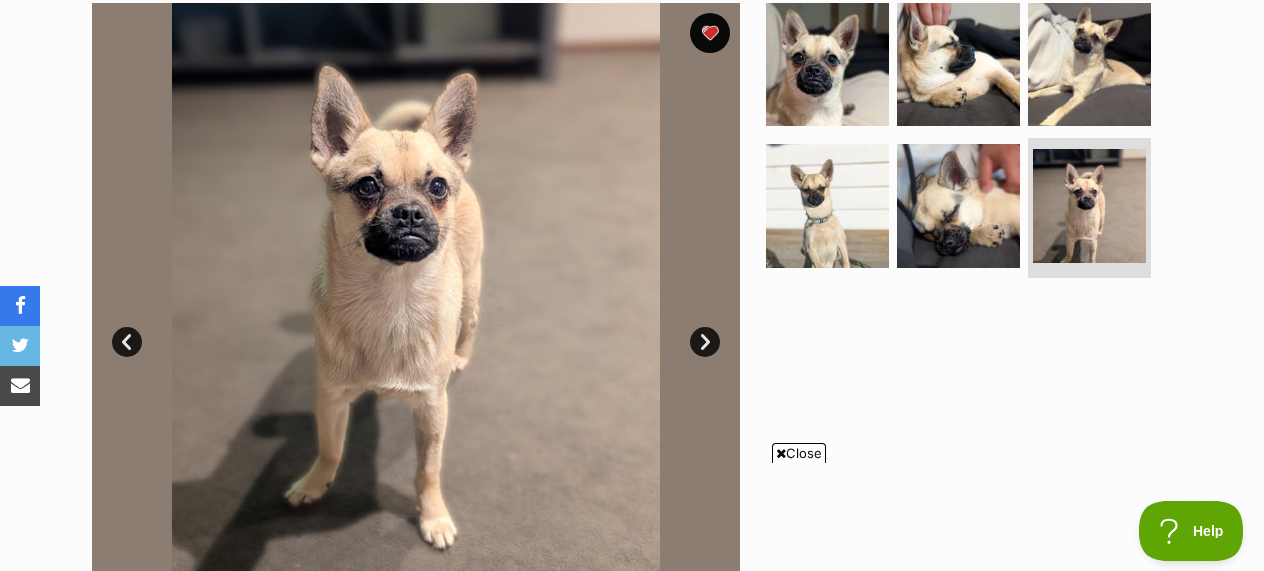 click on "Next" at bounding box center [705, 342] 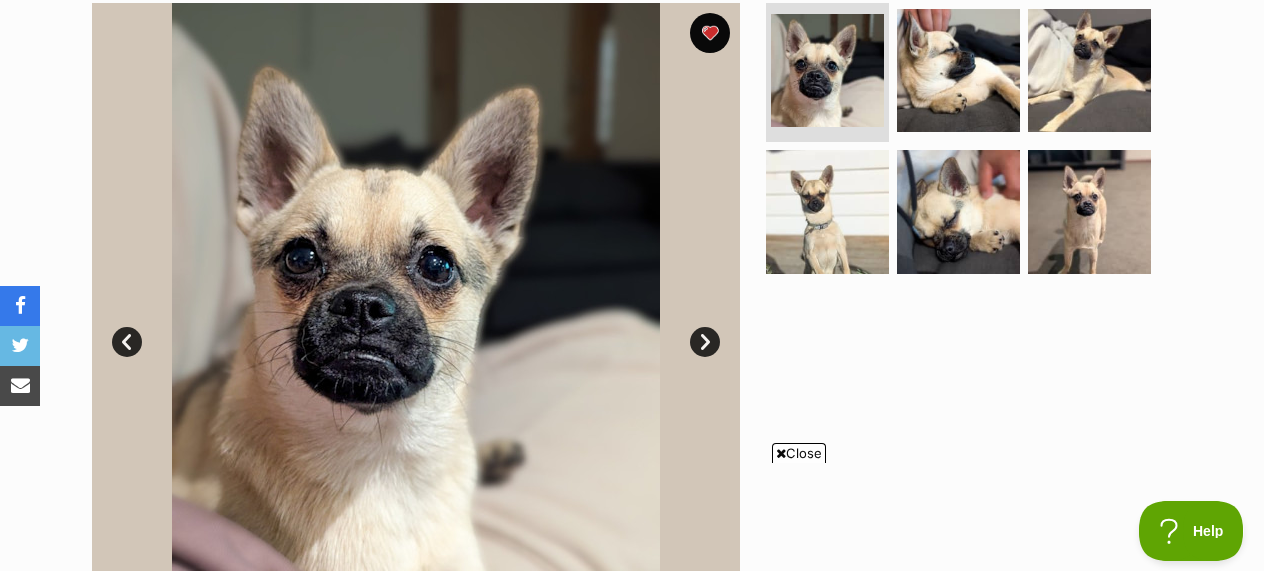 click on "Next" at bounding box center (705, 342) 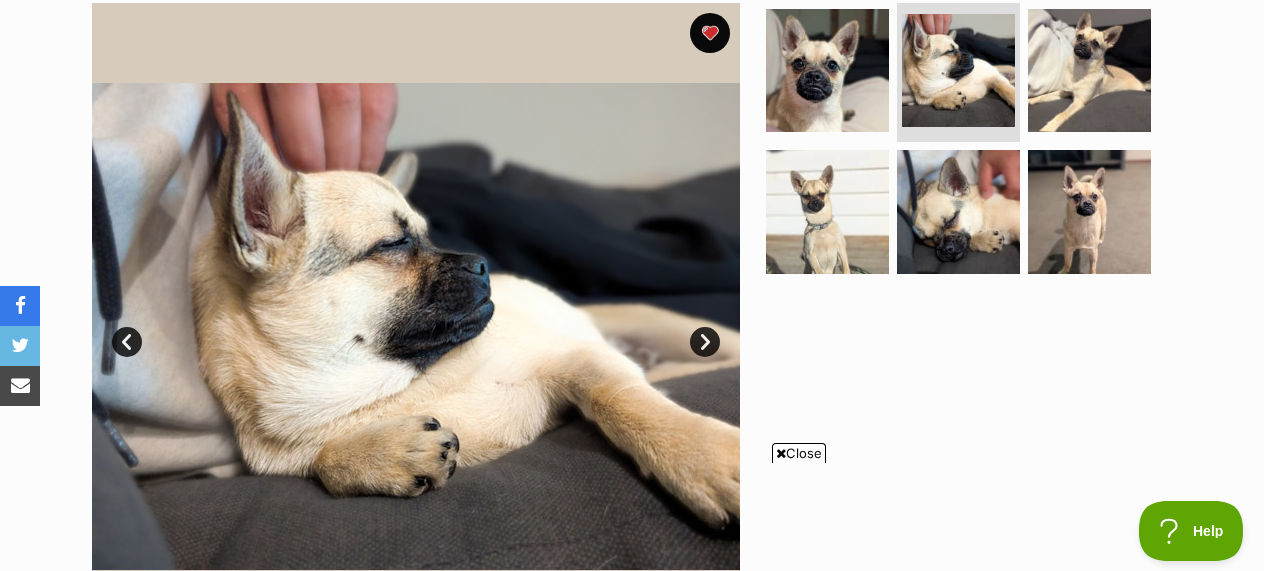 click on "Next" at bounding box center (705, 342) 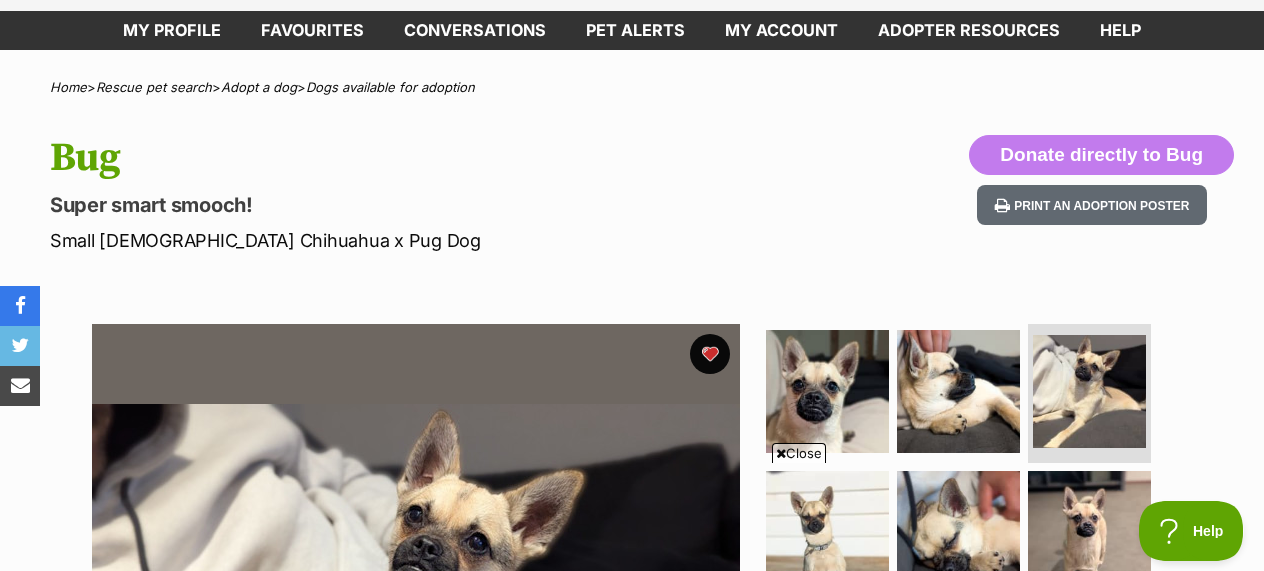 scroll, scrollTop: 138, scrollLeft: 0, axis: vertical 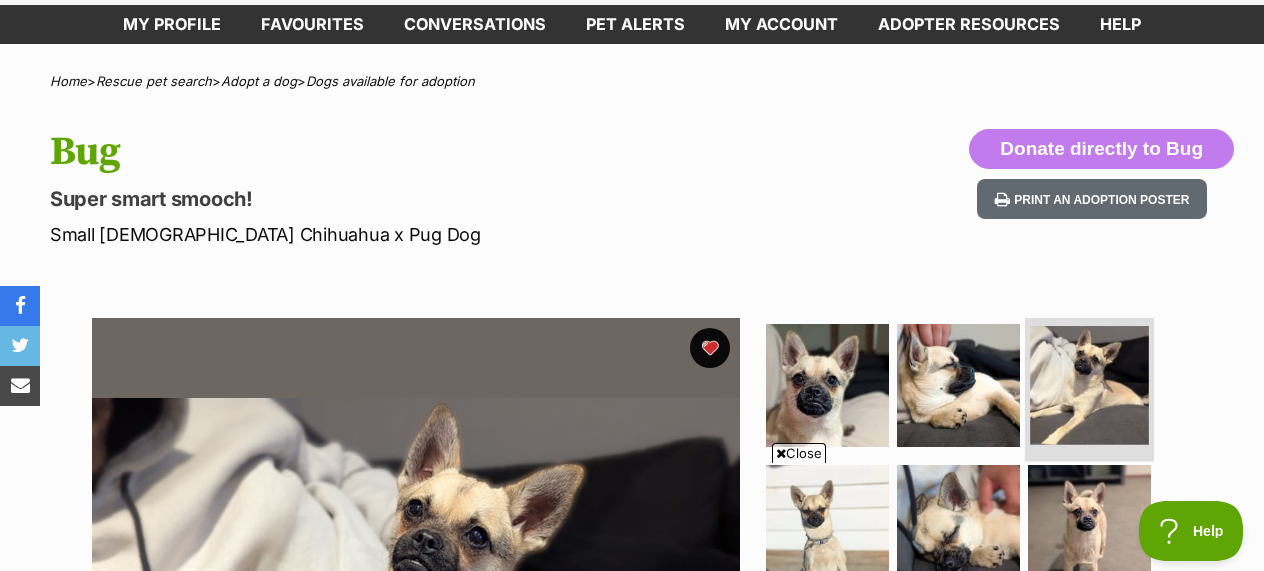 click at bounding box center (1089, 385) 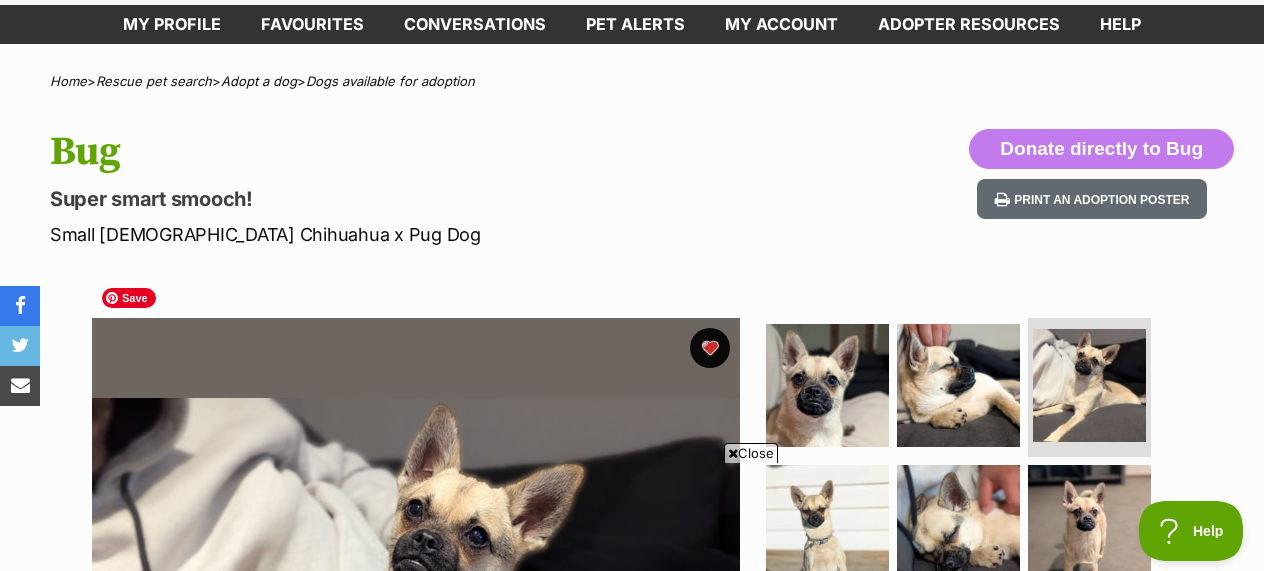 scroll, scrollTop: 355, scrollLeft: 0, axis: vertical 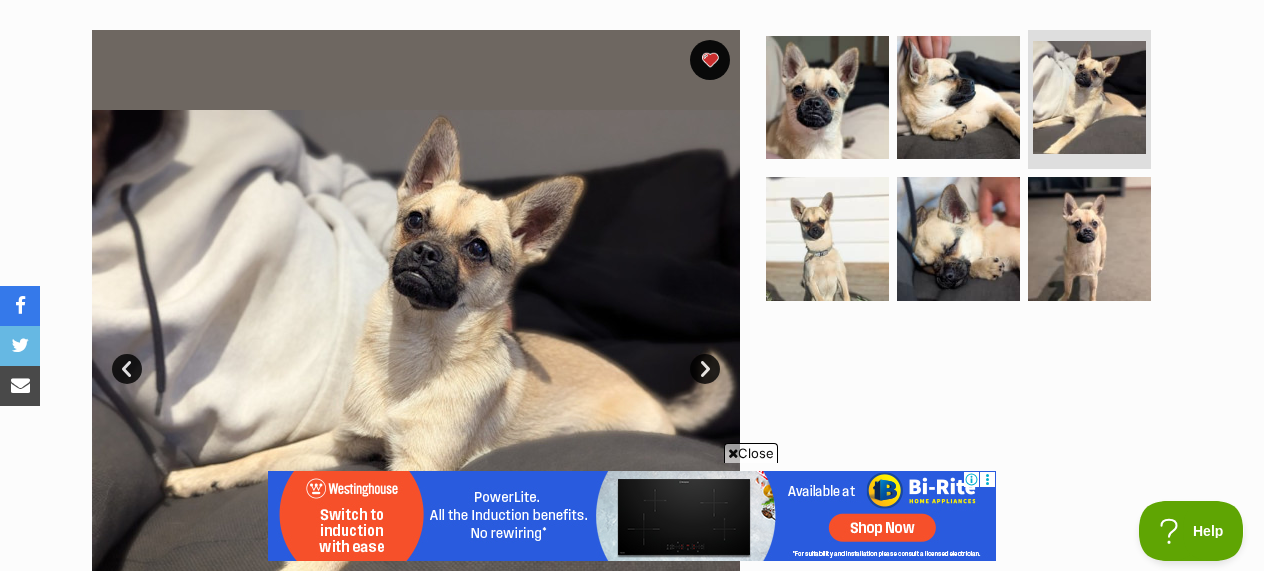 click on "Next" at bounding box center [705, 369] 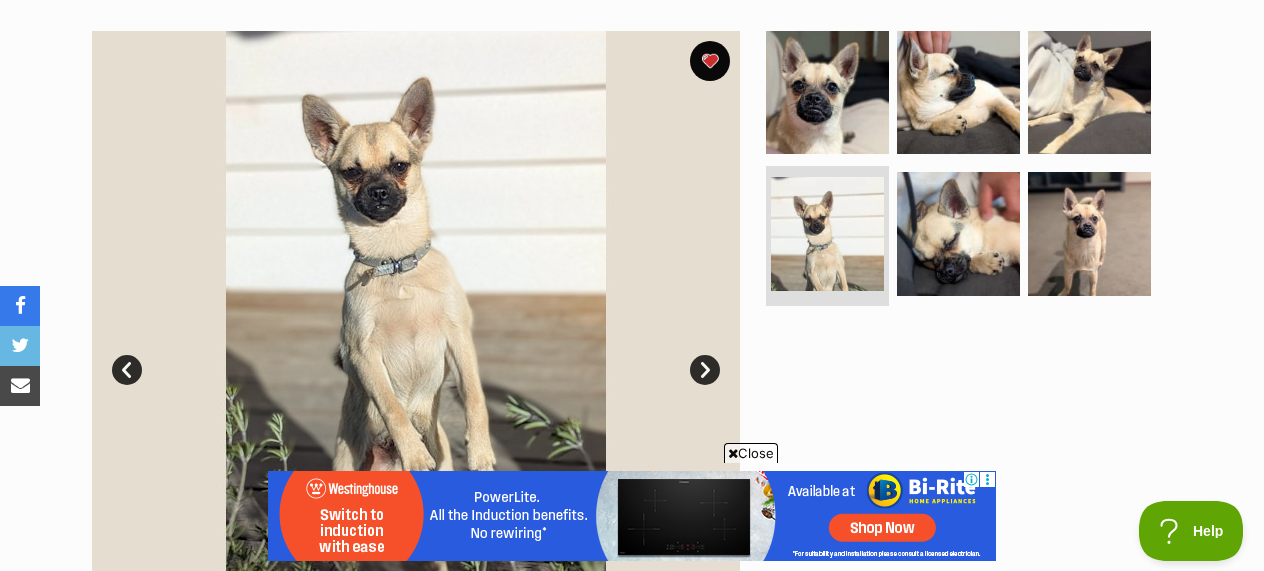 click on "Next" at bounding box center (705, 370) 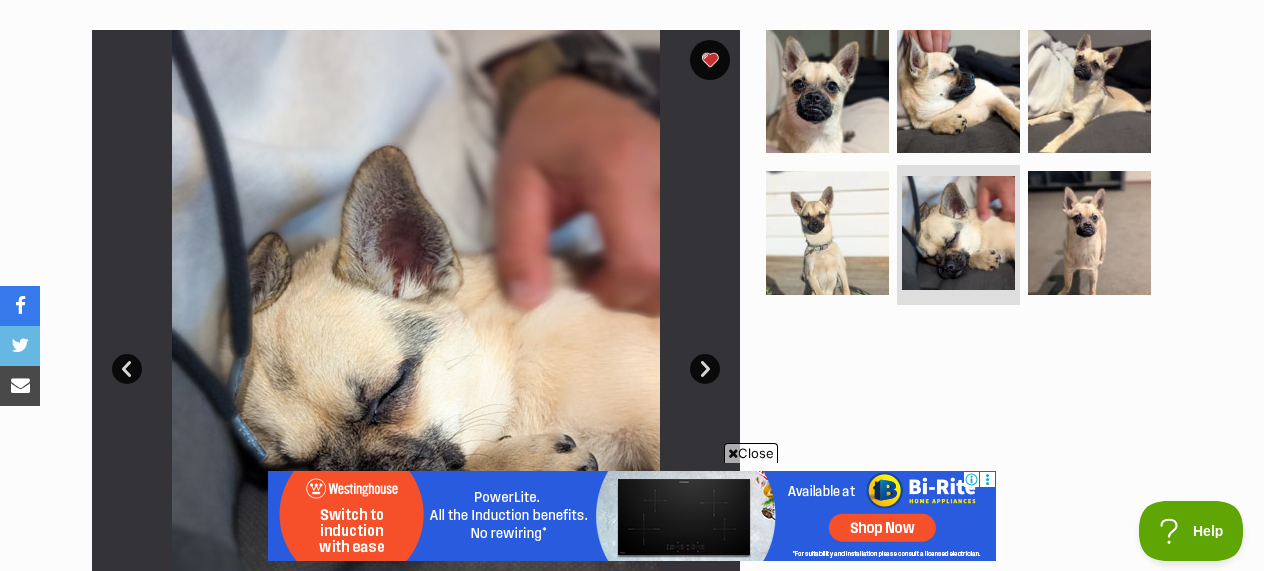 click on "Next" at bounding box center [705, 369] 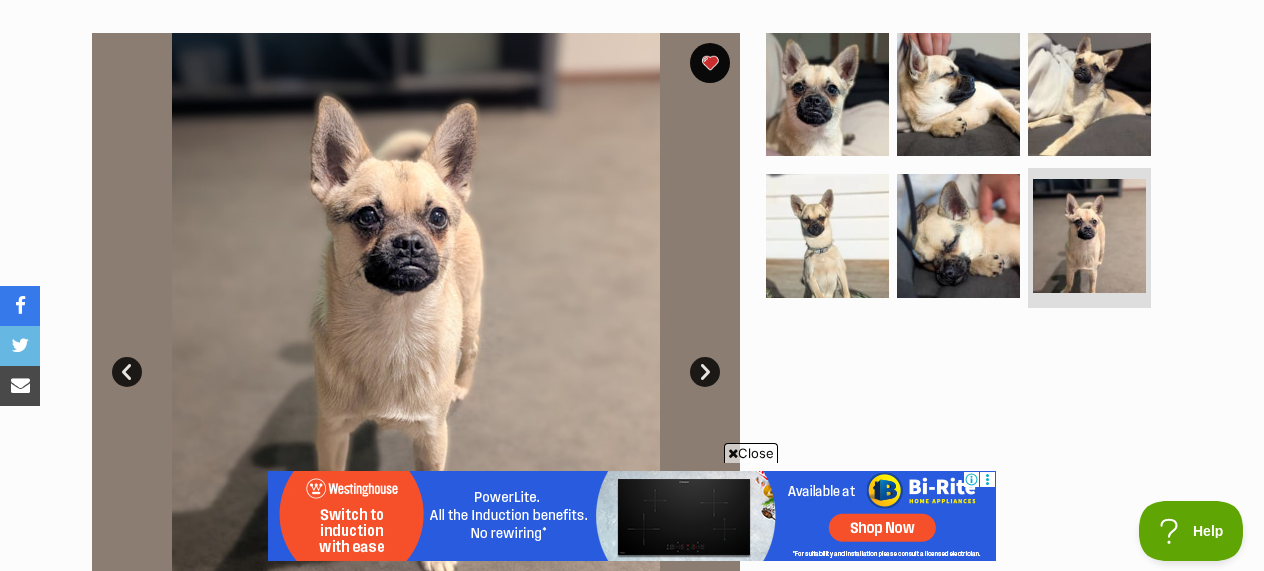 scroll, scrollTop: 421, scrollLeft: 0, axis: vertical 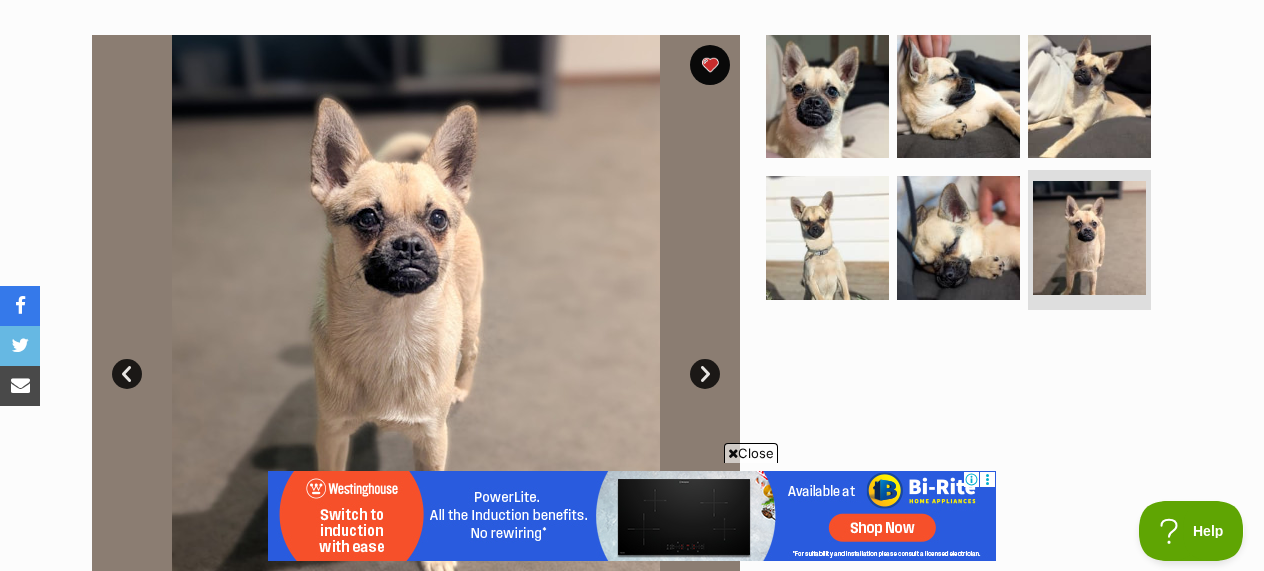 click on "Next" at bounding box center (705, 374) 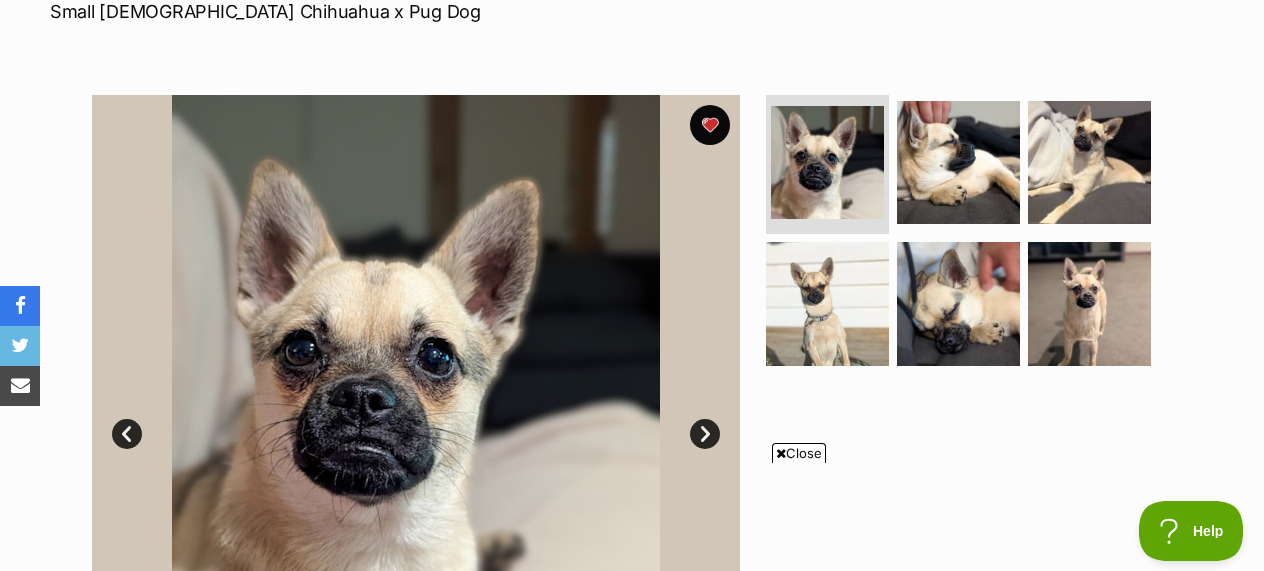 scroll, scrollTop: 0, scrollLeft: 0, axis: both 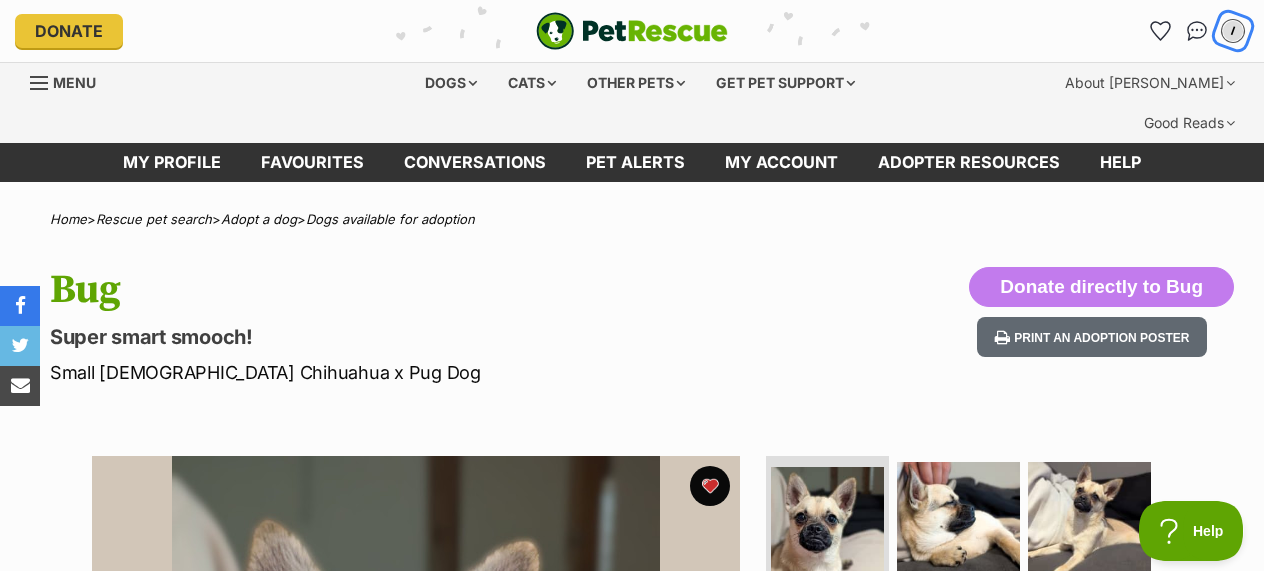 click on "l" at bounding box center [1233, 31] 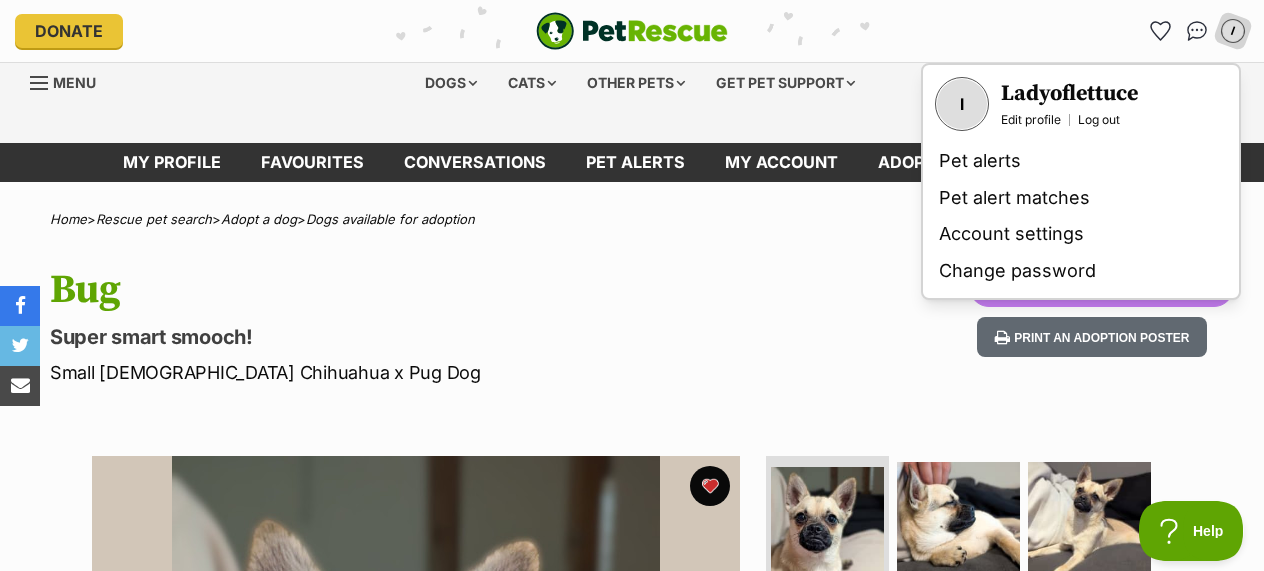 click on "Bug
Super smart smooch!
Small Male Chihuahua x Pug Dog
Donate directly to Bug
Print an adoption poster" at bounding box center [632, 326] 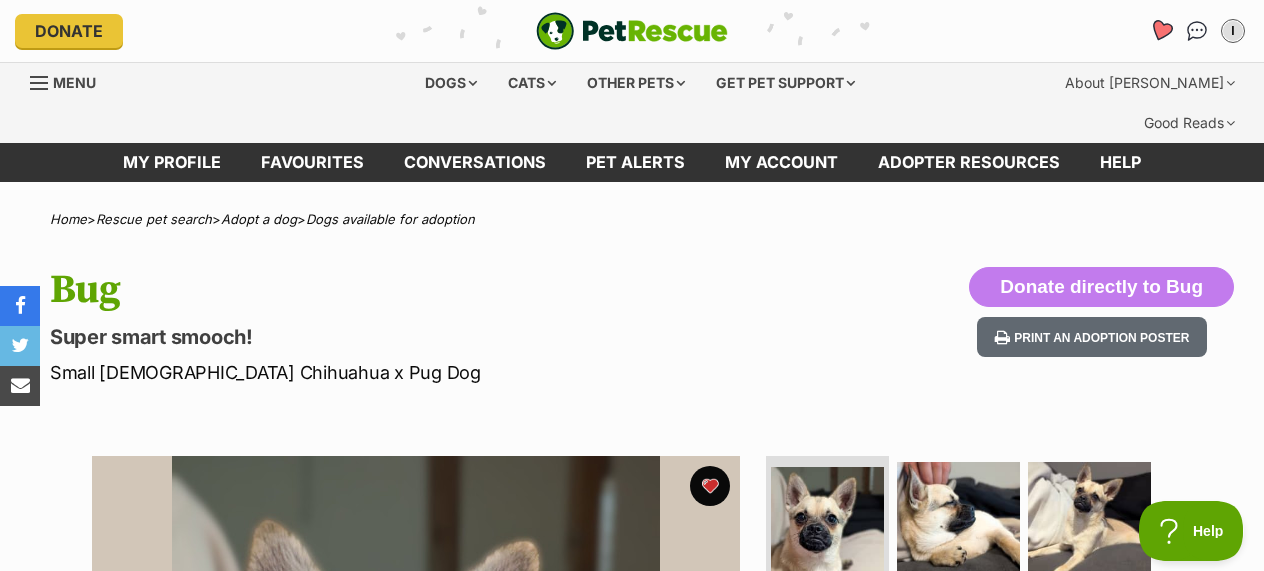 click 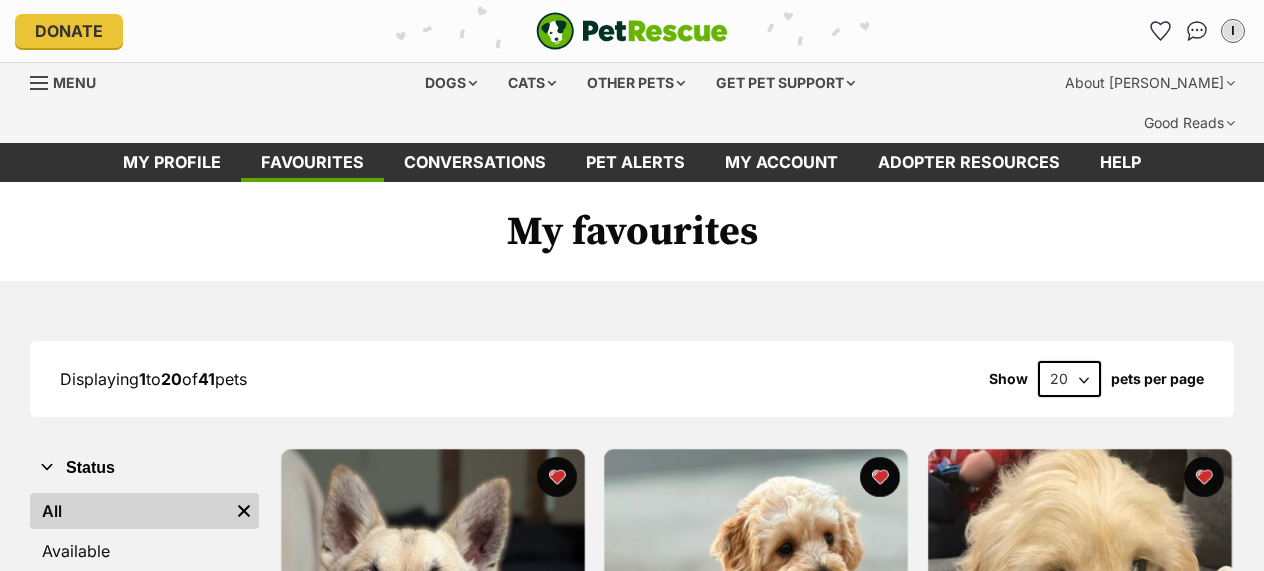 scroll, scrollTop: 0, scrollLeft: 0, axis: both 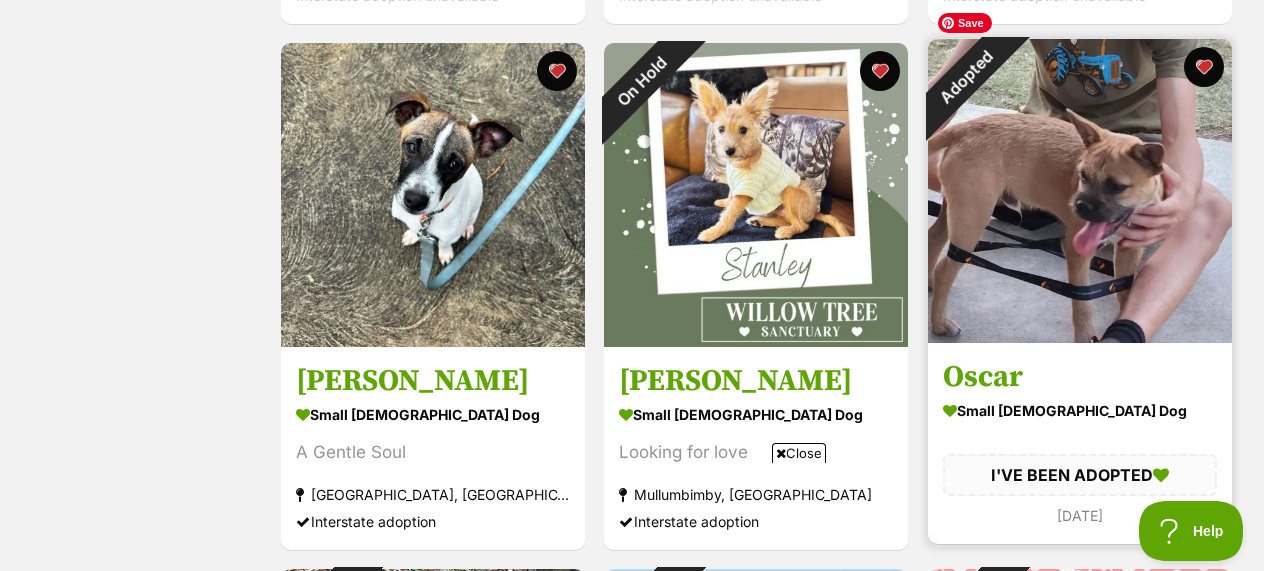 click at bounding box center (1080, 191) 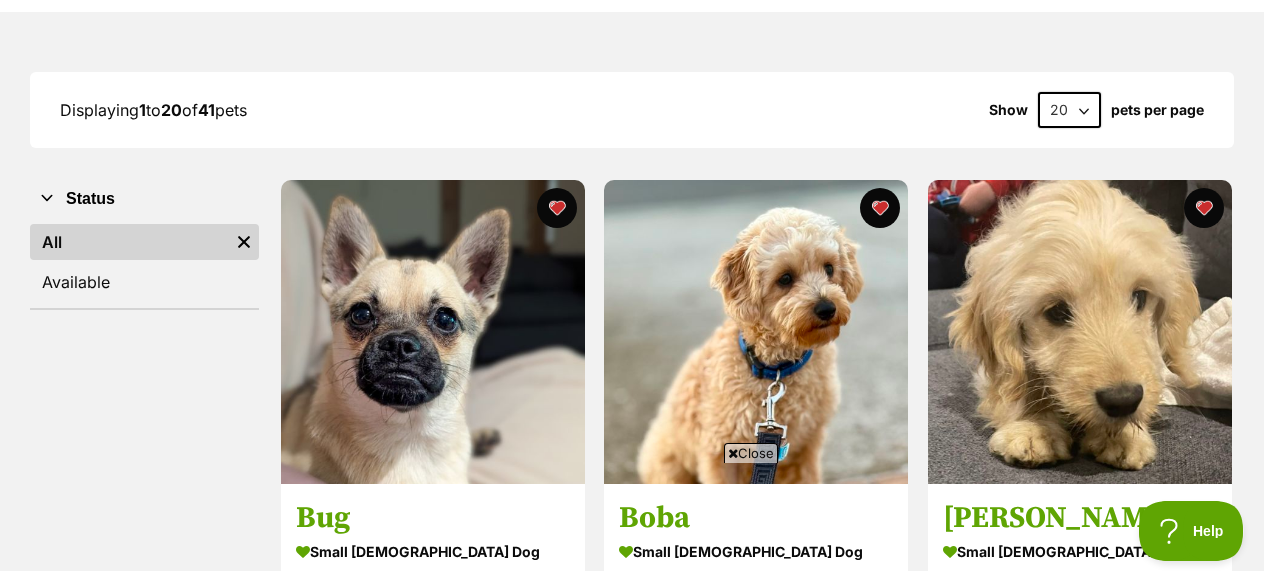 scroll, scrollTop: 270, scrollLeft: 0, axis: vertical 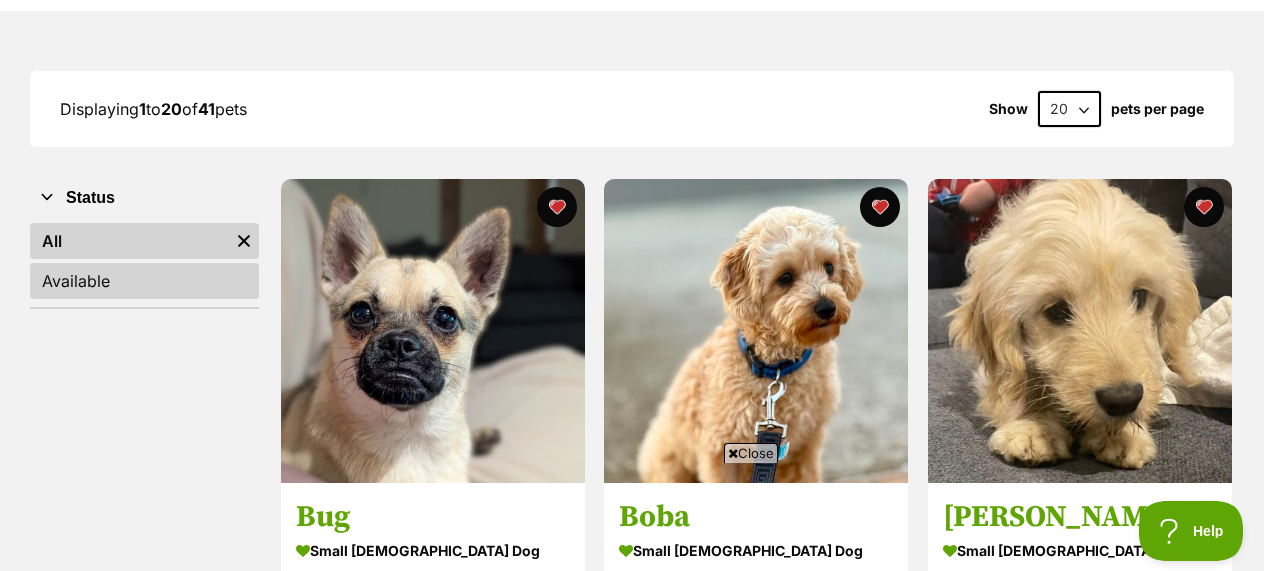 click on "Available" at bounding box center [144, 281] 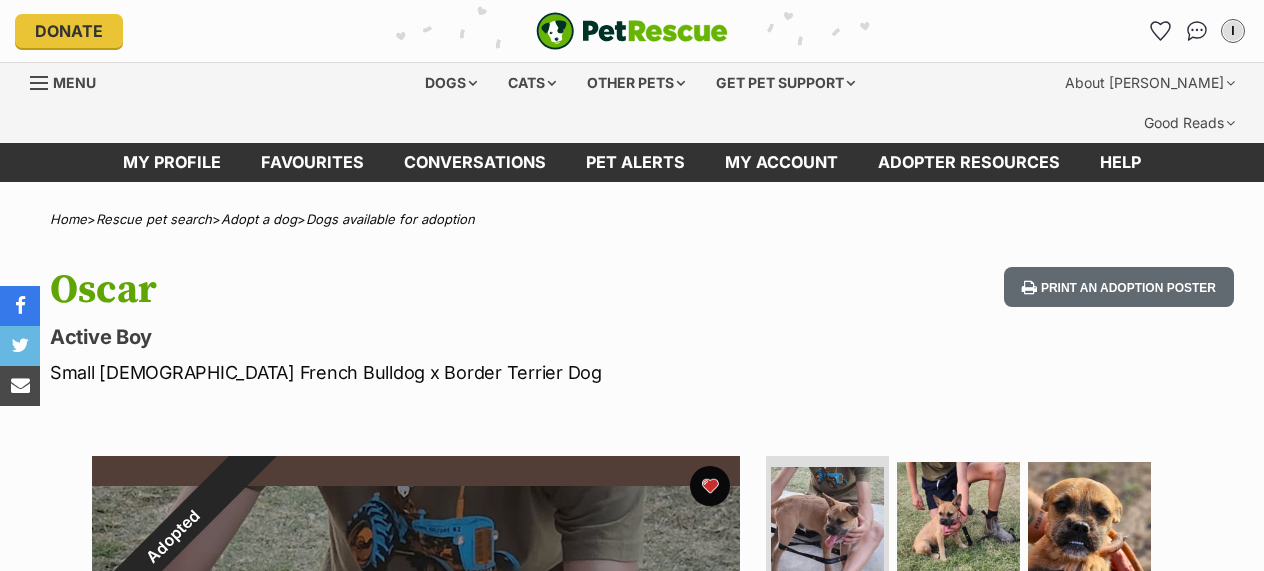 scroll, scrollTop: 0, scrollLeft: 0, axis: both 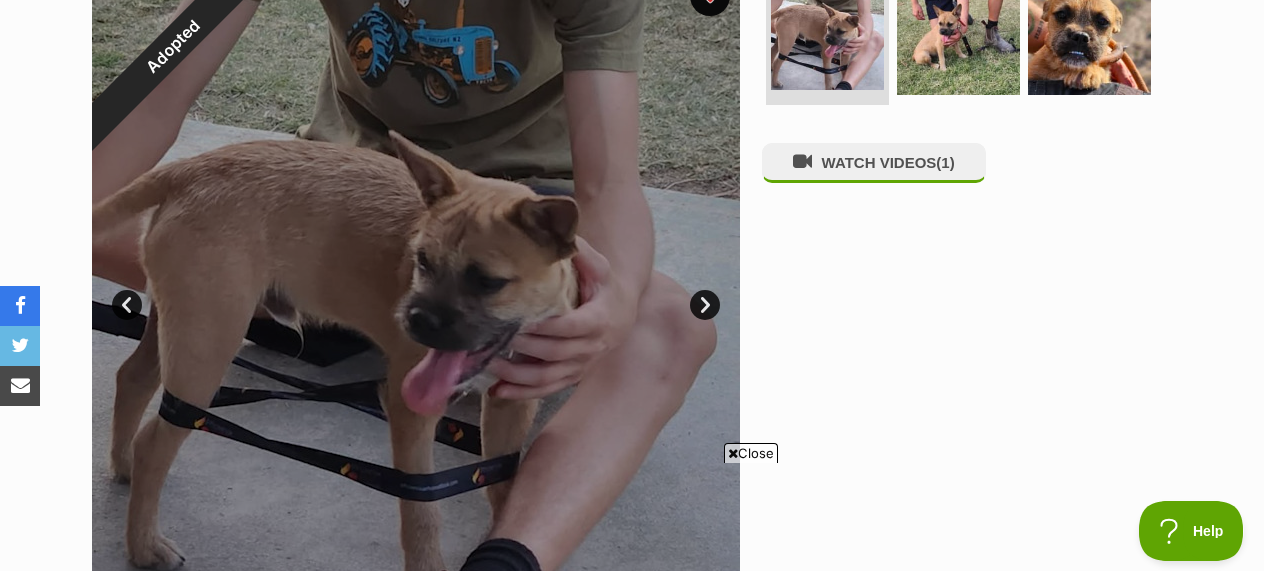 click on "Next" at bounding box center [705, 305] 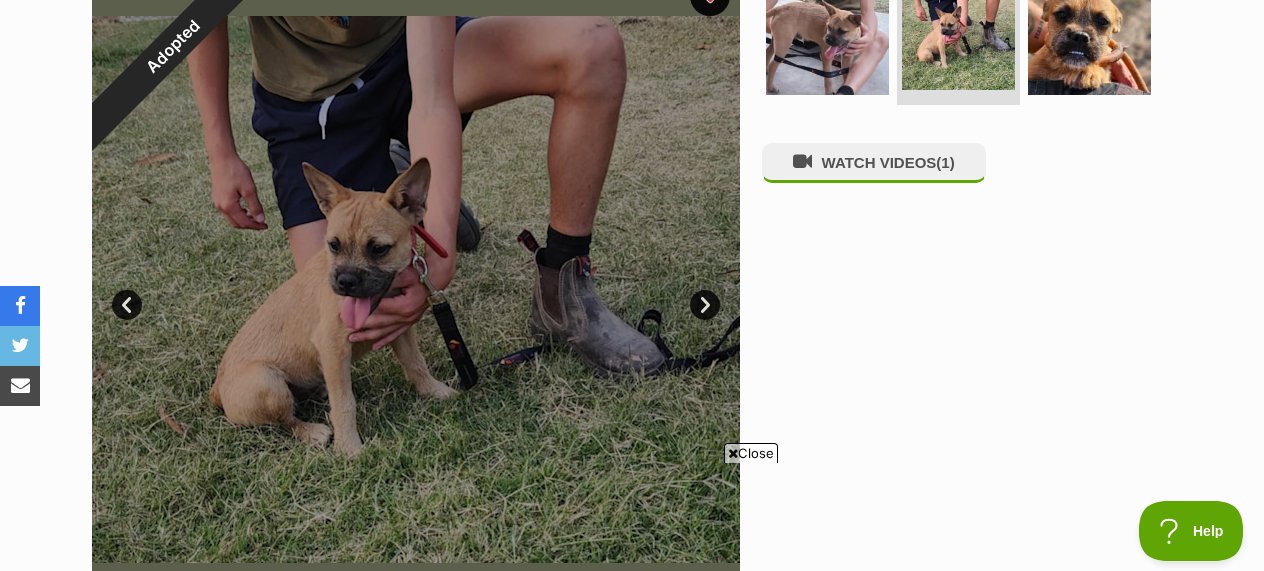click on "Next" at bounding box center (705, 305) 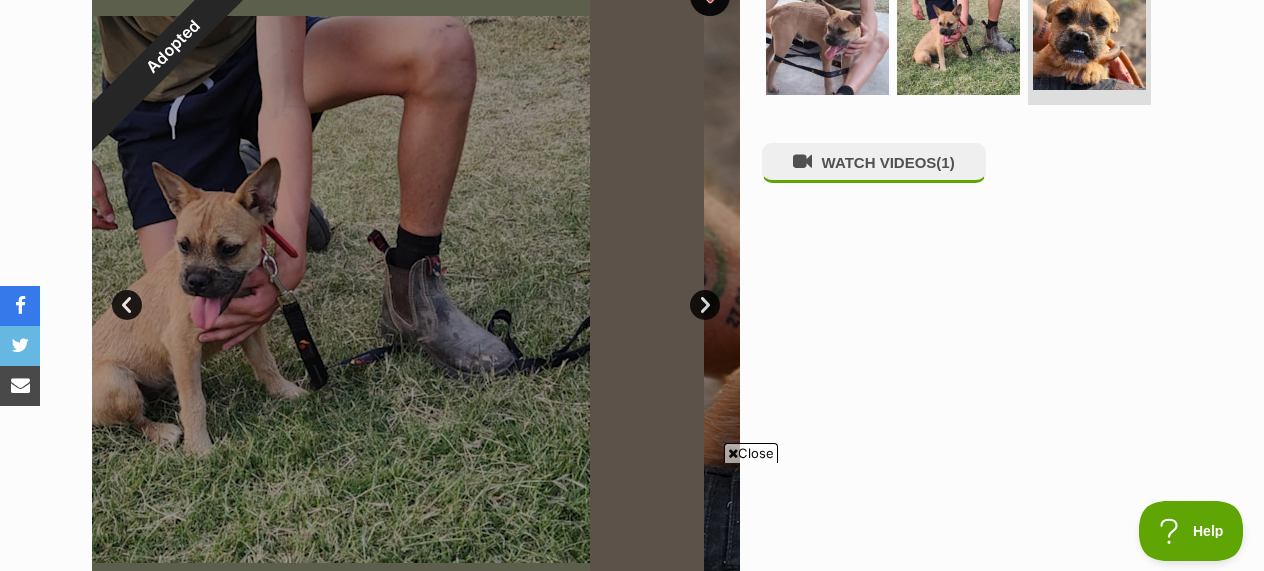scroll, scrollTop: 0, scrollLeft: 0, axis: both 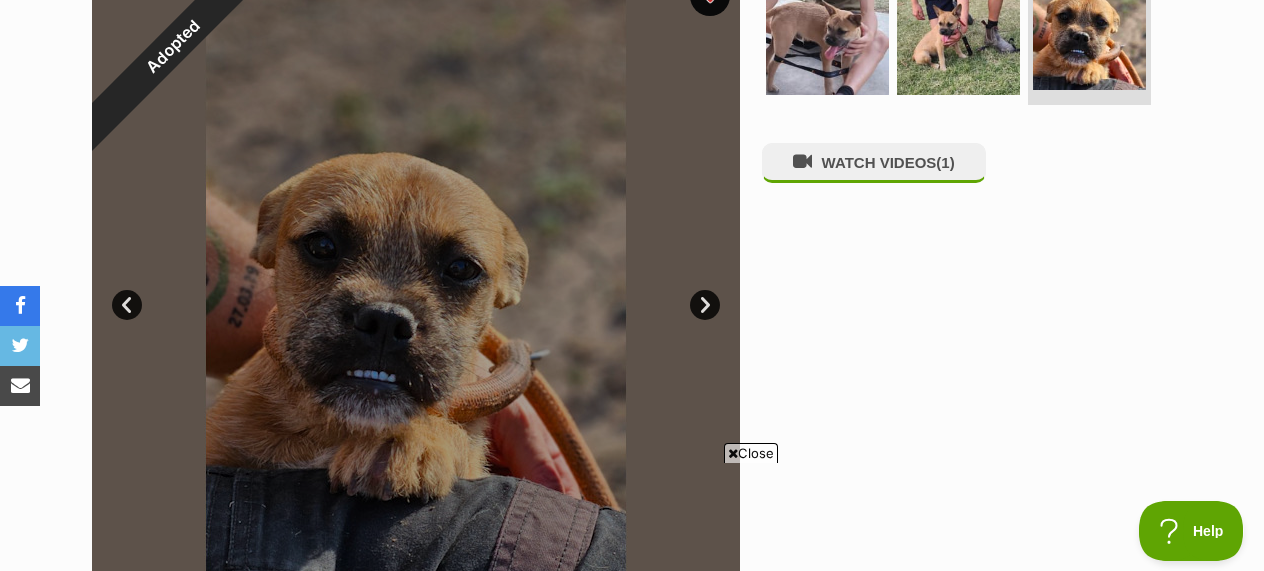 click on "Next" at bounding box center [705, 305] 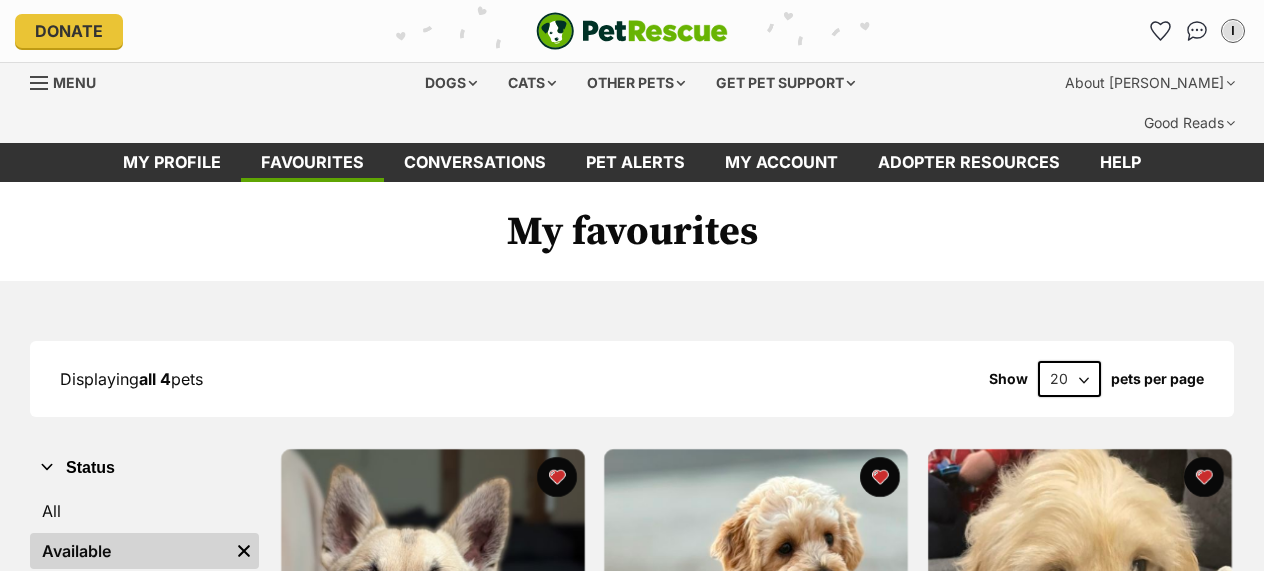 scroll, scrollTop: 0, scrollLeft: 0, axis: both 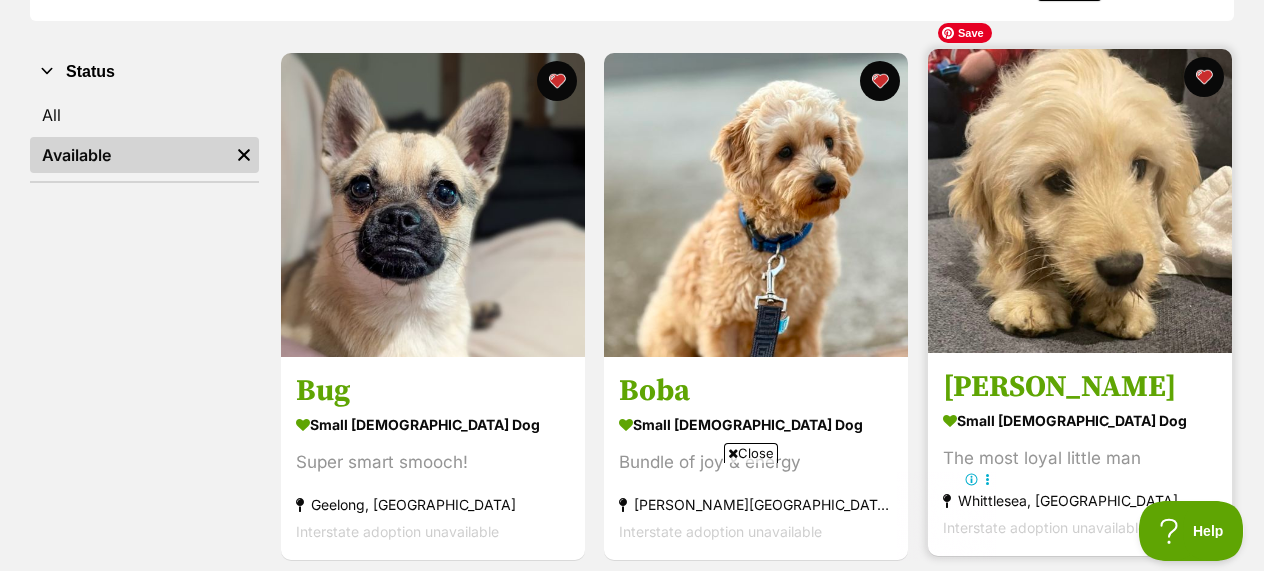 click at bounding box center (1080, 201) 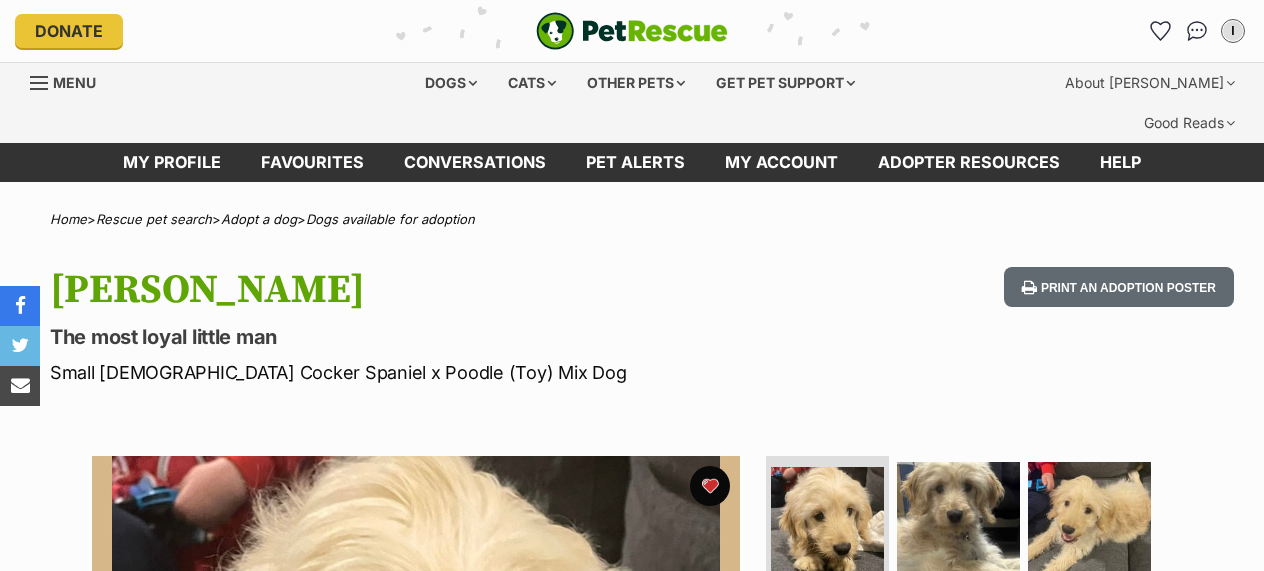 scroll, scrollTop: 0, scrollLeft: 0, axis: both 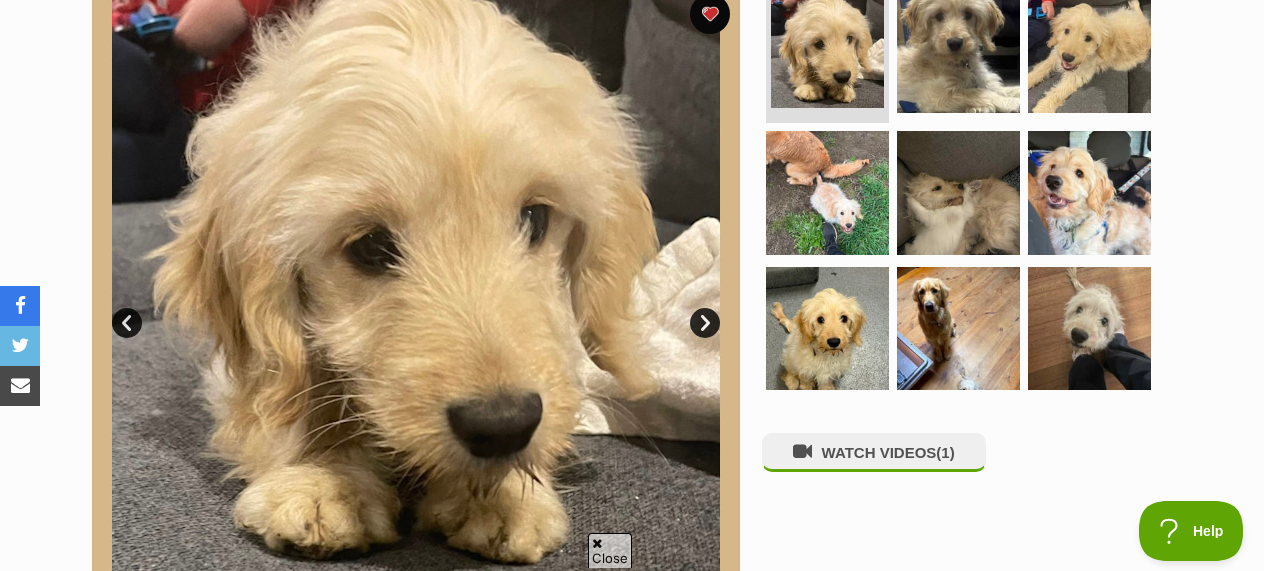 click on "Next" at bounding box center [705, 323] 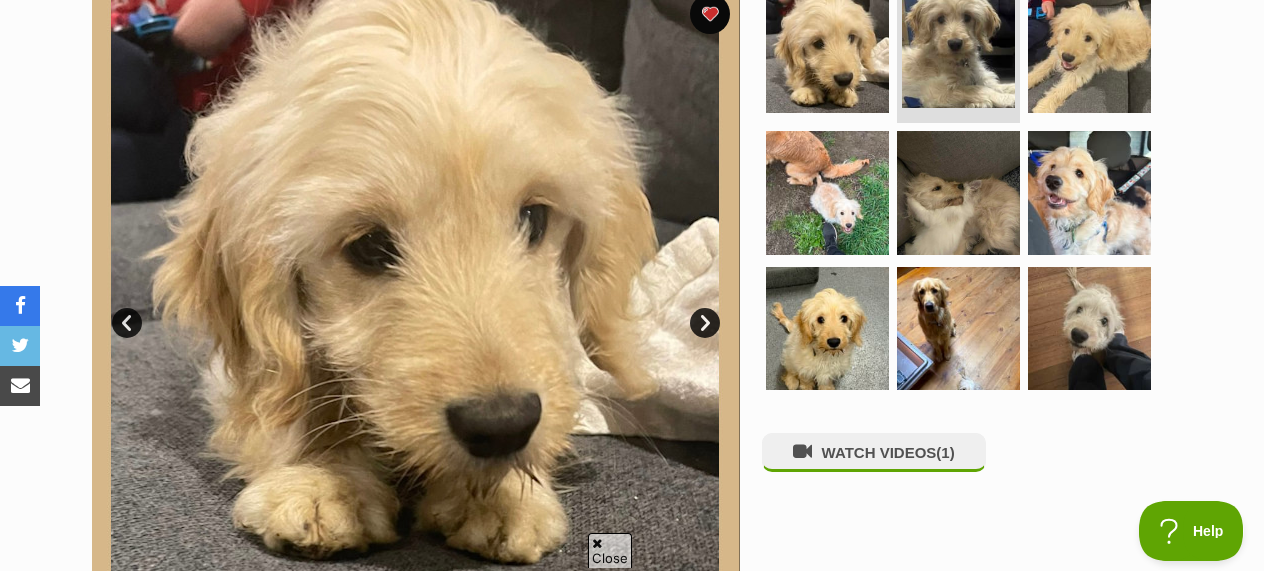 scroll, scrollTop: 0, scrollLeft: 0, axis: both 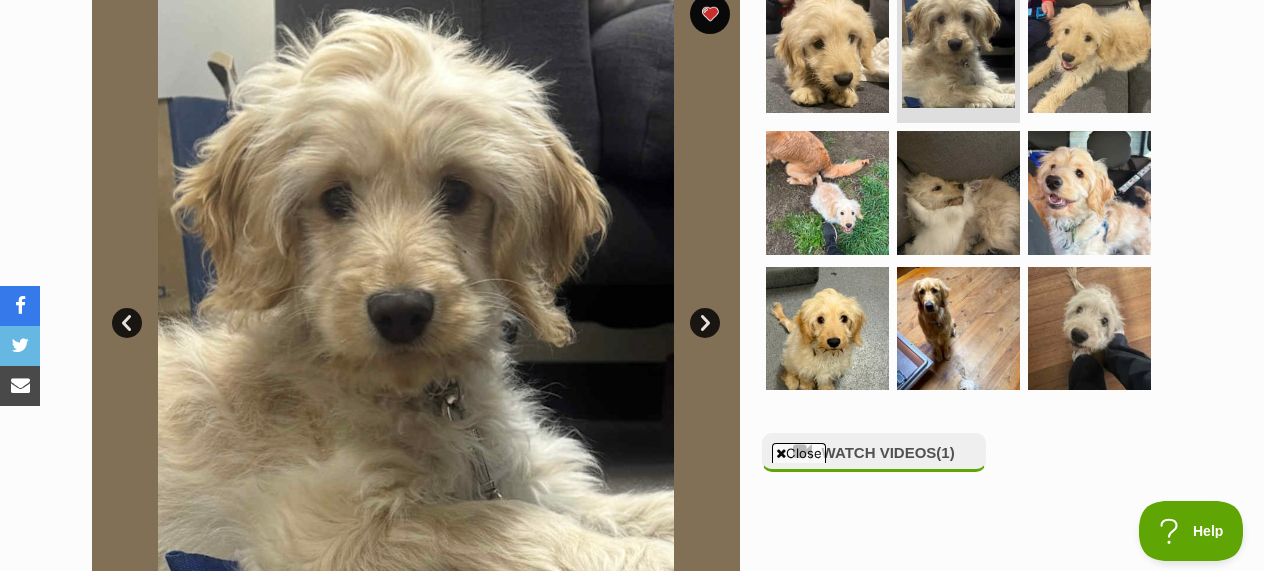 click on "Next" at bounding box center [705, 323] 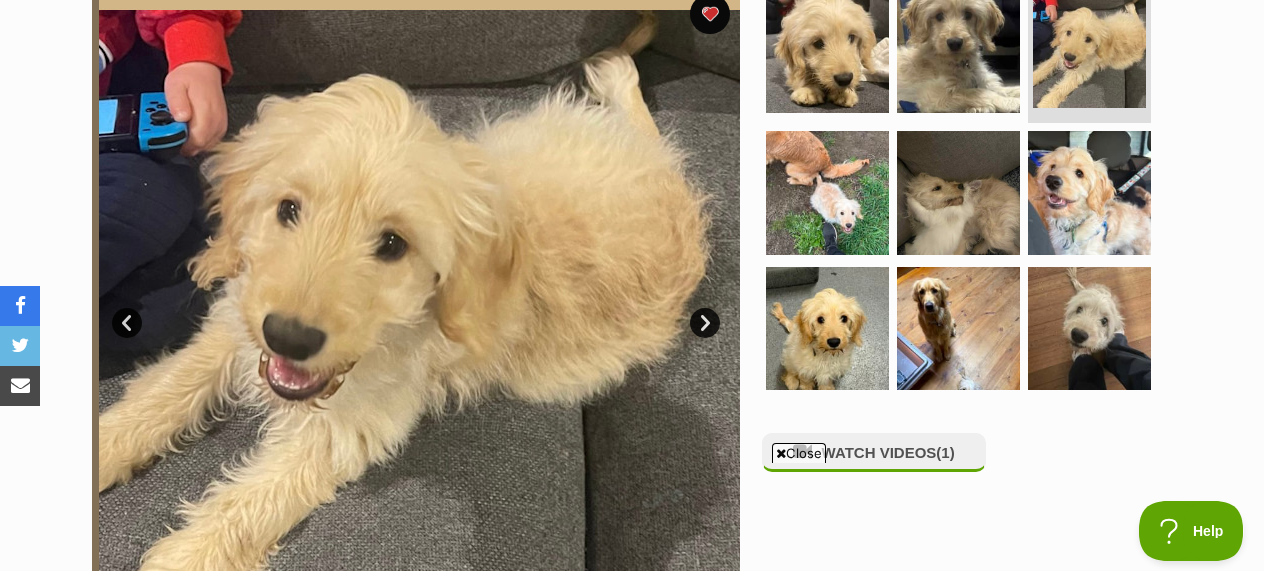 scroll, scrollTop: 0, scrollLeft: 0, axis: both 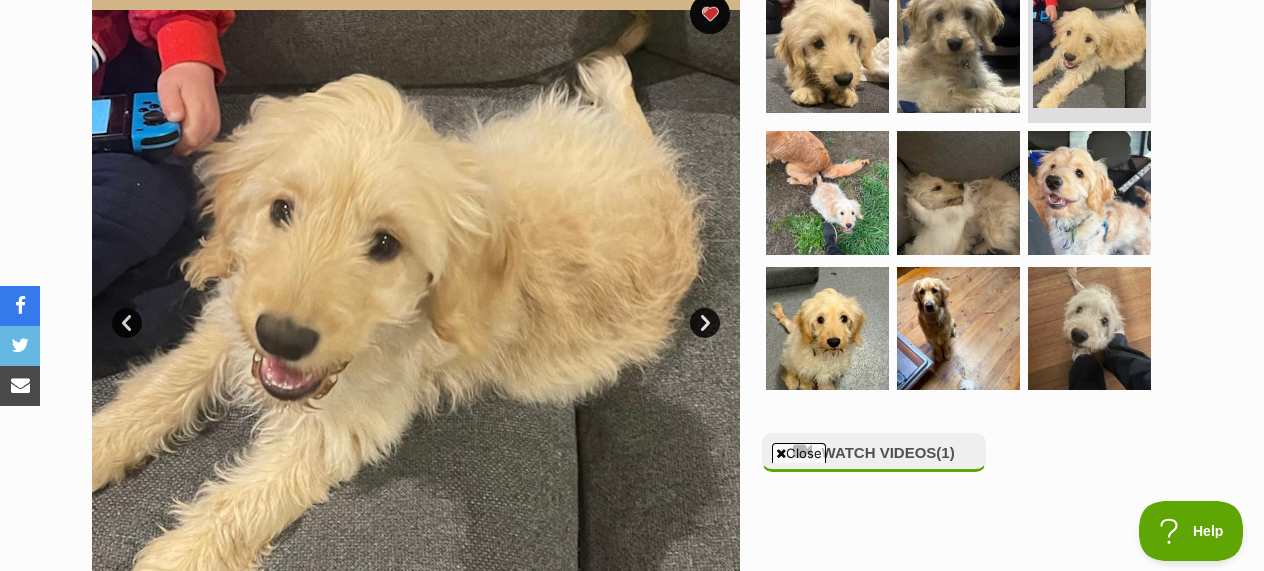 click on "Next" at bounding box center [705, 323] 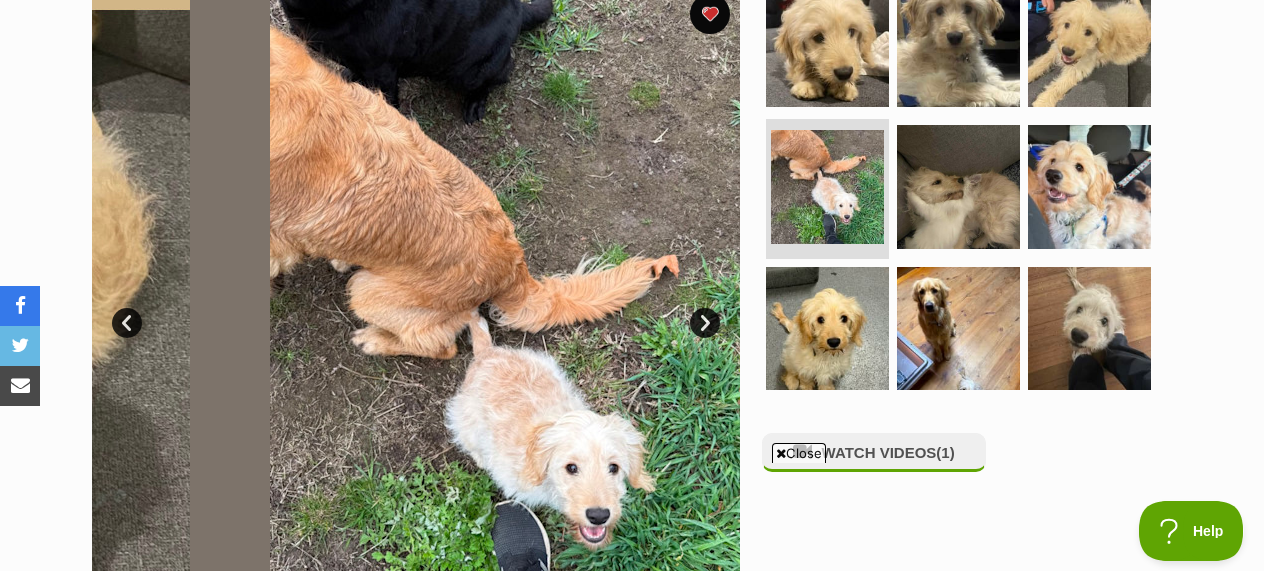 scroll, scrollTop: 0, scrollLeft: 0, axis: both 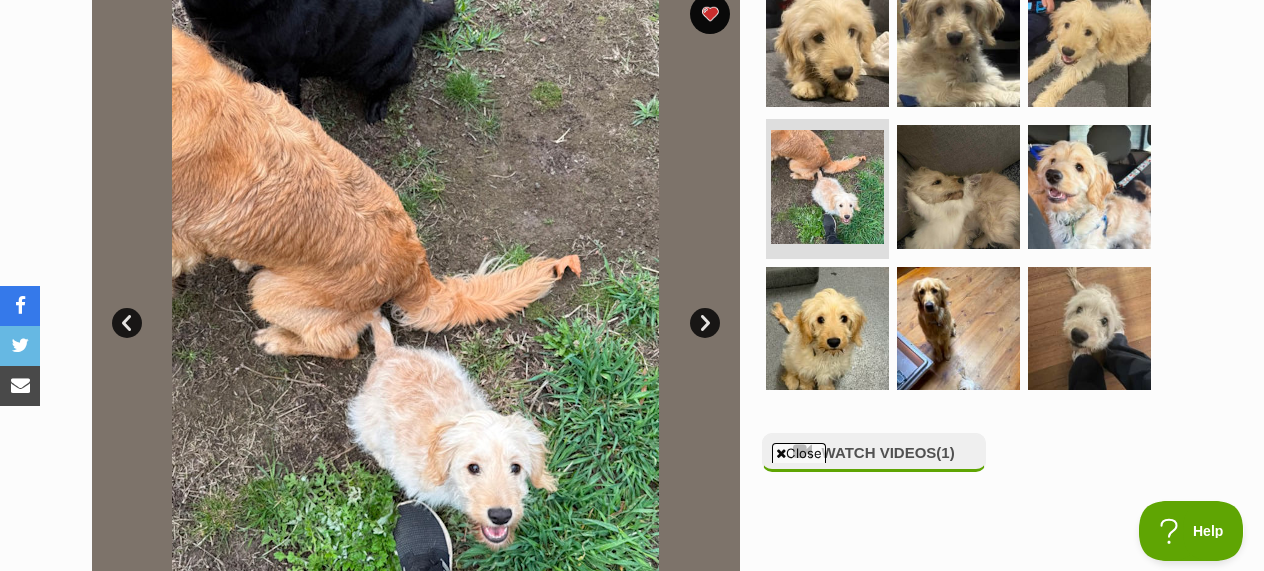 click on "Next" at bounding box center (705, 323) 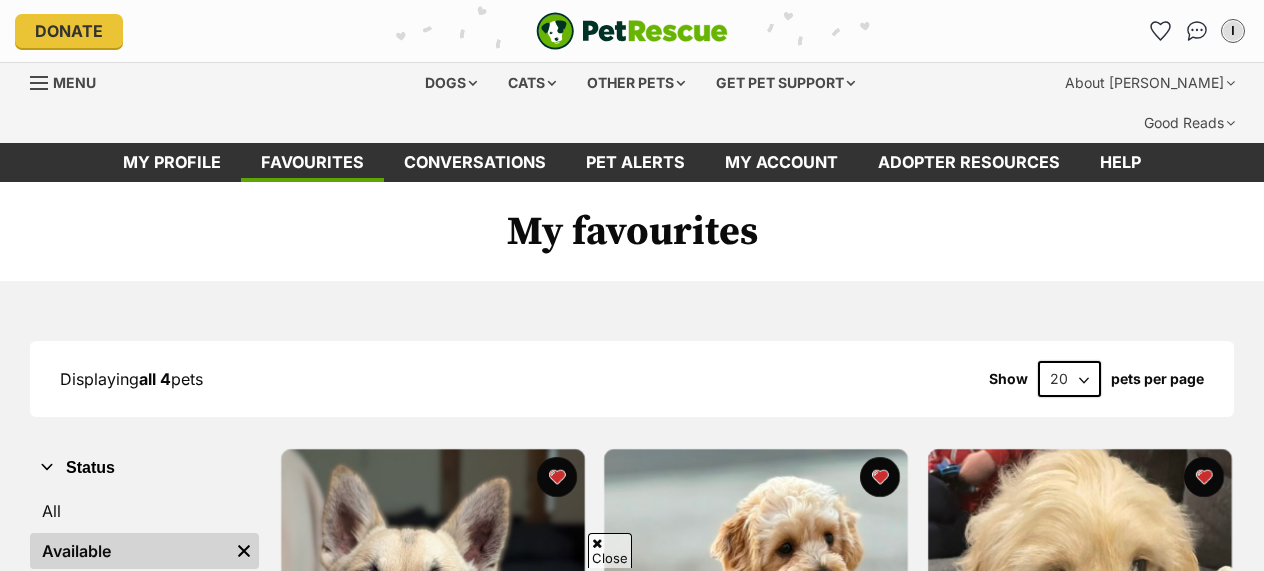 scroll, scrollTop: 396, scrollLeft: 0, axis: vertical 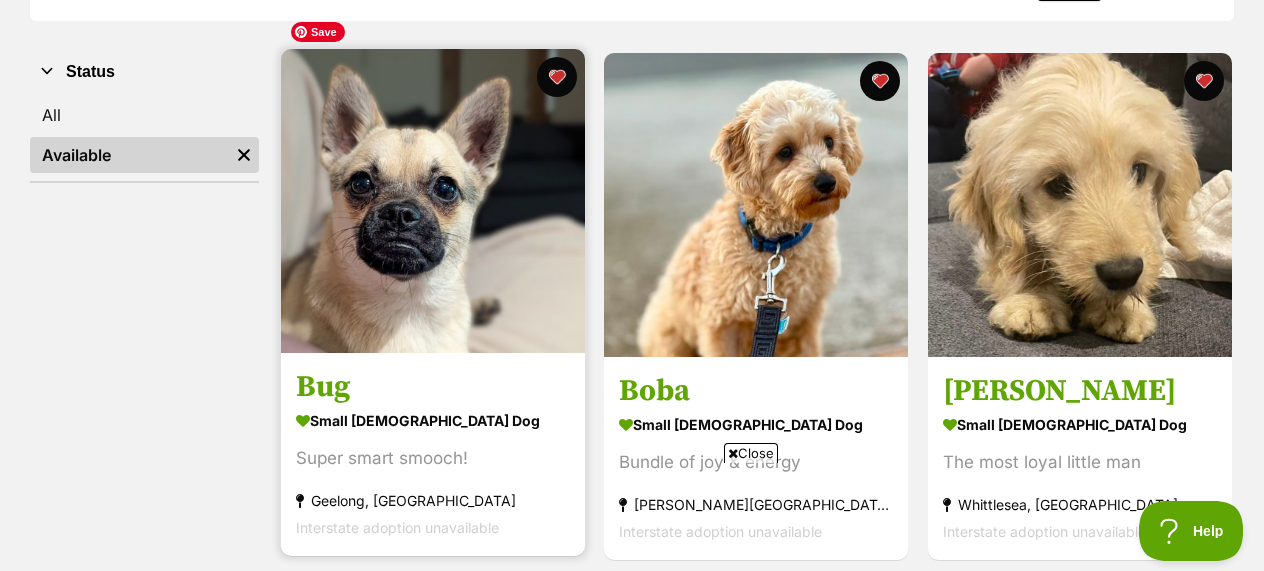 click at bounding box center [433, 201] 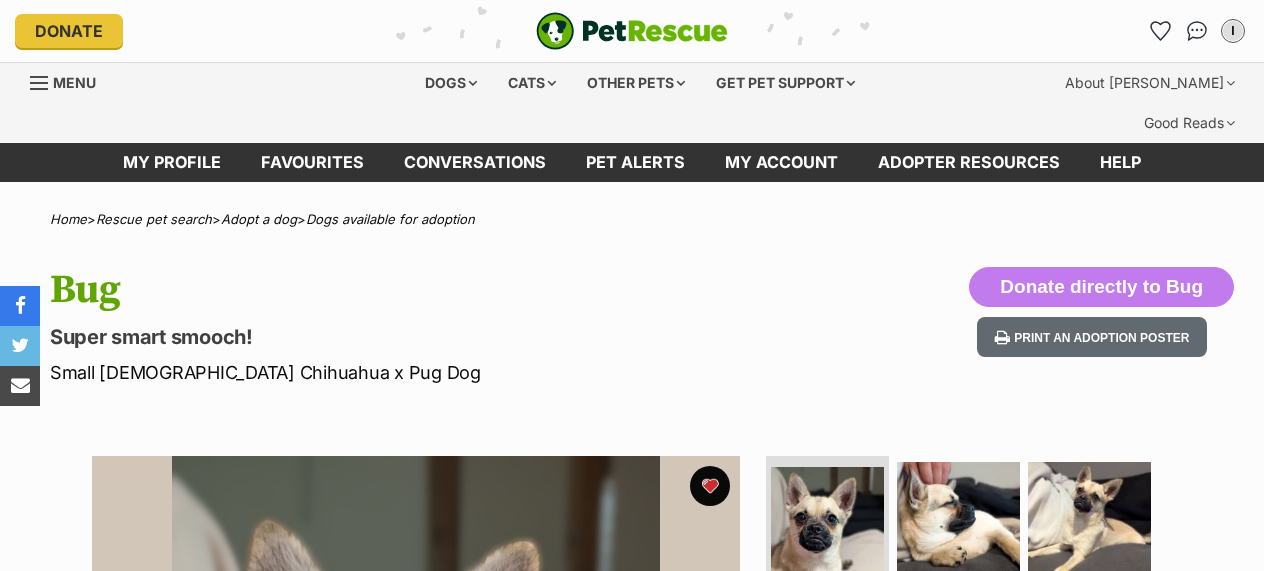 scroll, scrollTop: 0, scrollLeft: 0, axis: both 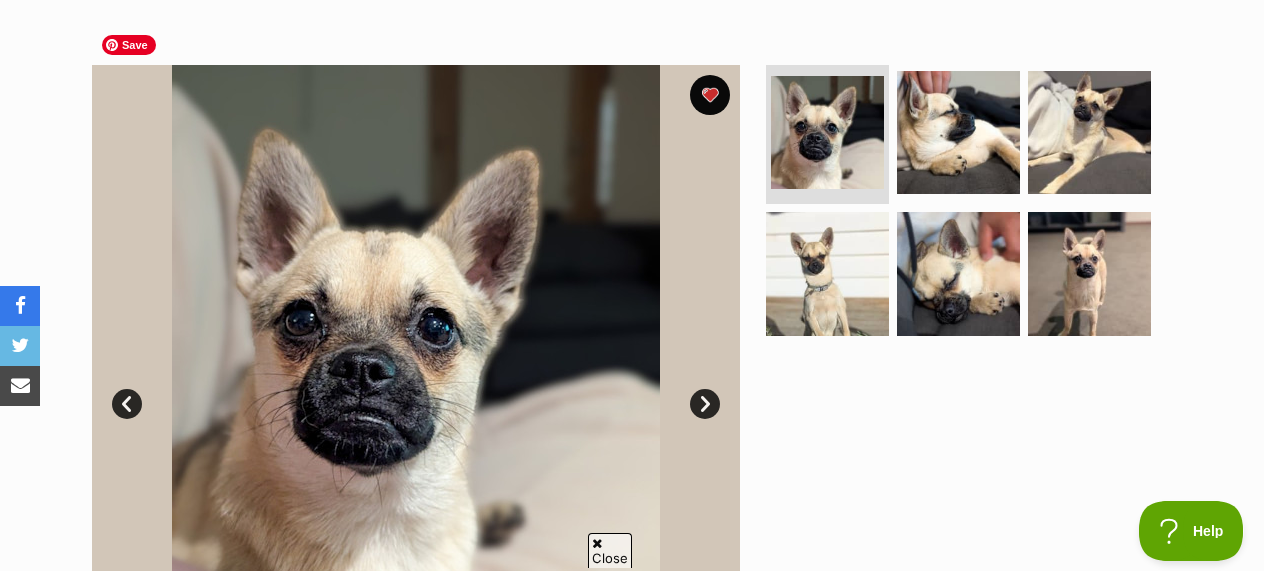 click on "Next" at bounding box center (705, 404) 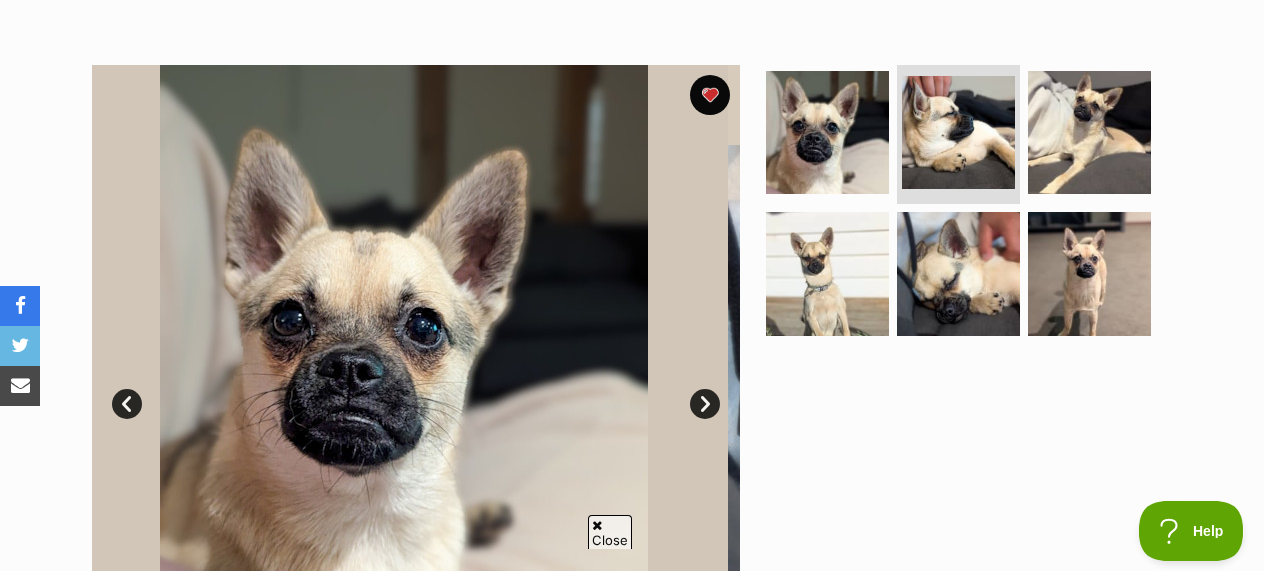scroll, scrollTop: 0, scrollLeft: 0, axis: both 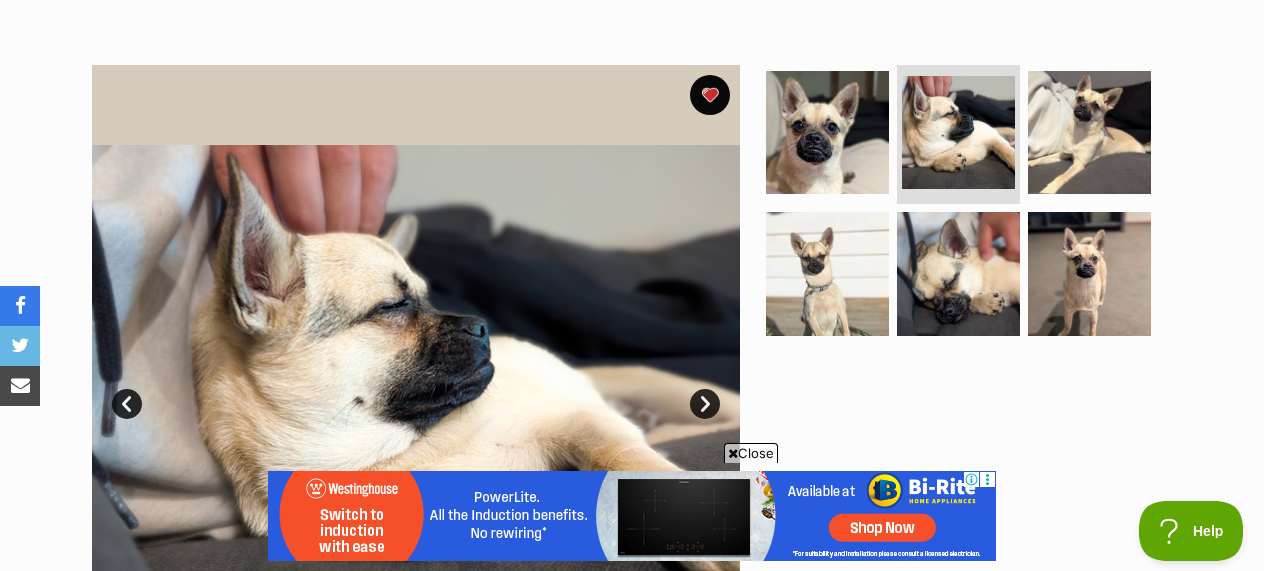 click on "Next" at bounding box center (705, 404) 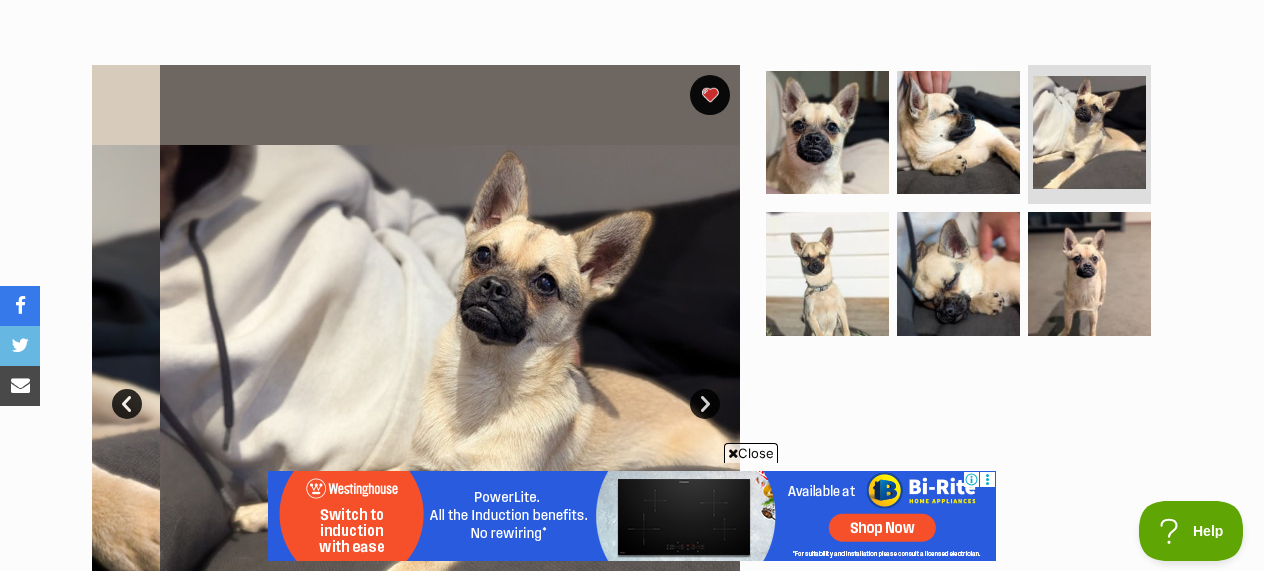 scroll, scrollTop: 0, scrollLeft: 0, axis: both 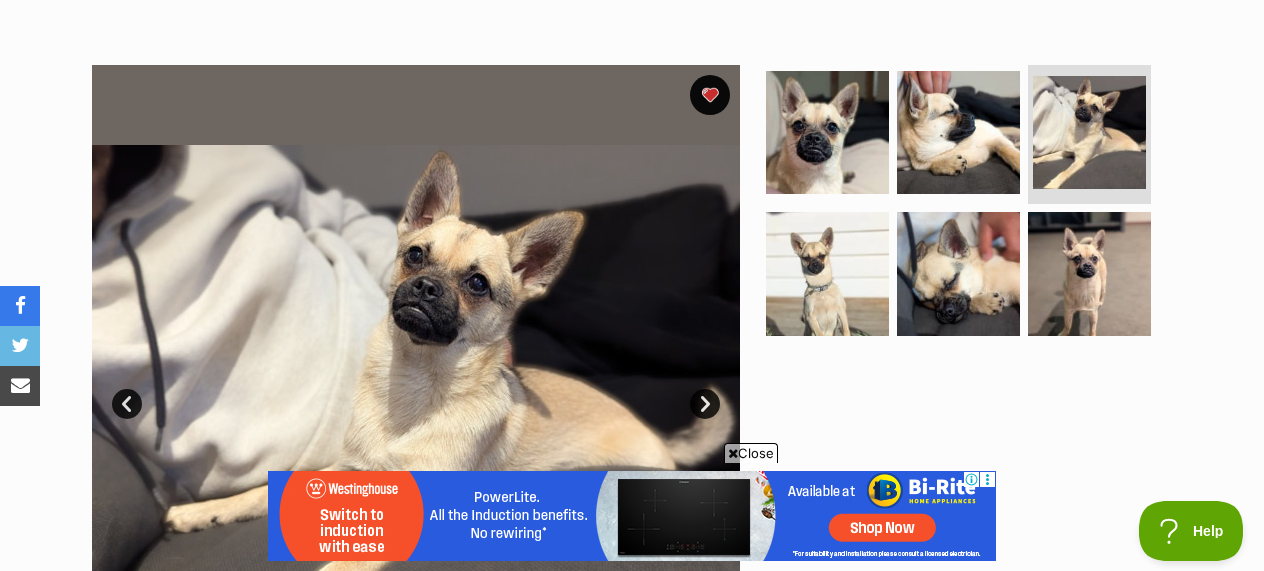 click on "Next" at bounding box center [705, 404] 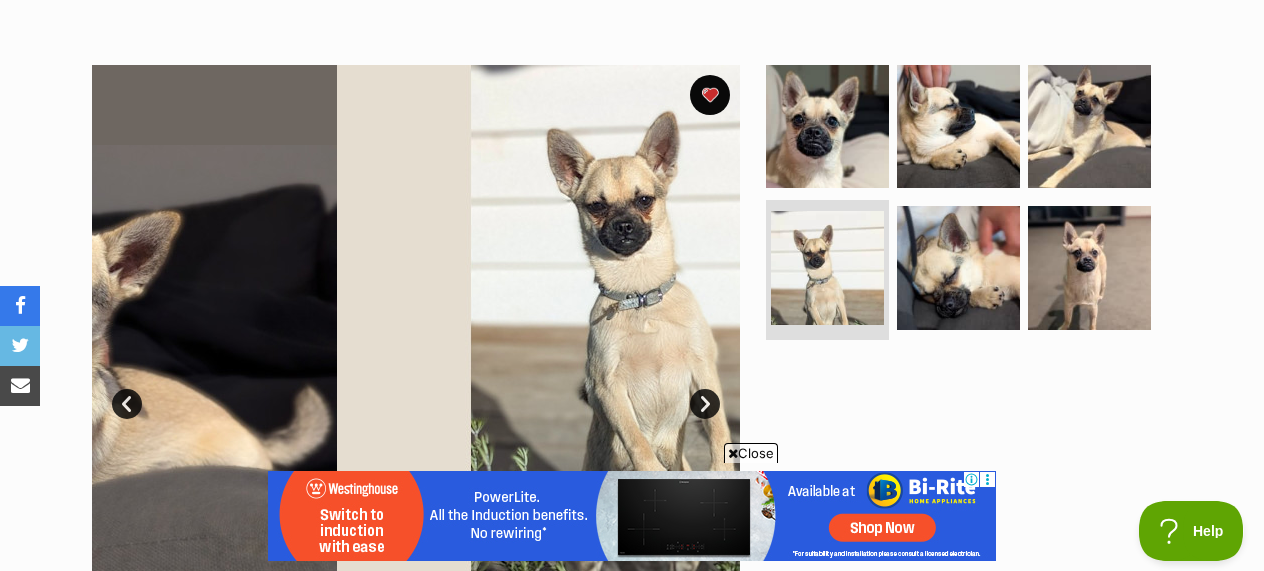 scroll, scrollTop: 0, scrollLeft: 0, axis: both 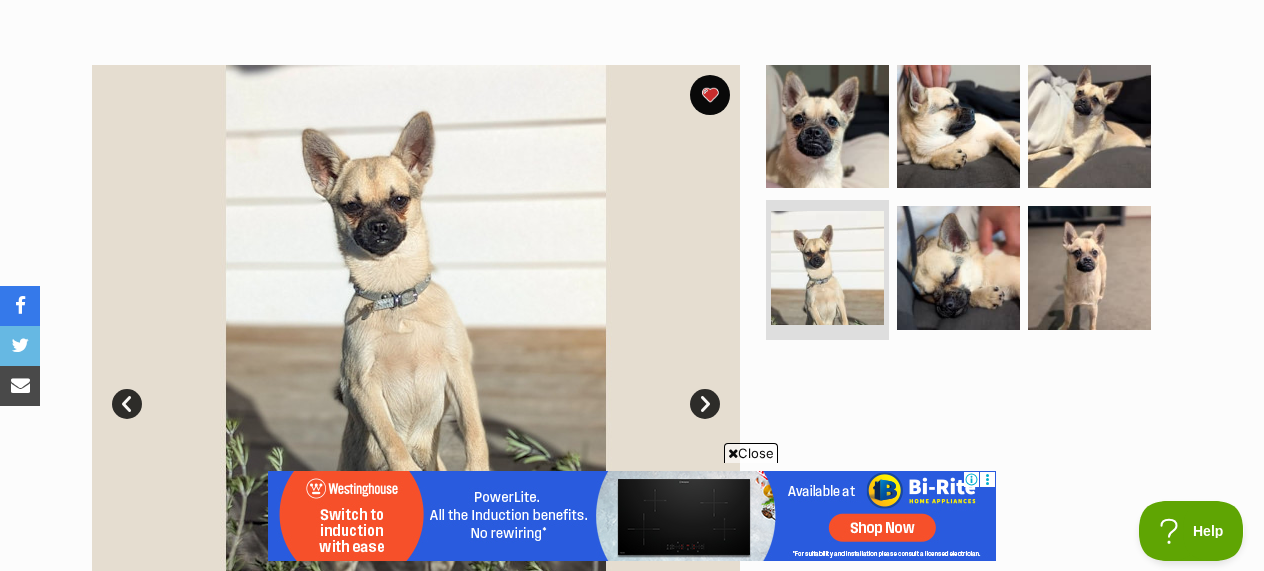 click on "Next" at bounding box center (705, 404) 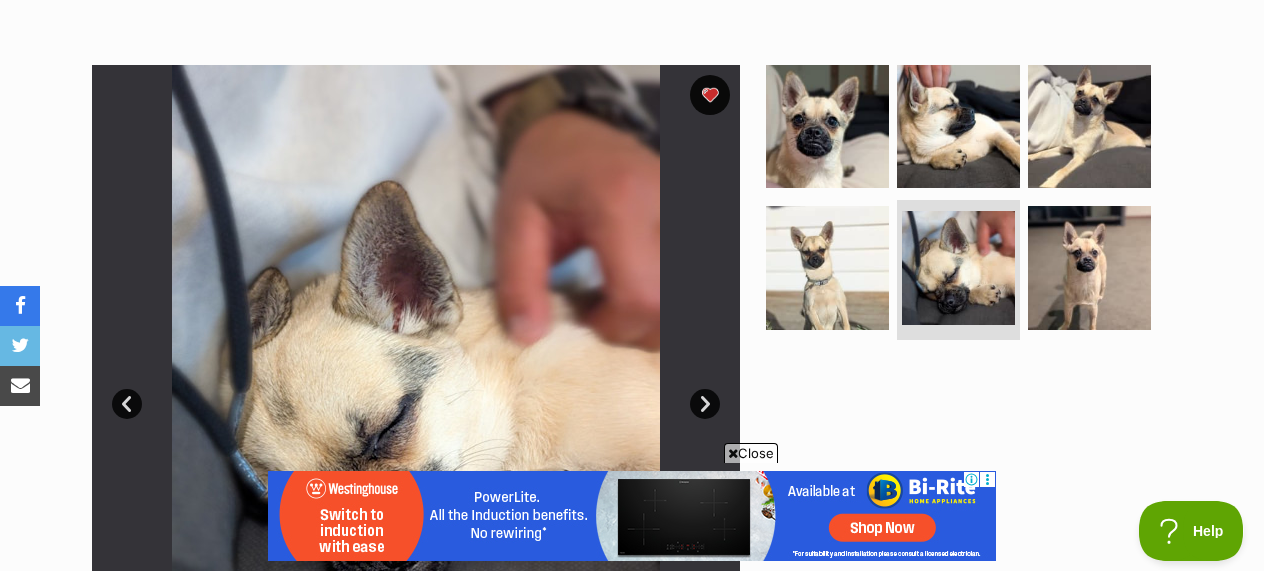 click on "Next" at bounding box center (705, 404) 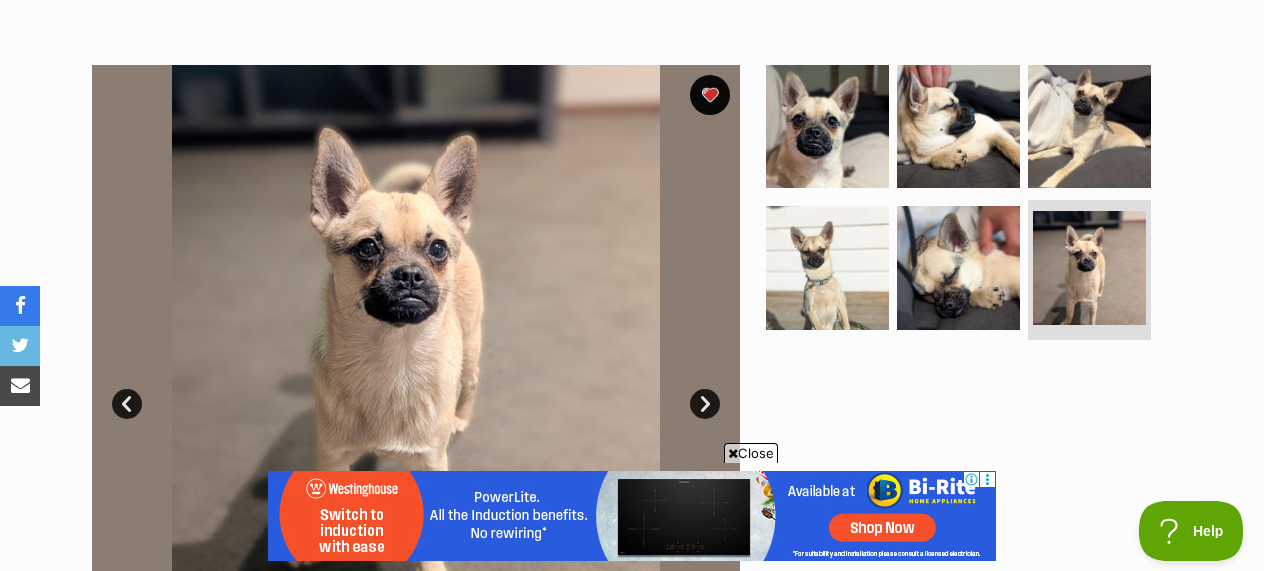 drag, startPoint x: 704, startPoint y: 364, endPoint x: 579, endPoint y: 354, distance: 125.39936 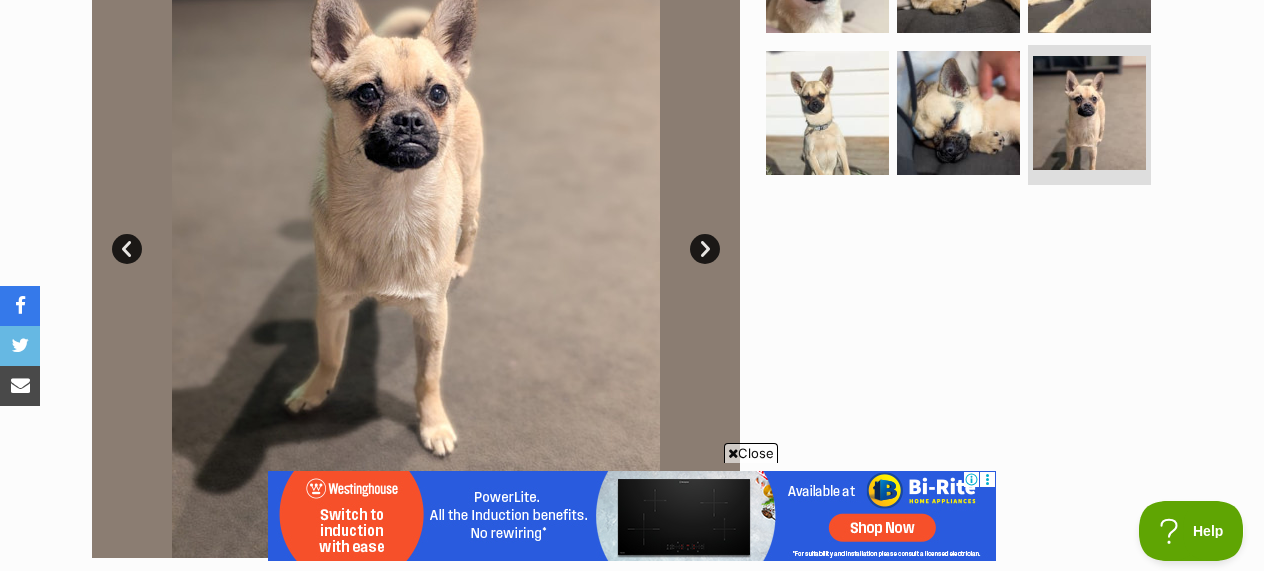 click on "Next" at bounding box center (705, 249) 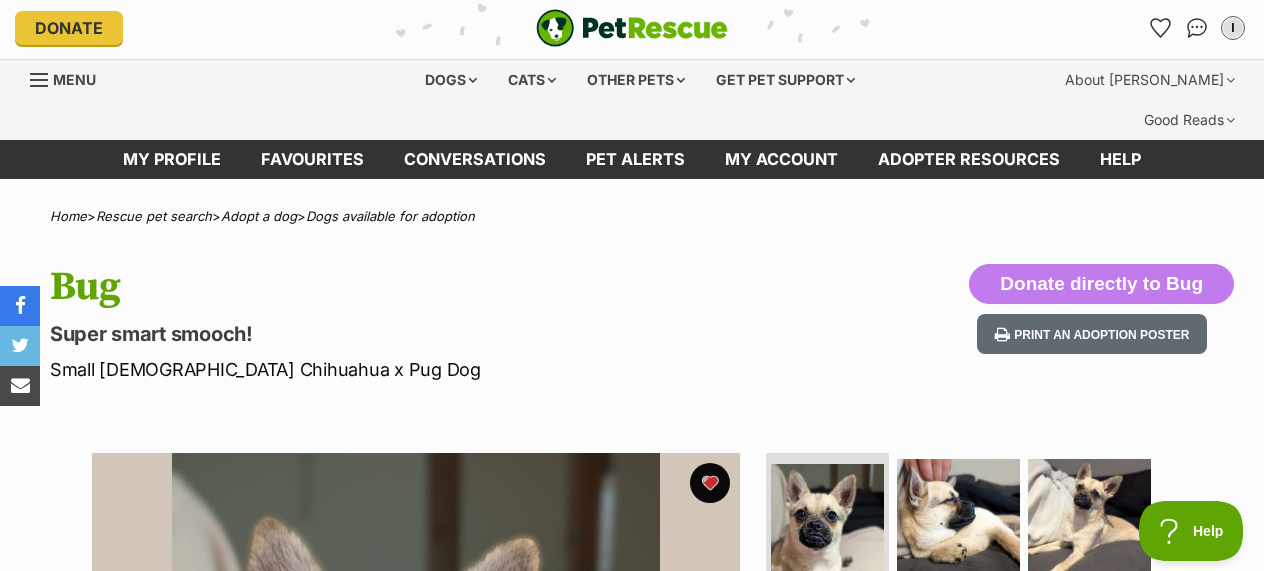 scroll, scrollTop: 4, scrollLeft: 0, axis: vertical 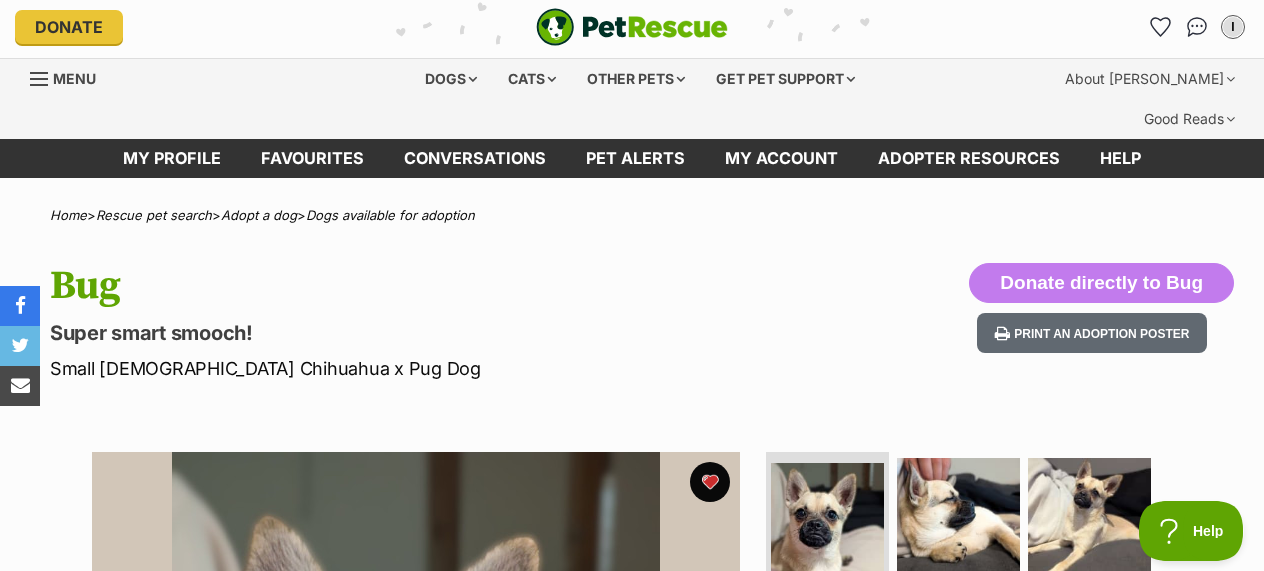 click on "Dogs
Find a dog on PetRescue
View all dogs
Browse all of the doggos looking for a home
Senior dogs
Fill their golden years with love and happiness
Bonded pets
Dogs that need to be adopted together
Dogs looking for foster care
Dogs looking for a temporary home
Dog adoption assistance
How to set up an adopter profile
A guide to setting up your account
Pet adoption tips
Tips to boost your pet search
Creating and managing pet alerts
Get notified about a pawfect match!
Do you speak dog?
Understanding your furry friend
Search by location
VIC
TAS
NT
WA
SA
QLD
NSW
ACT
PetRescue TV
All the joy & happiness you’ll need today. Visit PetRescue TV!
Start watching now!
Cats
Find a cat on PetRescue
View all cats
Browse all of the cats looking for a home" at bounding box center [632, 99] 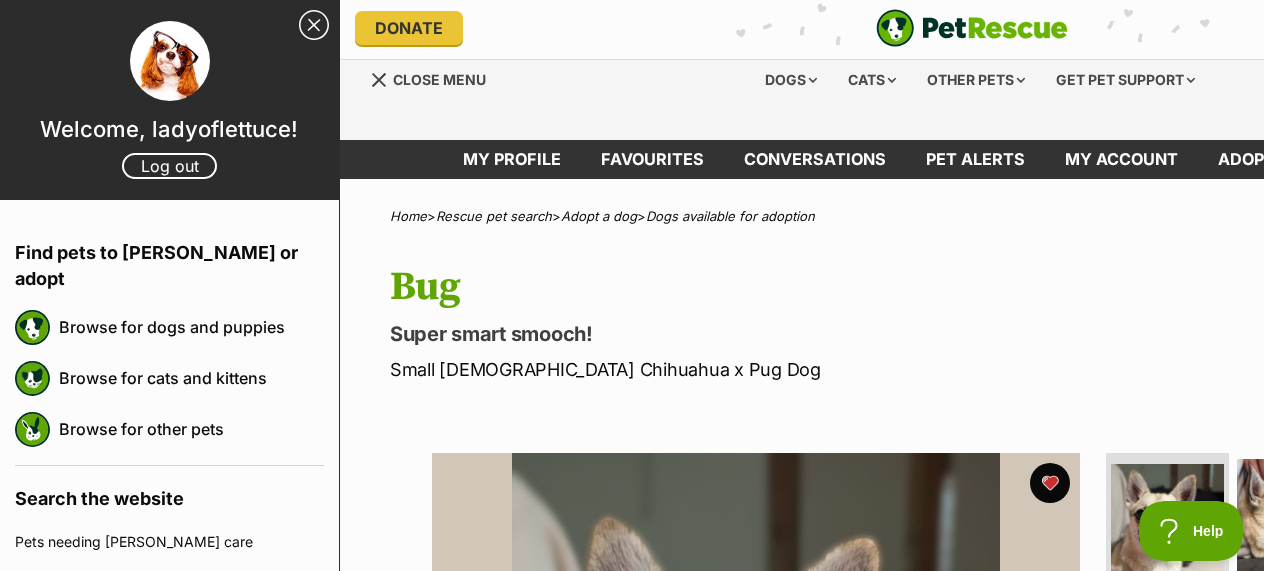 scroll, scrollTop: 0, scrollLeft: 0, axis: both 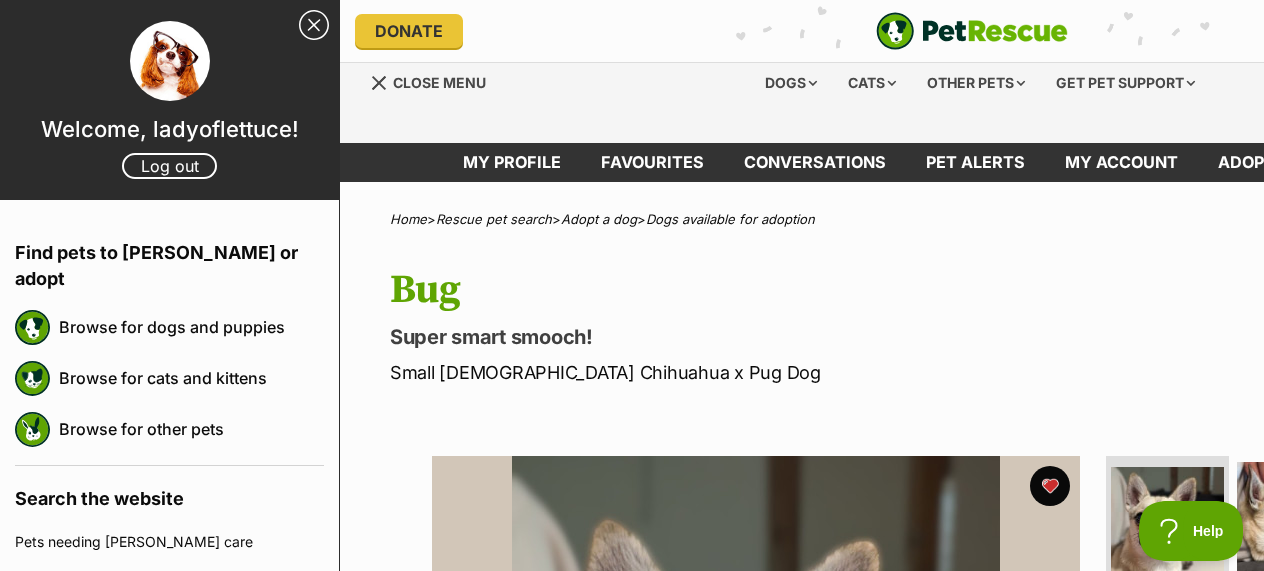 click on "Bug" at bounding box center (751, 290) 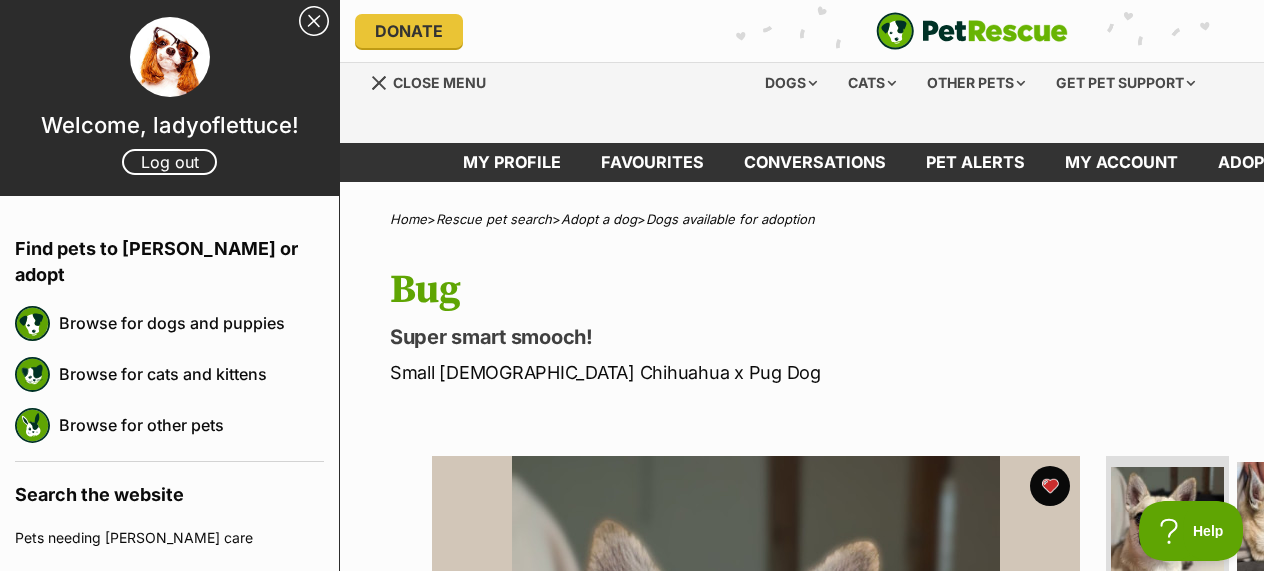 click on "Close Sidebar" at bounding box center (314, 21) 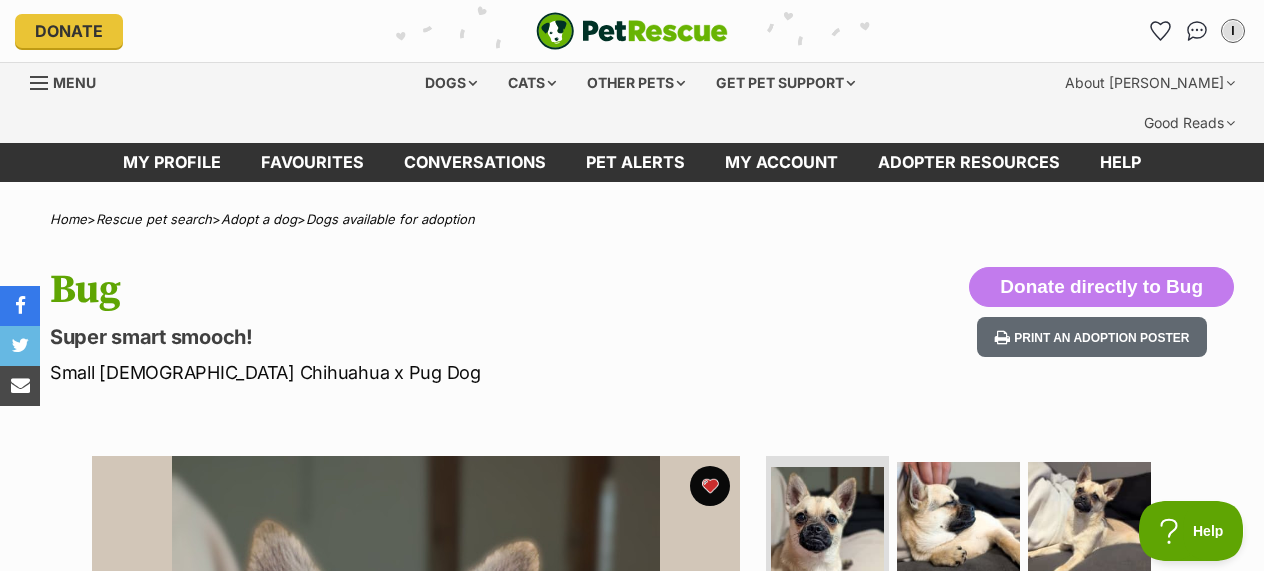 scroll, scrollTop: 3, scrollLeft: 0, axis: vertical 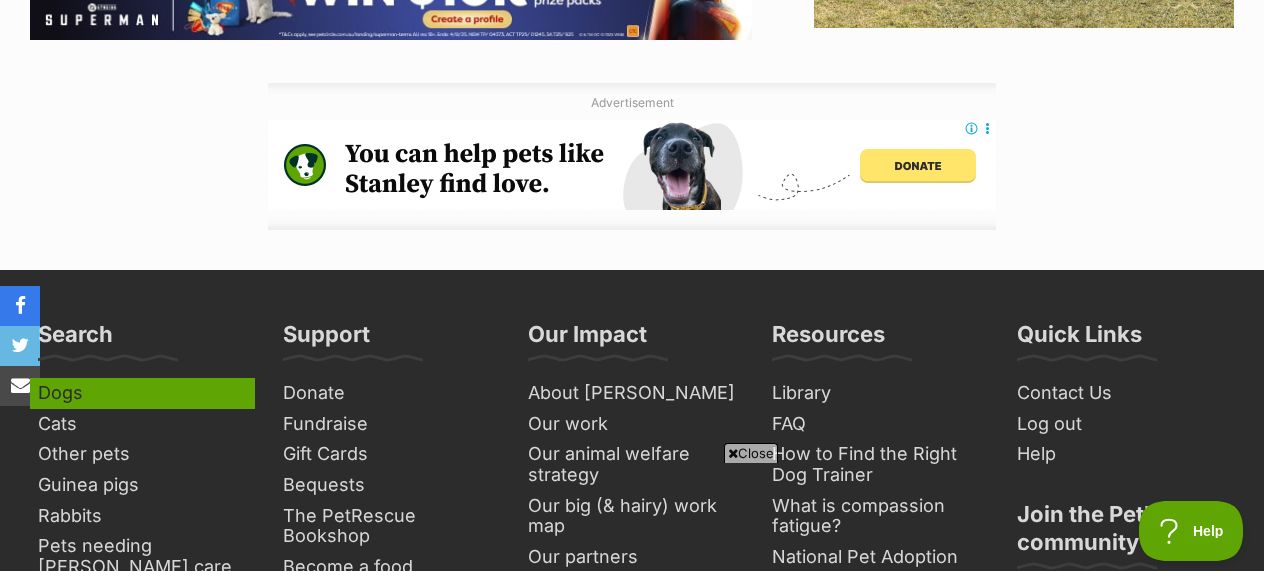 click on "Dogs" at bounding box center [142, 393] 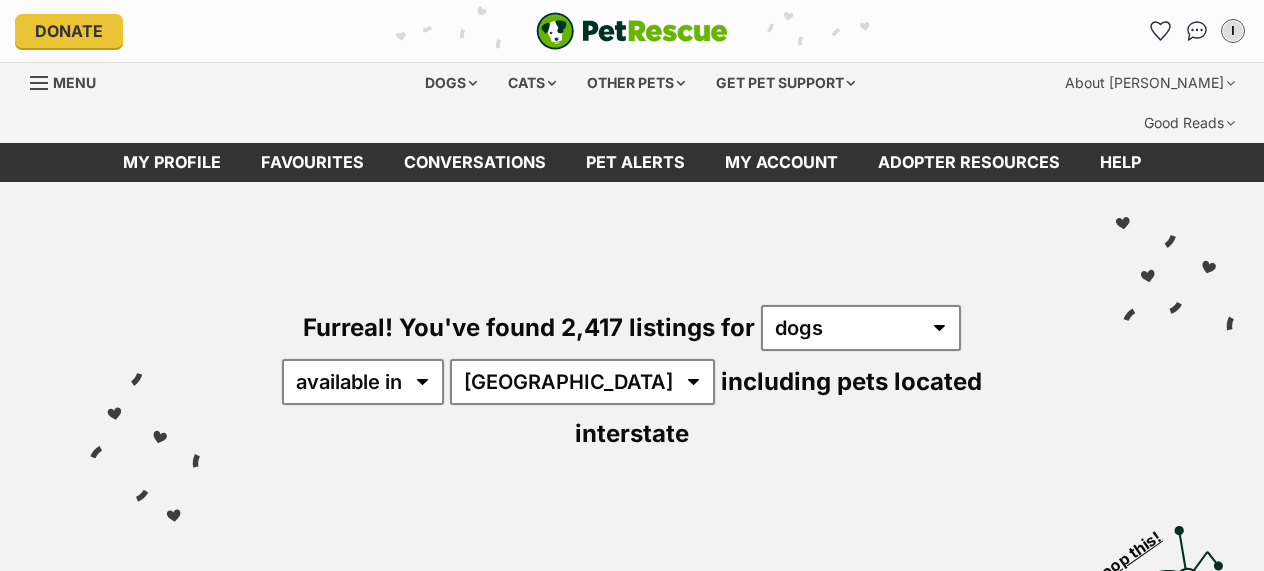 scroll, scrollTop: 0, scrollLeft: 0, axis: both 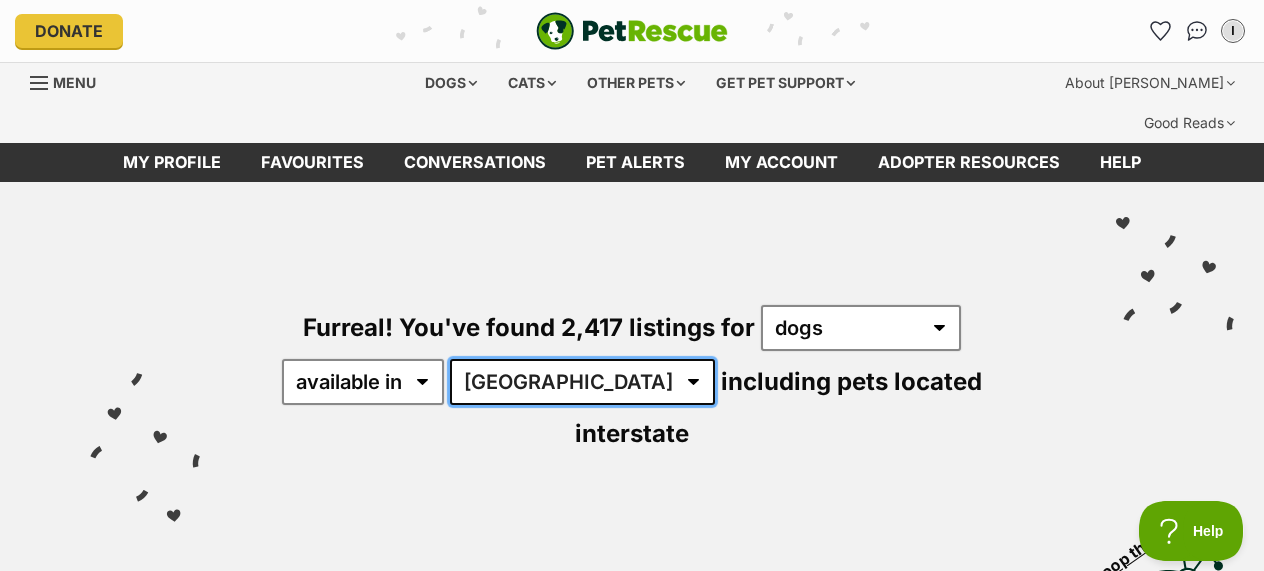 click on "[GEOGRAPHIC_DATA]
[GEOGRAPHIC_DATA]
[GEOGRAPHIC_DATA]
[GEOGRAPHIC_DATA]
[GEOGRAPHIC_DATA]
SA
[GEOGRAPHIC_DATA]
[GEOGRAPHIC_DATA]
[GEOGRAPHIC_DATA]" at bounding box center (582, 382) 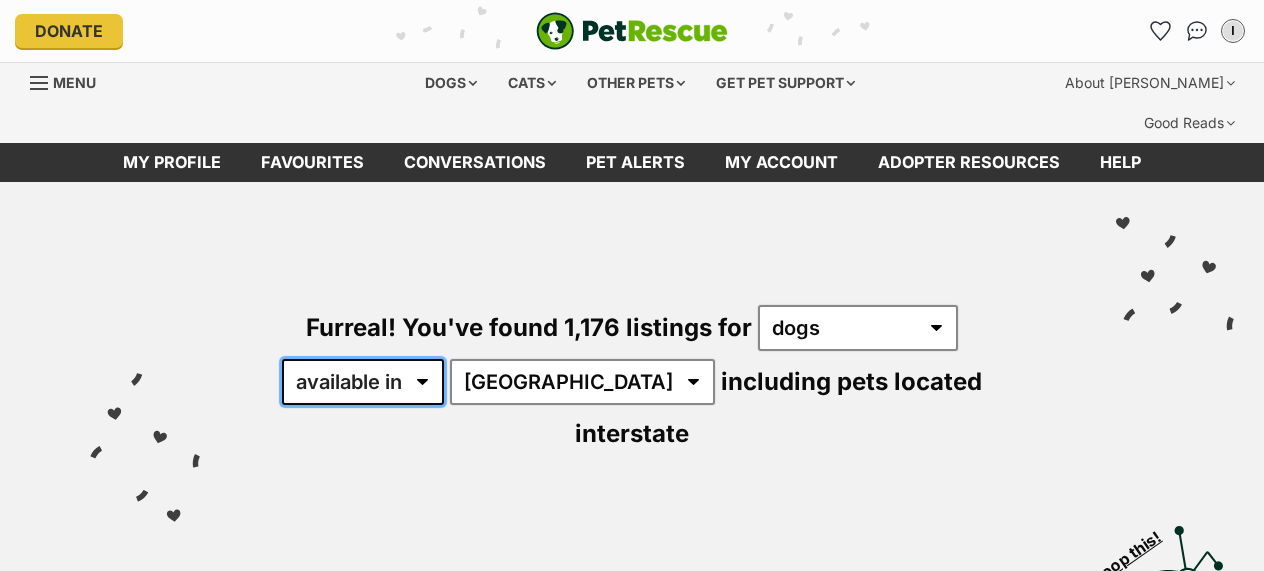 click on "available in
located in" at bounding box center [363, 382] 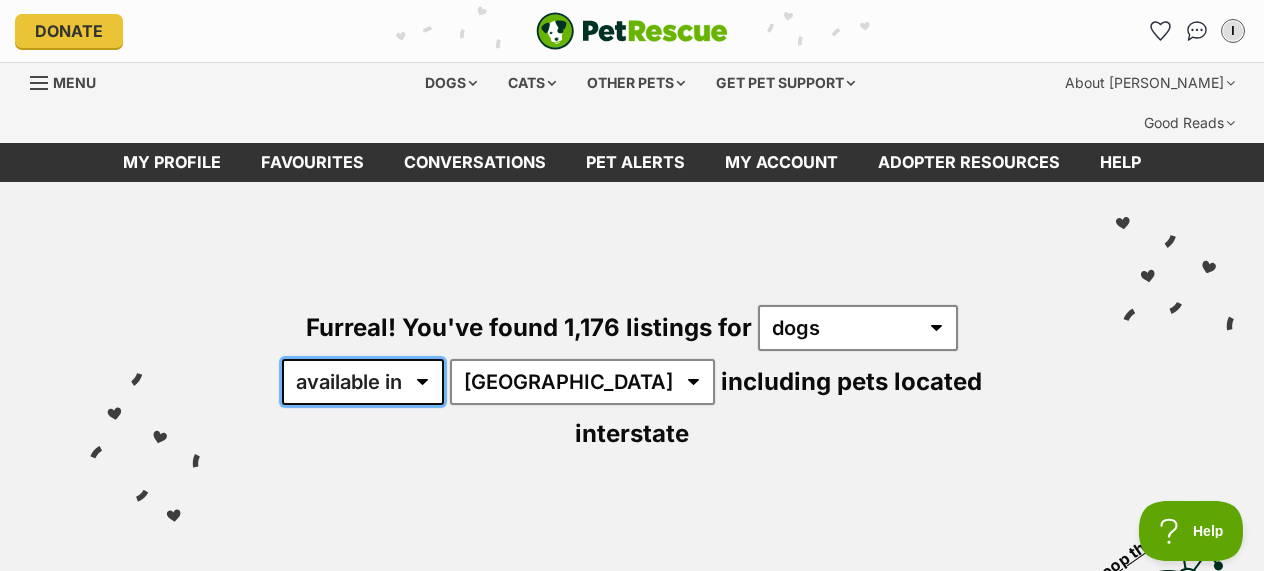 scroll, scrollTop: 0, scrollLeft: 0, axis: both 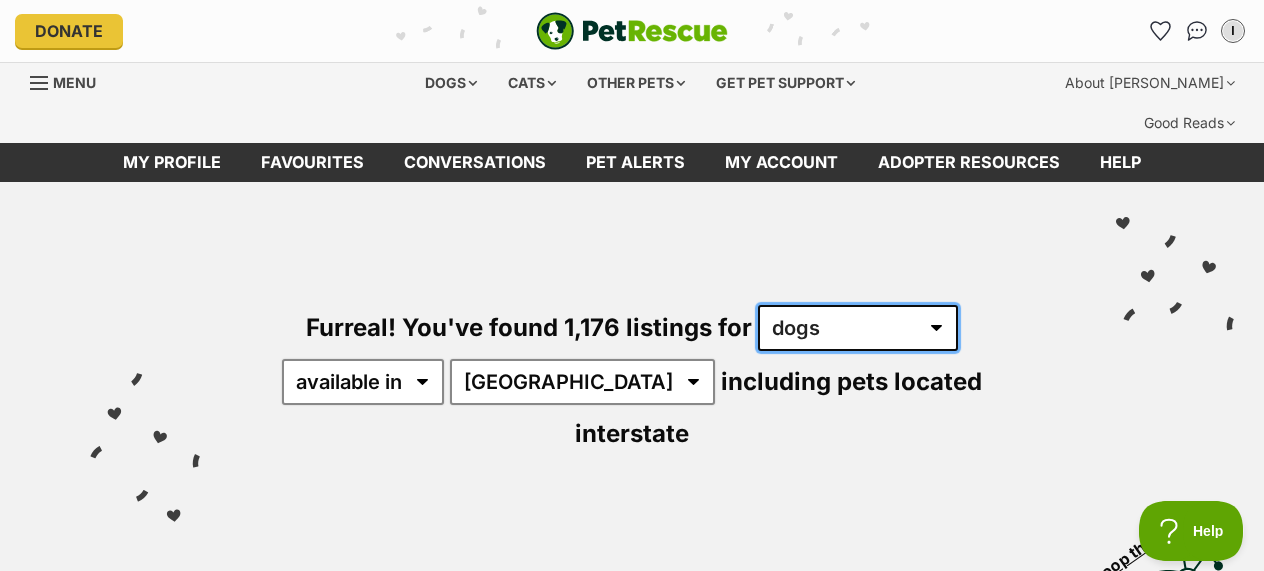 click on "any type of pet
cats
dogs
other pets" at bounding box center (858, 328) 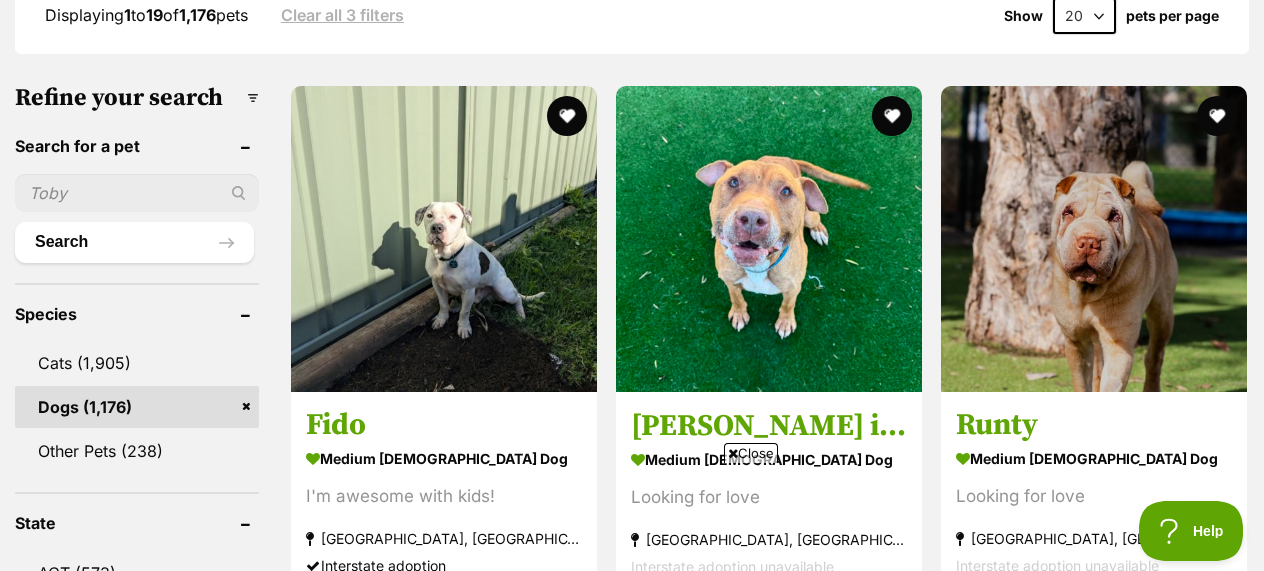 scroll, scrollTop: 661, scrollLeft: 0, axis: vertical 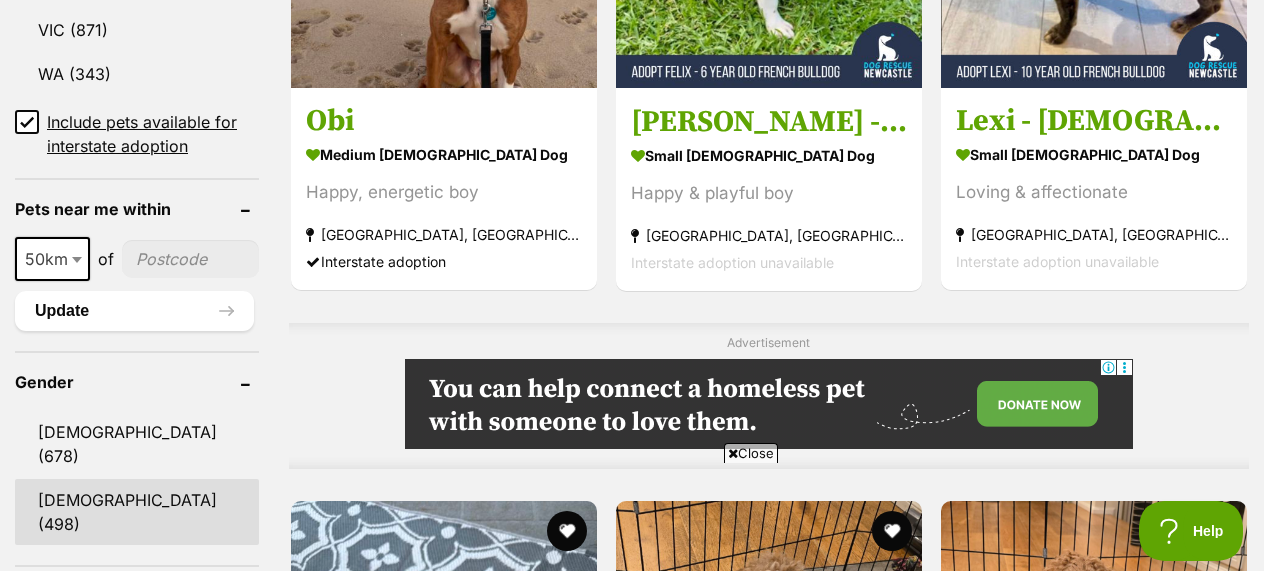 click on "[DEMOGRAPHIC_DATA] (498)" at bounding box center (137, 512) 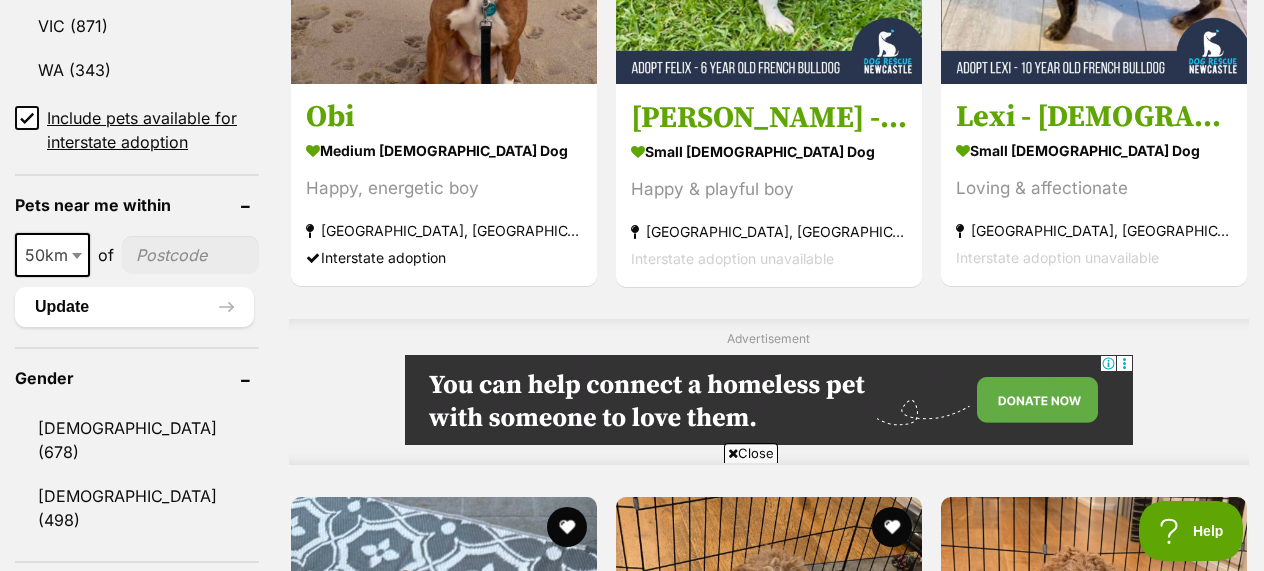scroll, scrollTop: 1494, scrollLeft: 0, axis: vertical 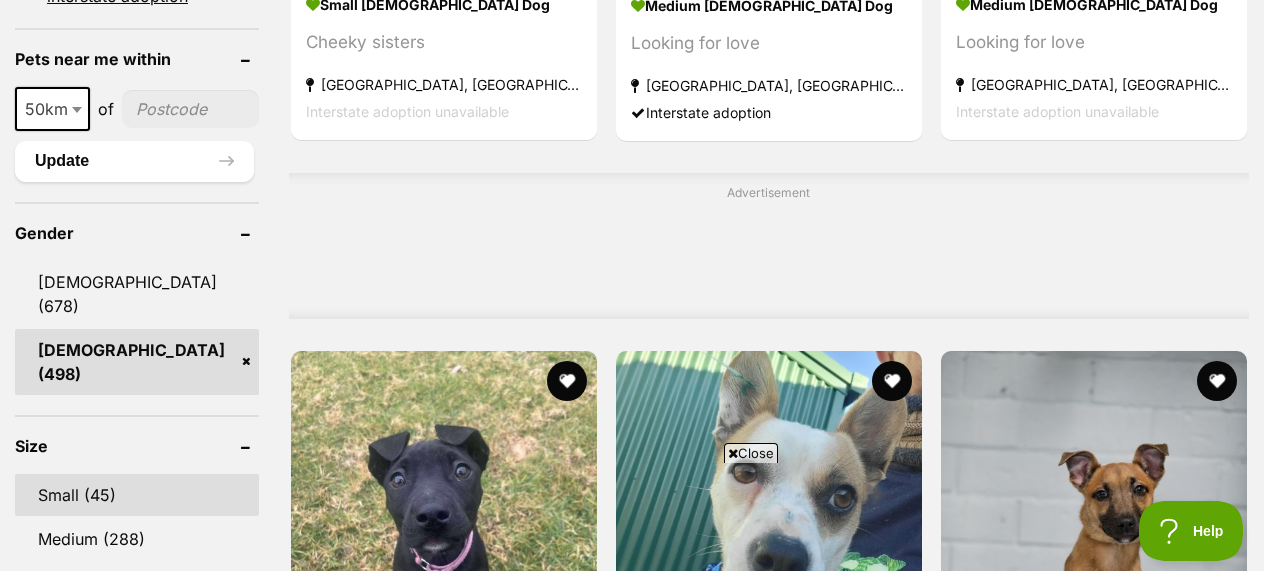 click on "Small (45)" at bounding box center [137, 495] 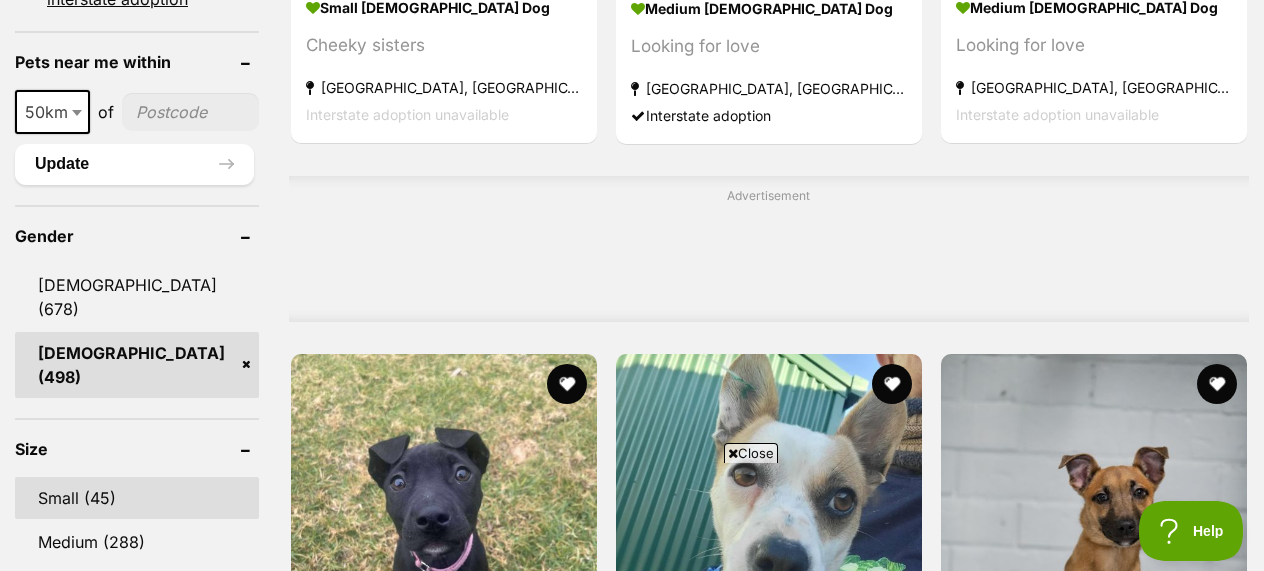 scroll, scrollTop: 1631, scrollLeft: 0, axis: vertical 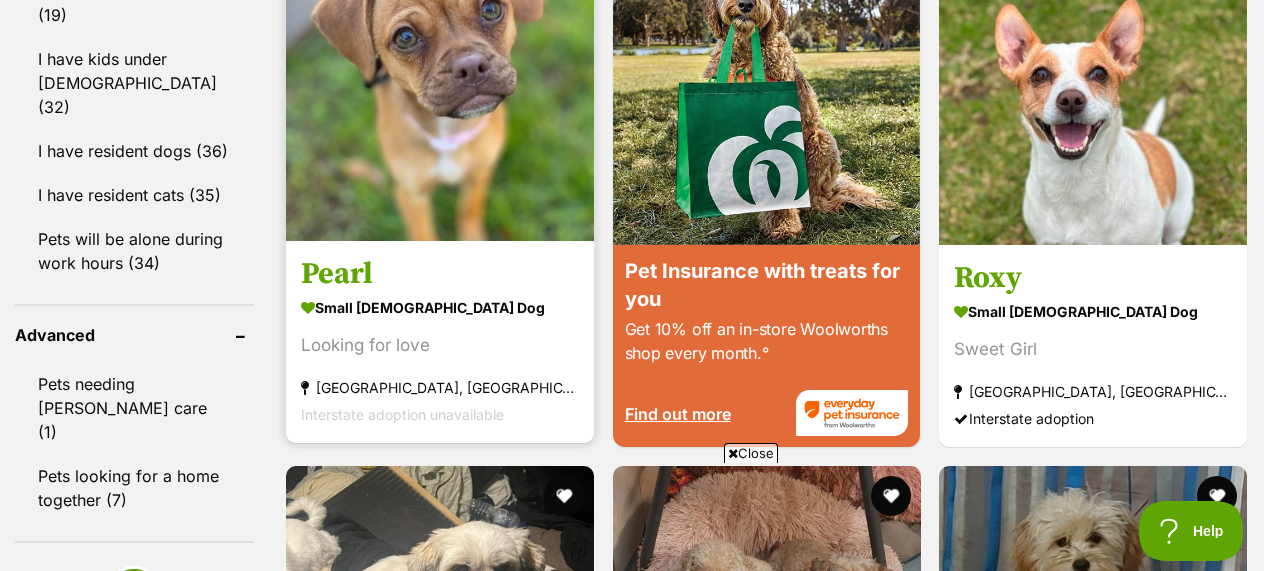 click at bounding box center (440, 87) 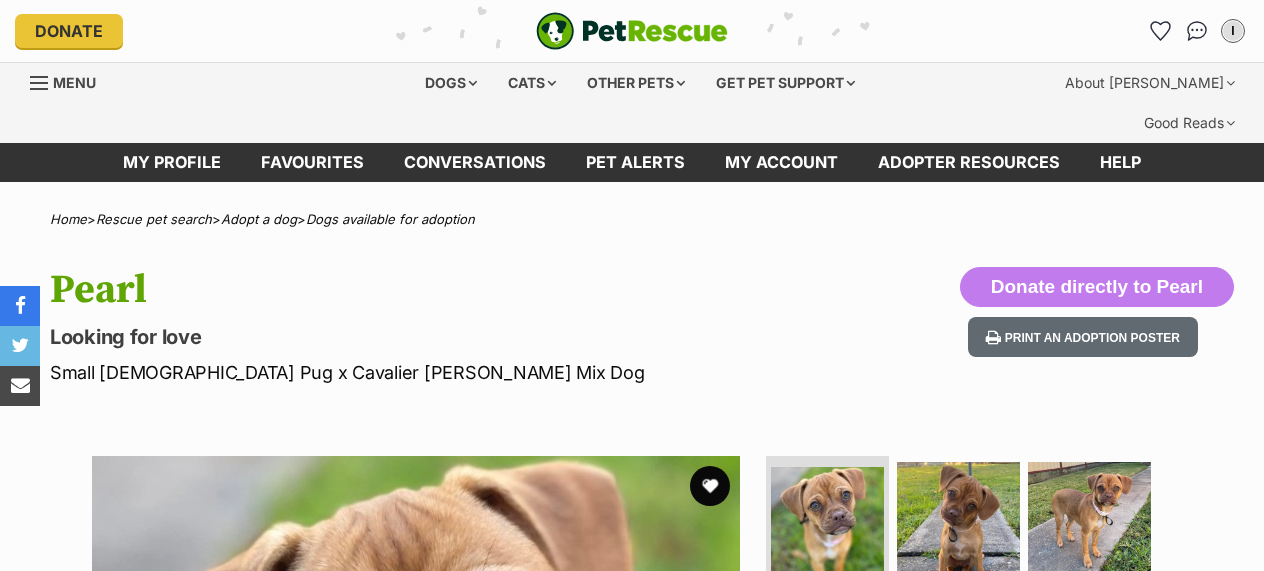 scroll, scrollTop: 0, scrollLeft: 0, axis: both 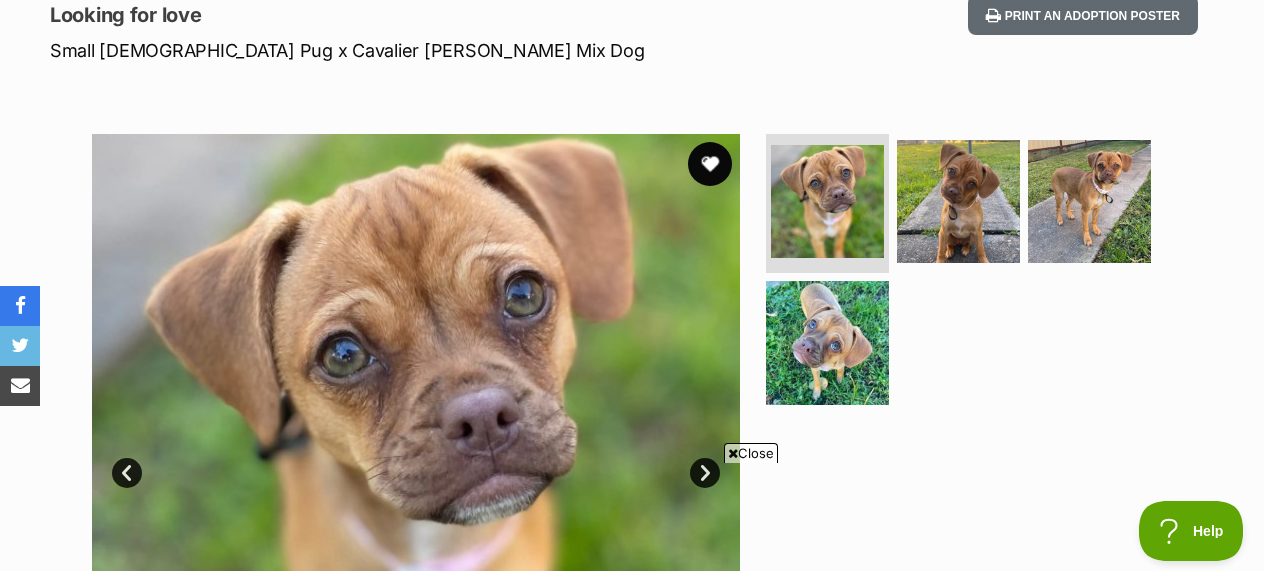 click at bounding box center (710, 164) 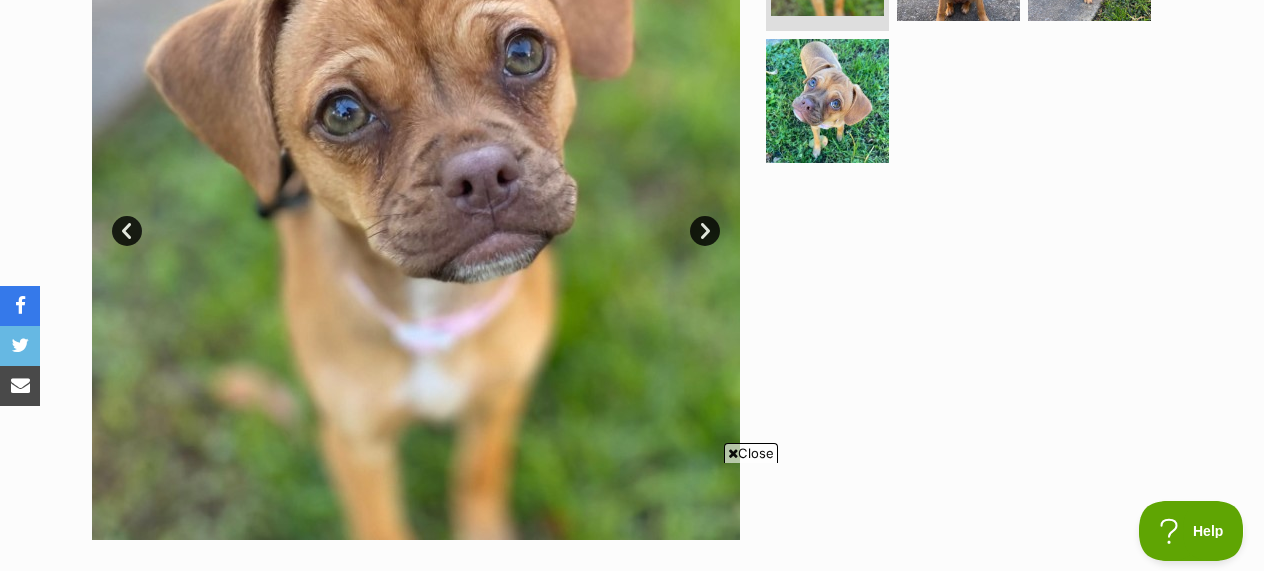scroll, scrollTop: 587, scrollLeft: 0, axis: vertical 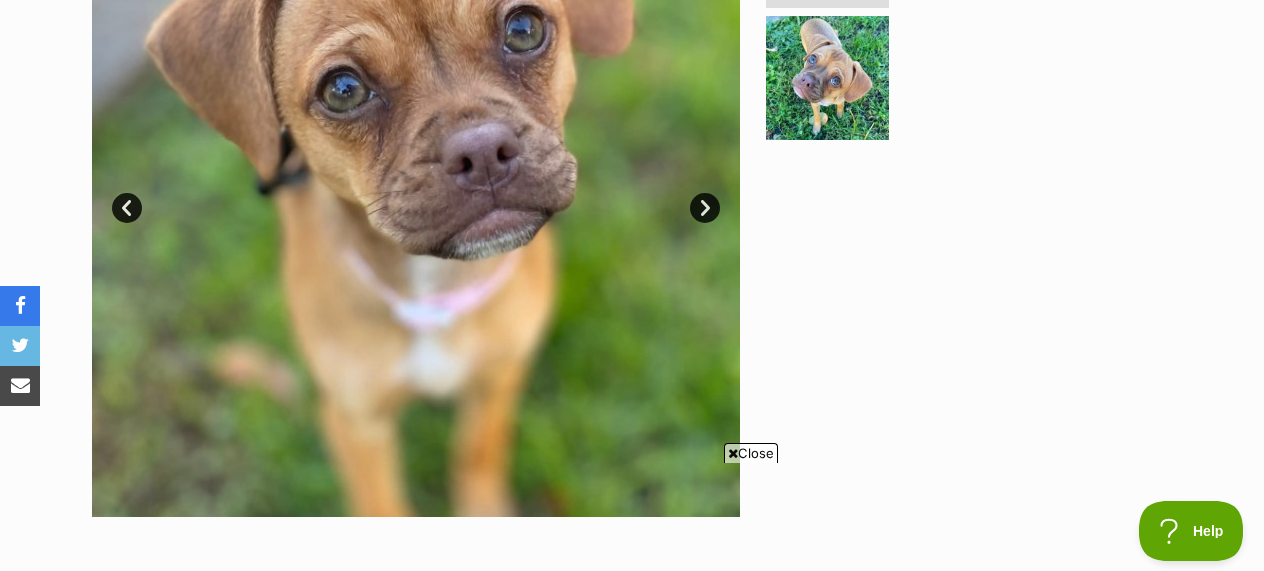 click on "Next" at bounding box center [705, 208] 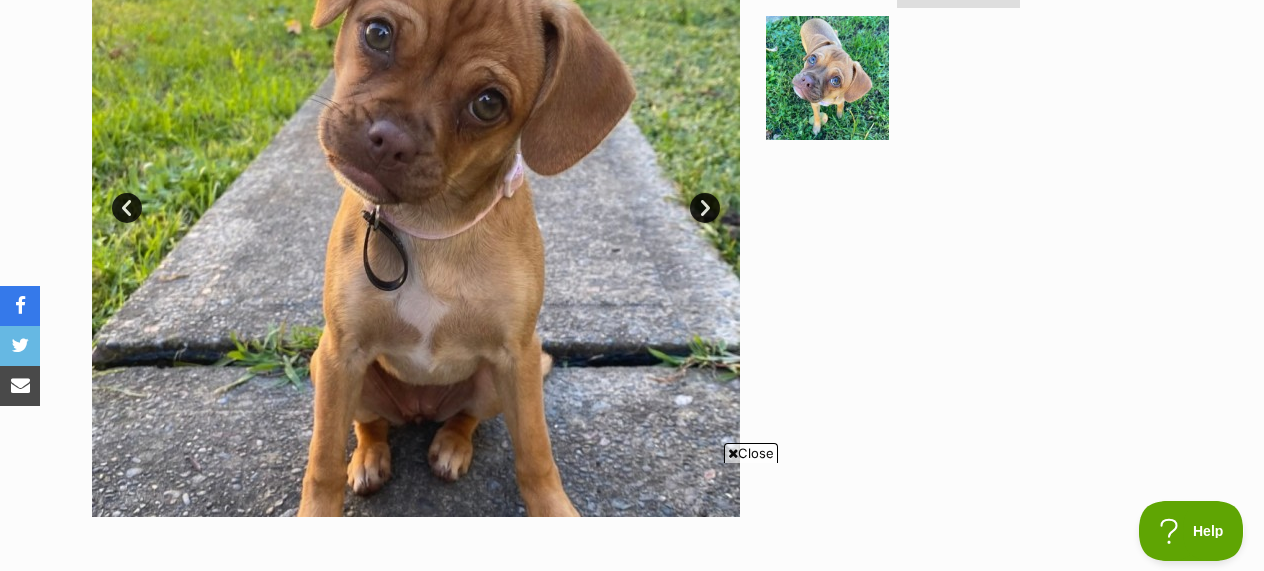 click on "Next" at bounding box center (705, 208) 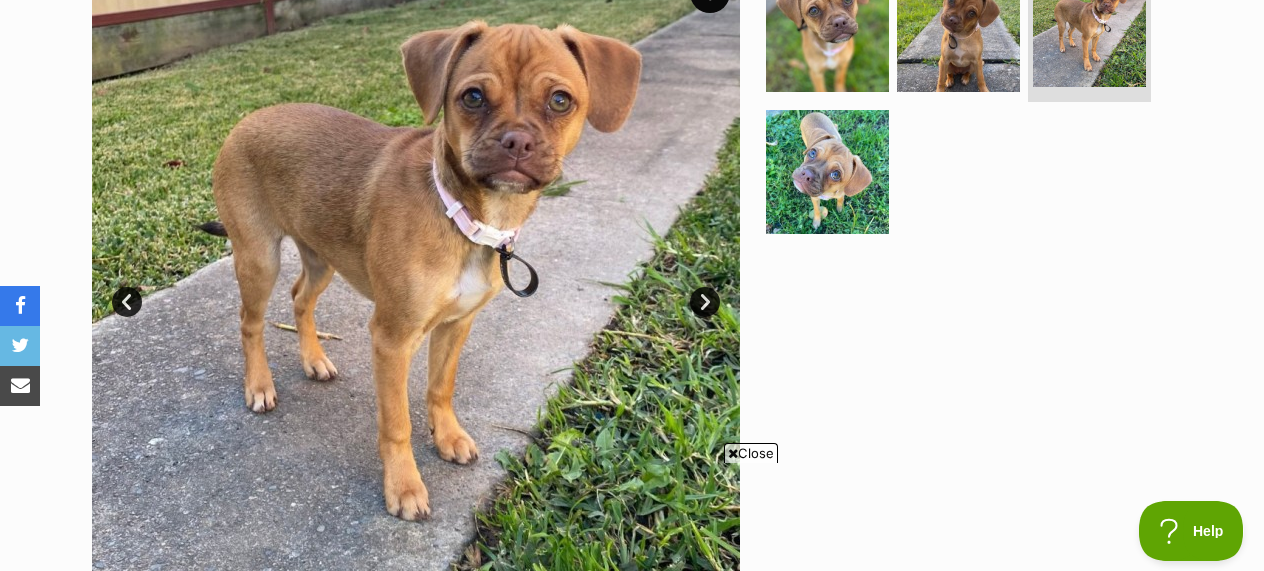 scroll, scrollTop: 495, scrollLeft: 0, axis: vertical 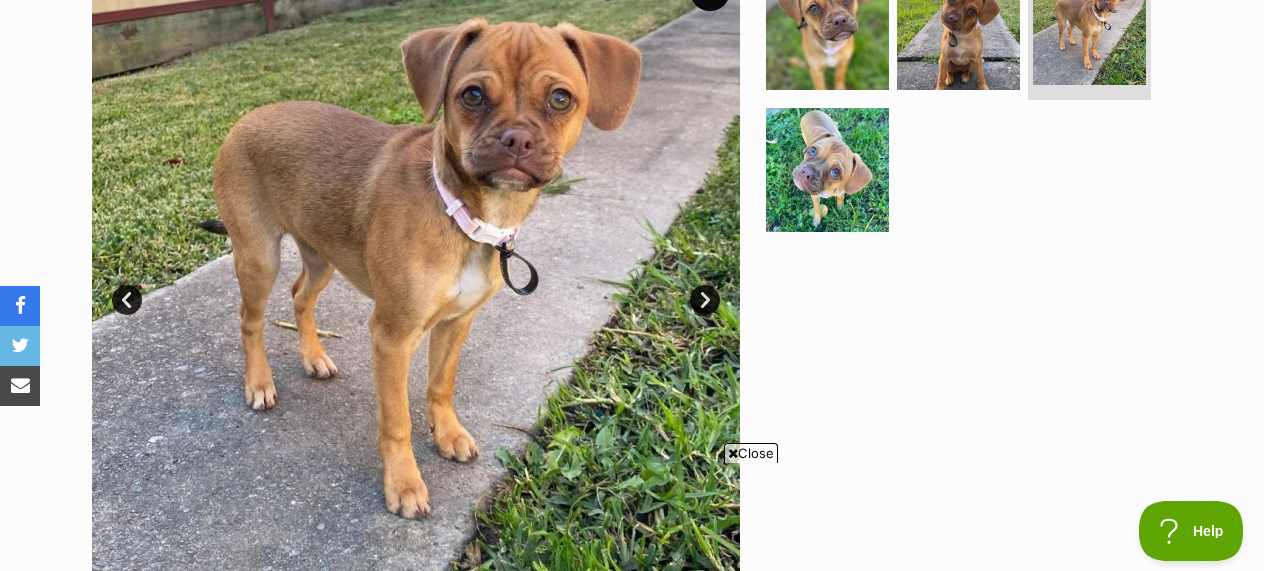click on "Next" at bounding box center [705, 300] 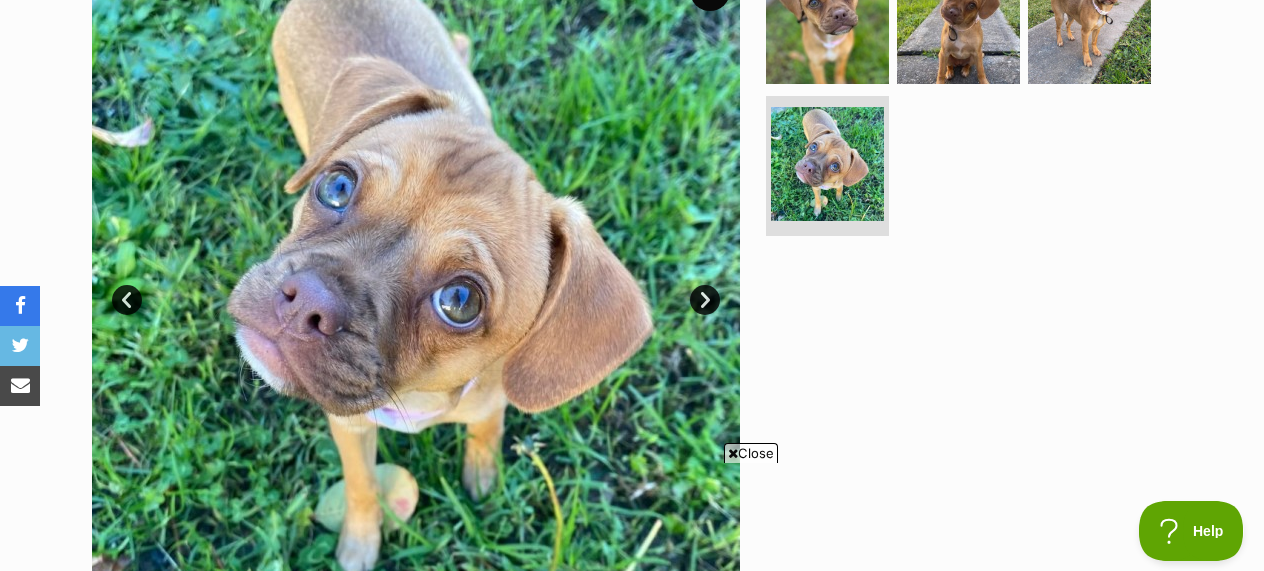 click on "Next" at bounding box center (705, 300) 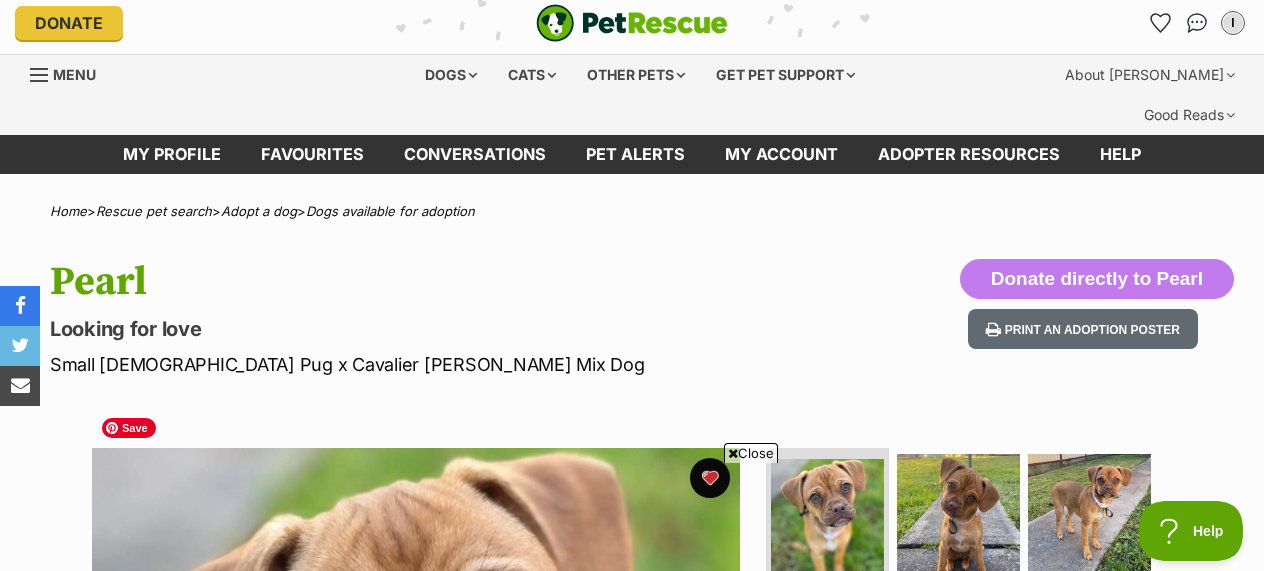 scroll, scrollTop: 0, scrollLeft: 0, axis: both 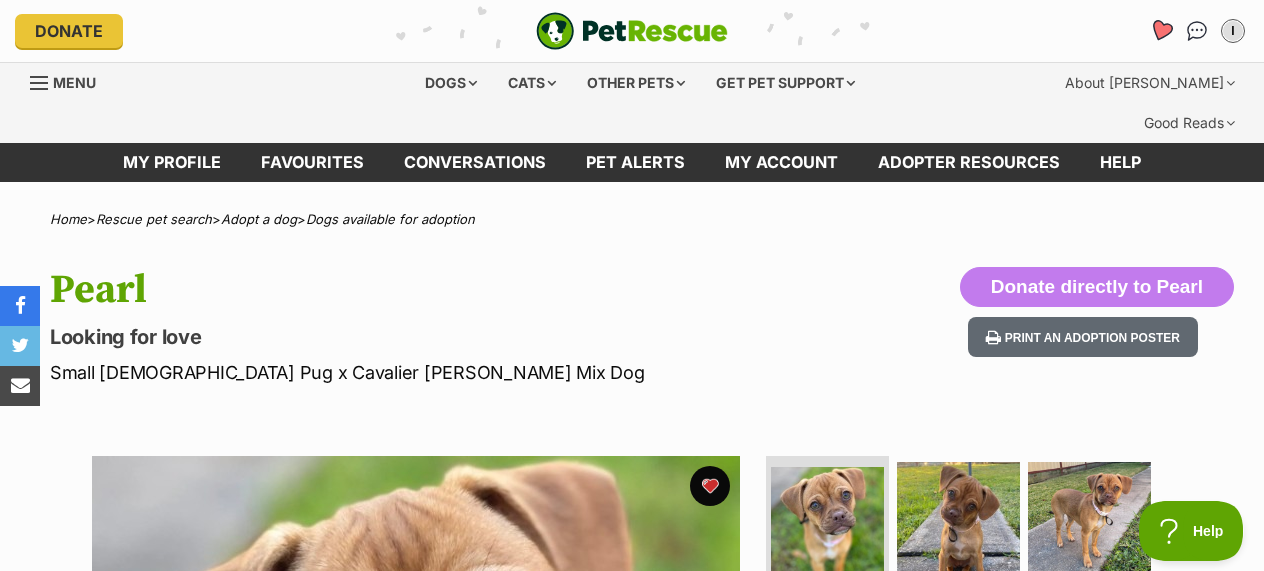 click 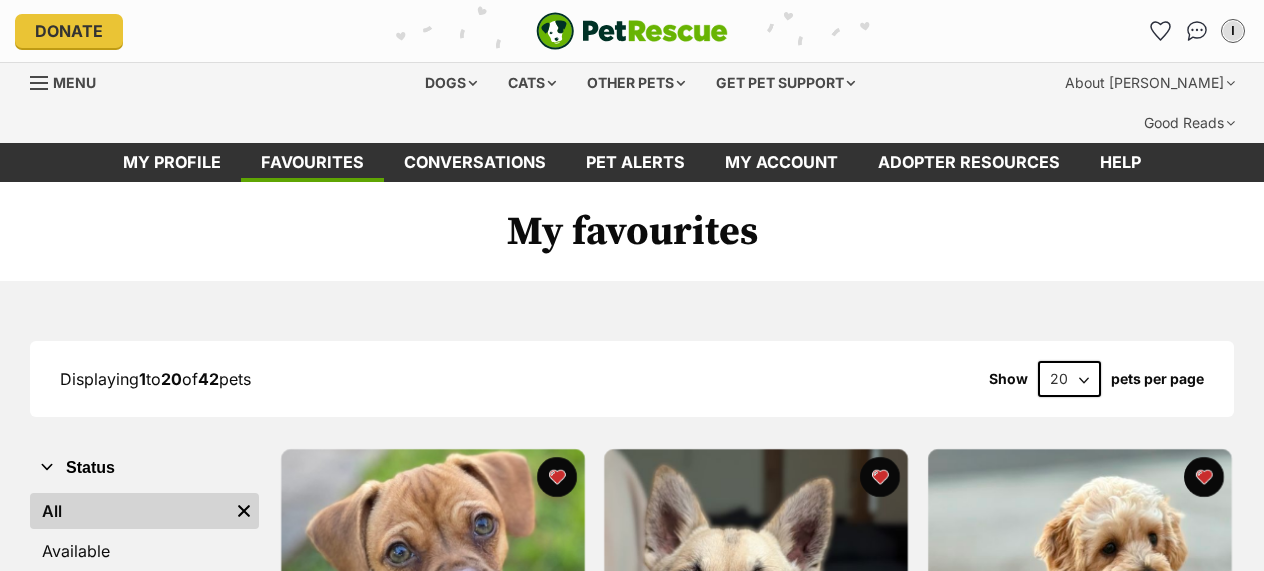 scroll, scrollTop: 0, scrollLeft: 0, axis: both 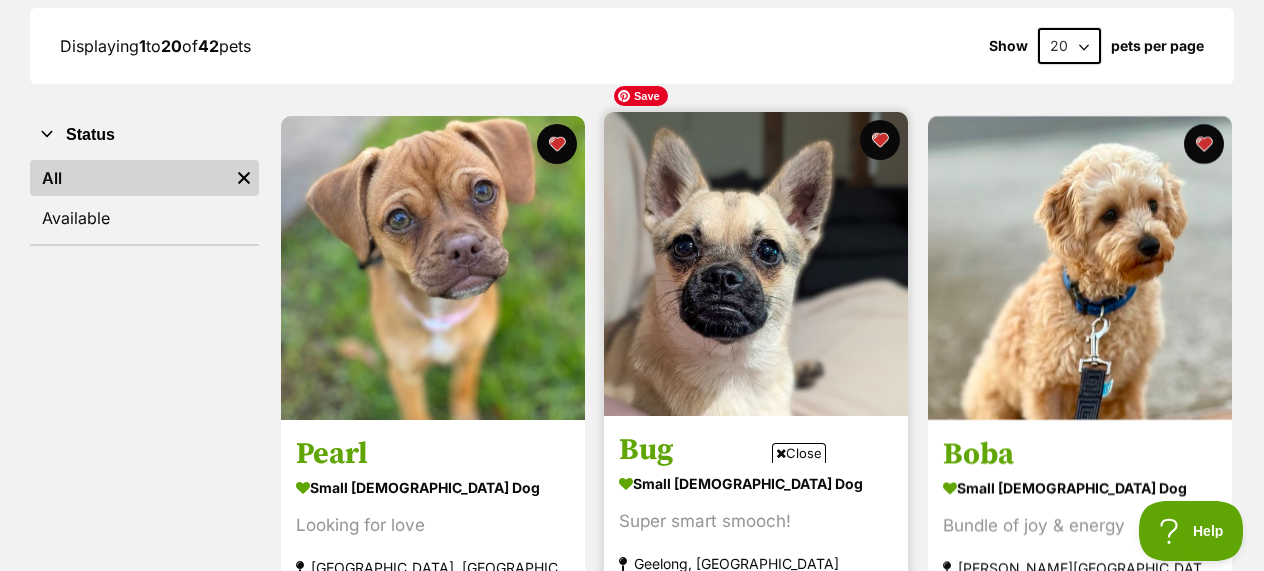 click at bounding box center (756, 264) 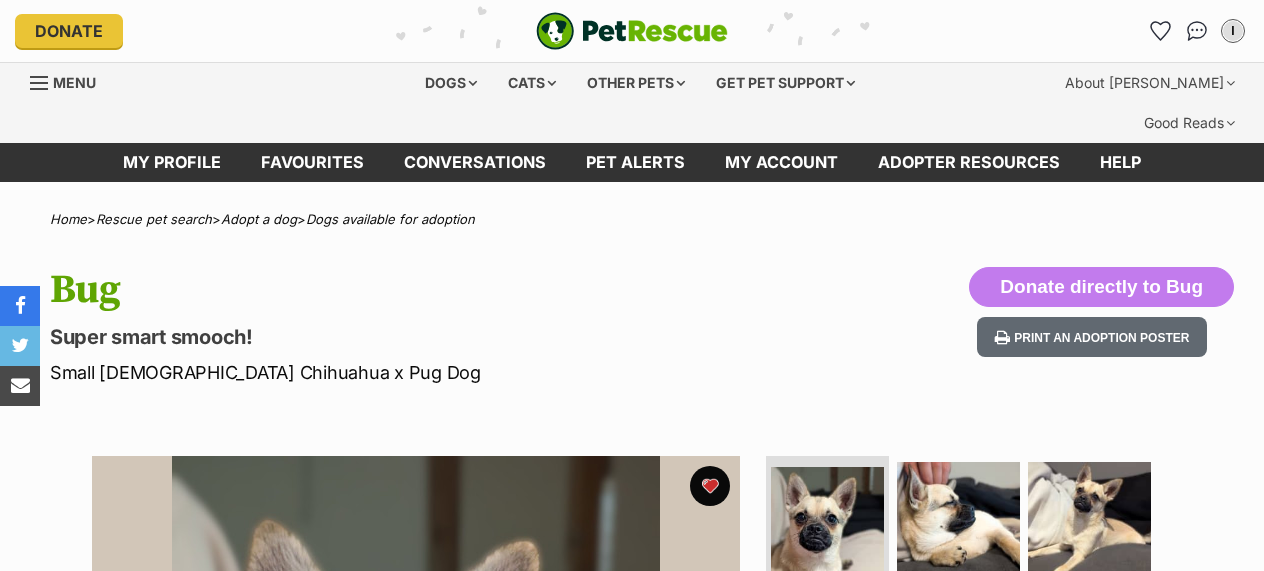 scroll, scrollTop: 0, scrollLeft: 0, axis: both 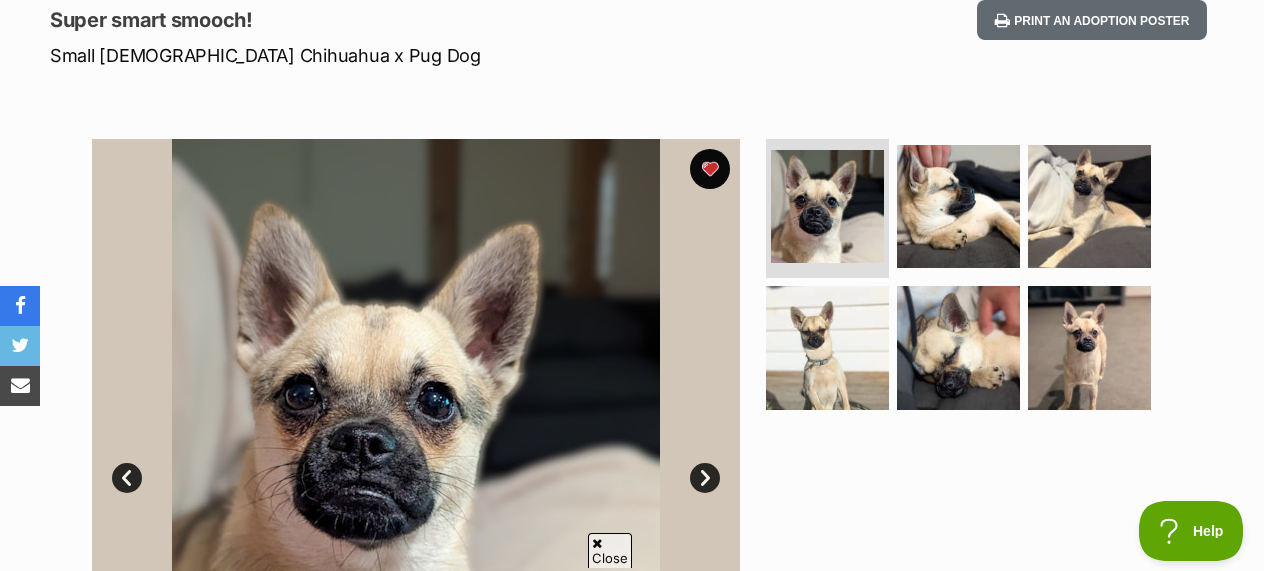 click on "Next" at bounding box center (705, 478) 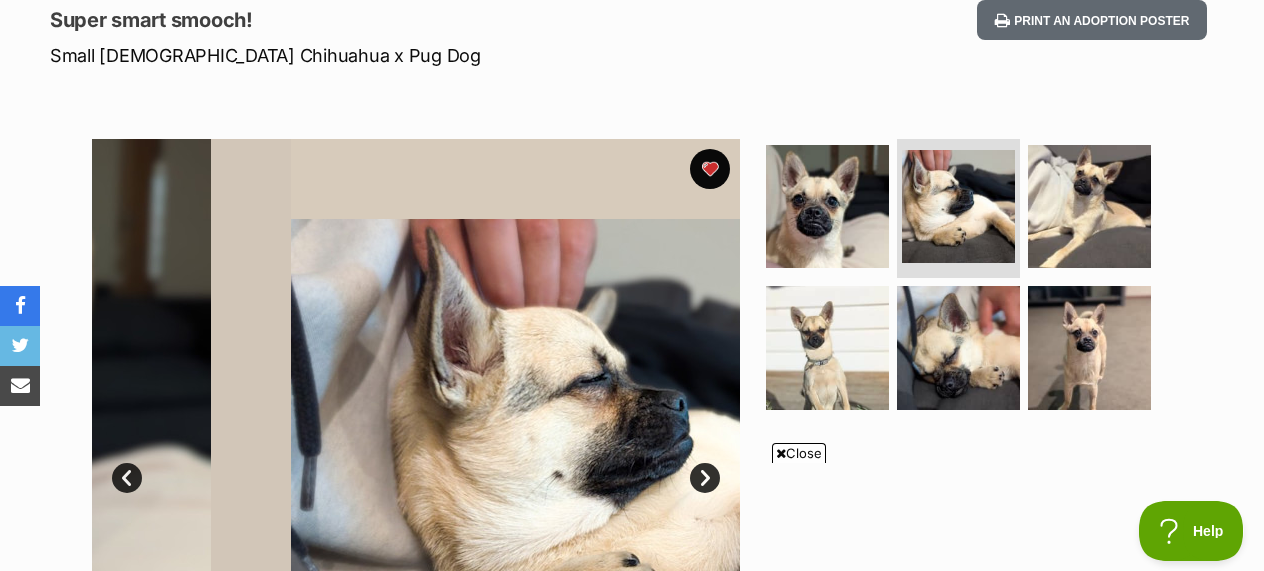 scroll, scrollTop: 0, scrollLeft: 0, axis: both 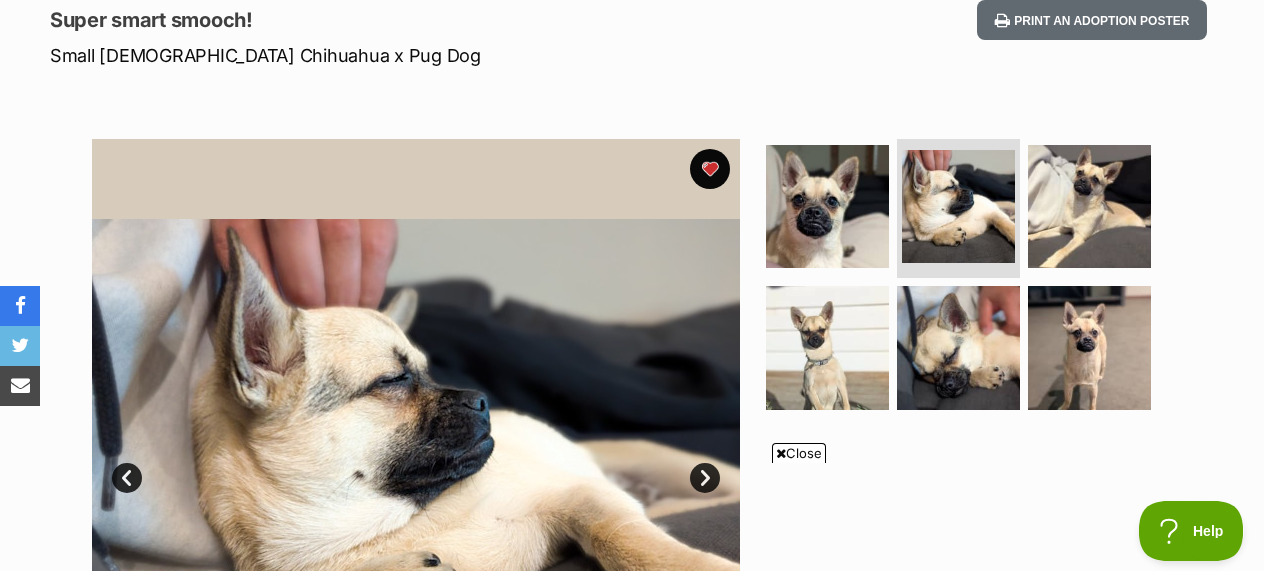 click on "Next" at bounding box center (705, 478) 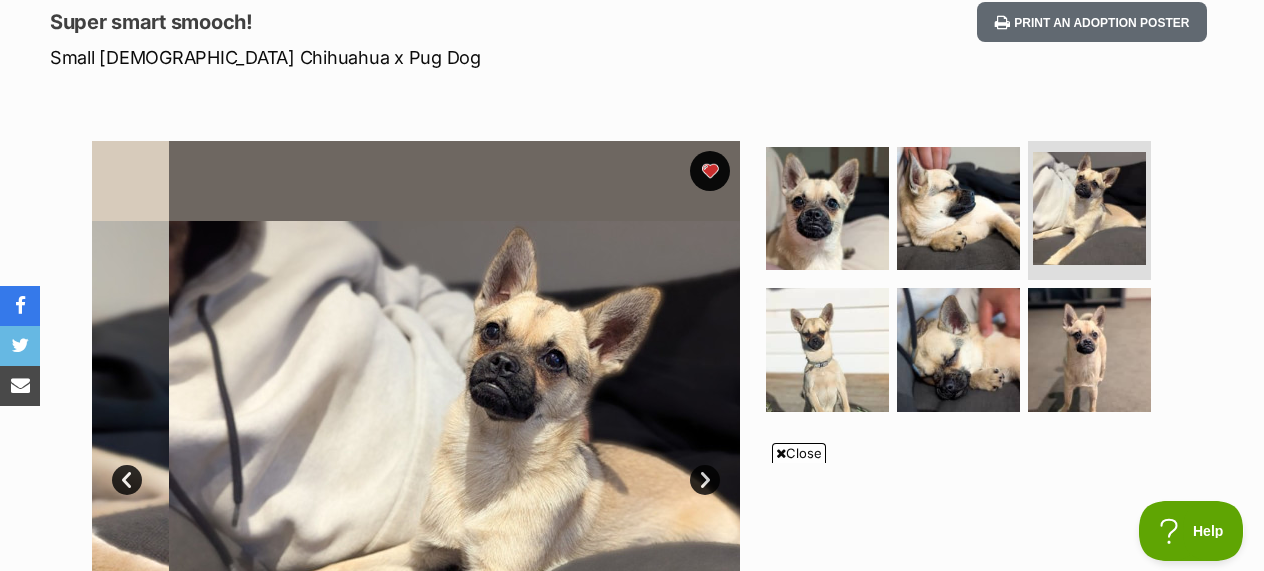 scroll, scrollTop: 0, scrollLeft: 0, axis: both 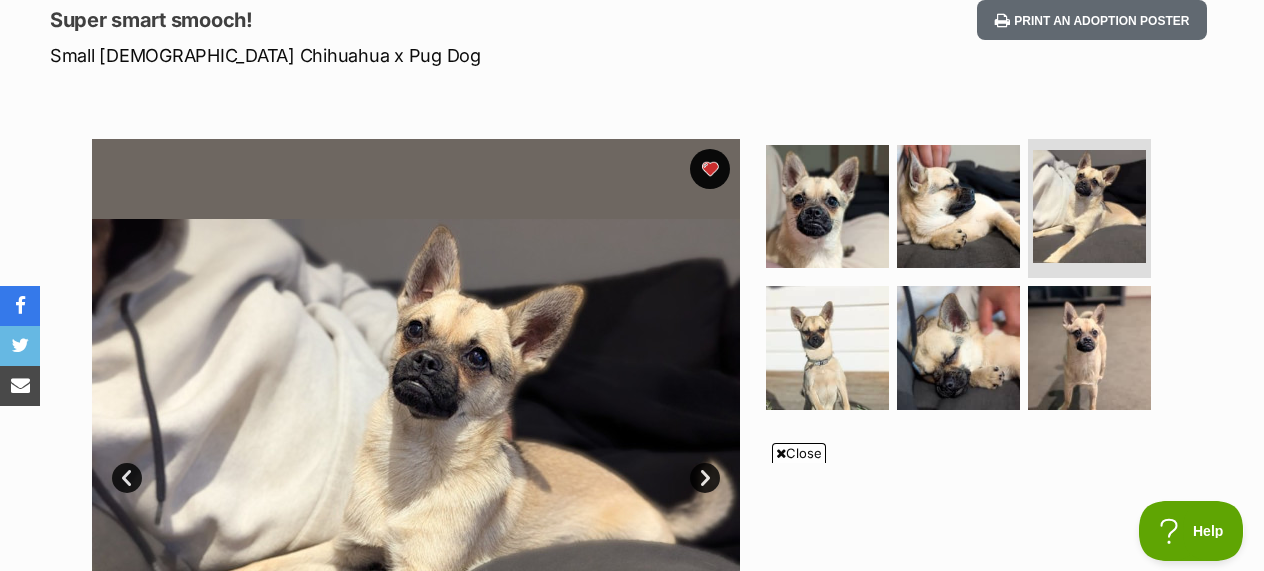 click on "Next" at bounding box center (705, 478) 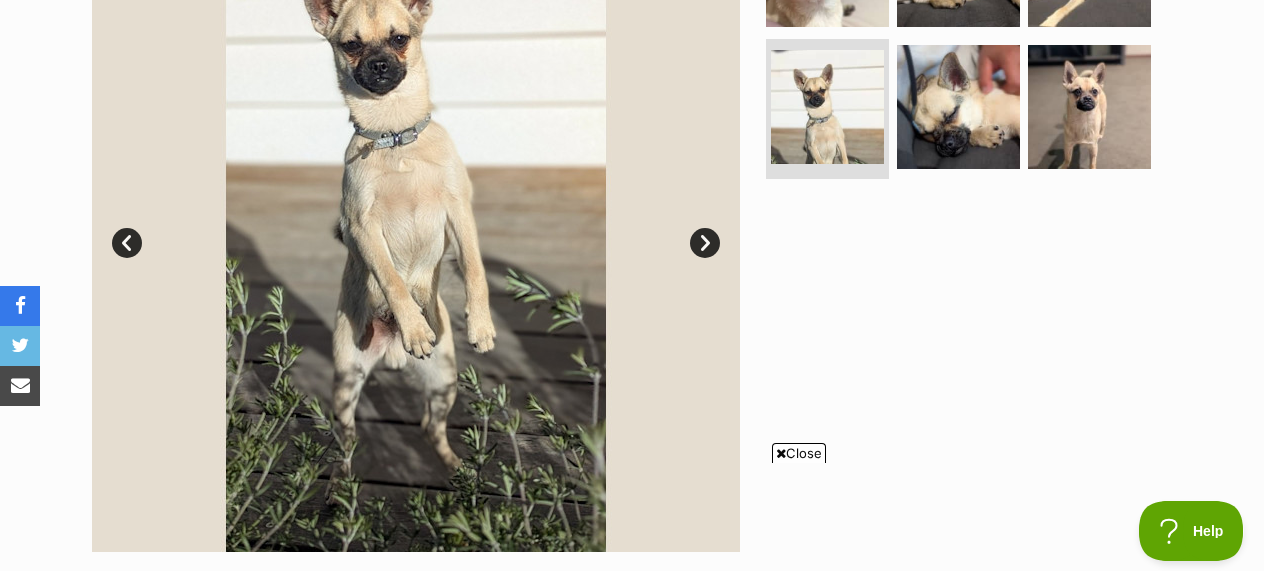 scroll, scrollTop: 502, scrollLeft: 0, axis: vertical 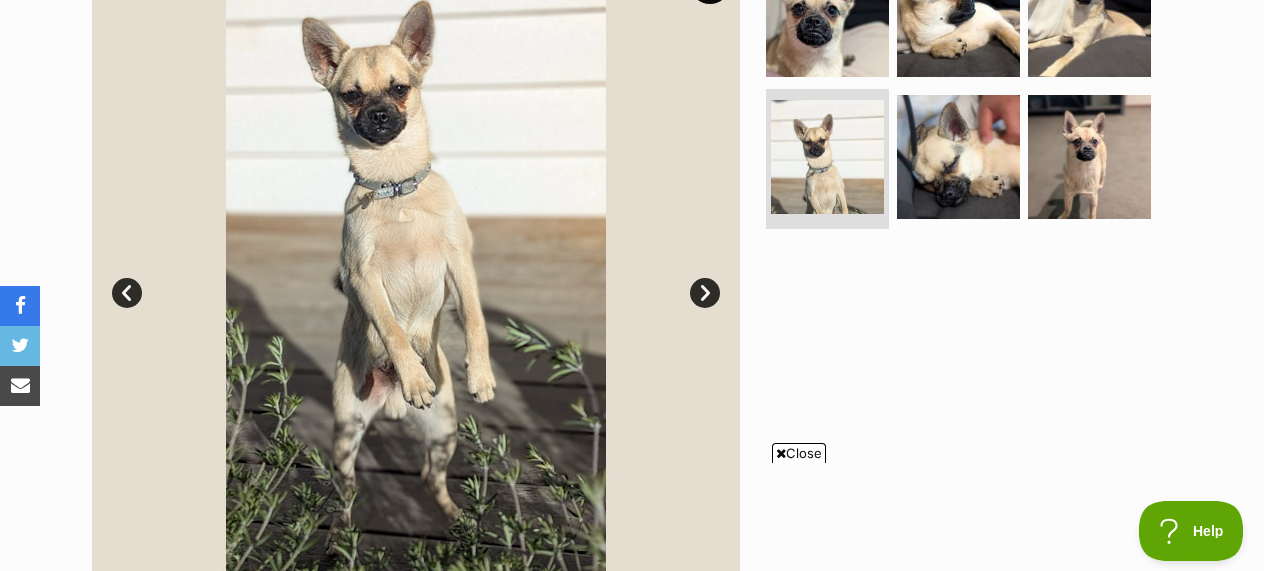 click on "Next" at bounding box center [705, 293] 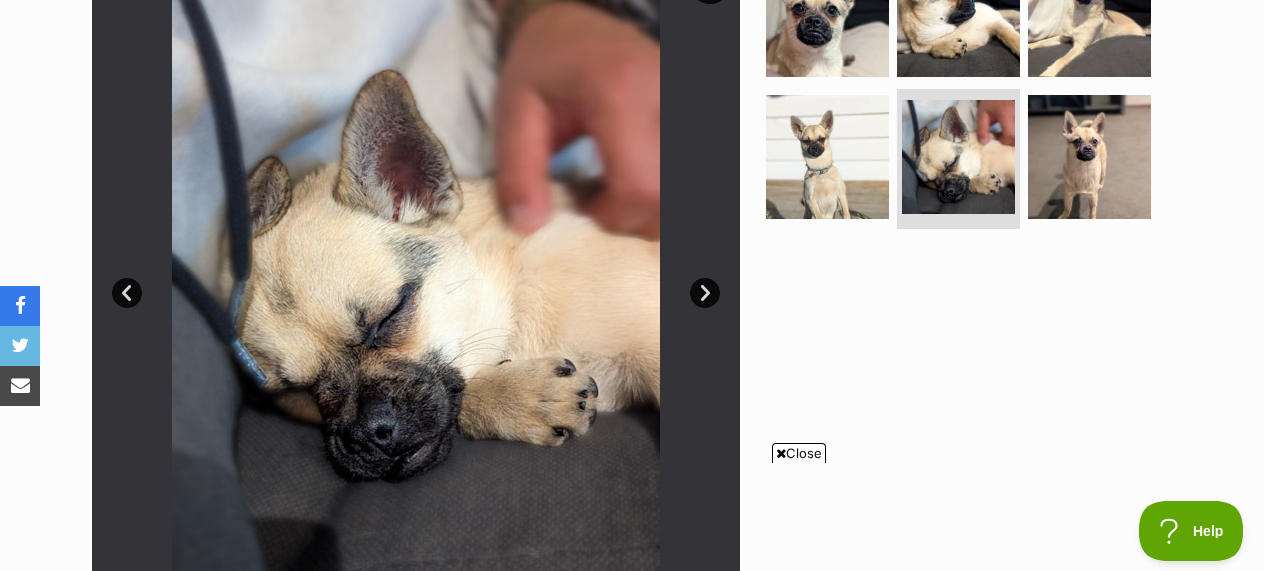 click on "Next" at bounding box center (705, 293) 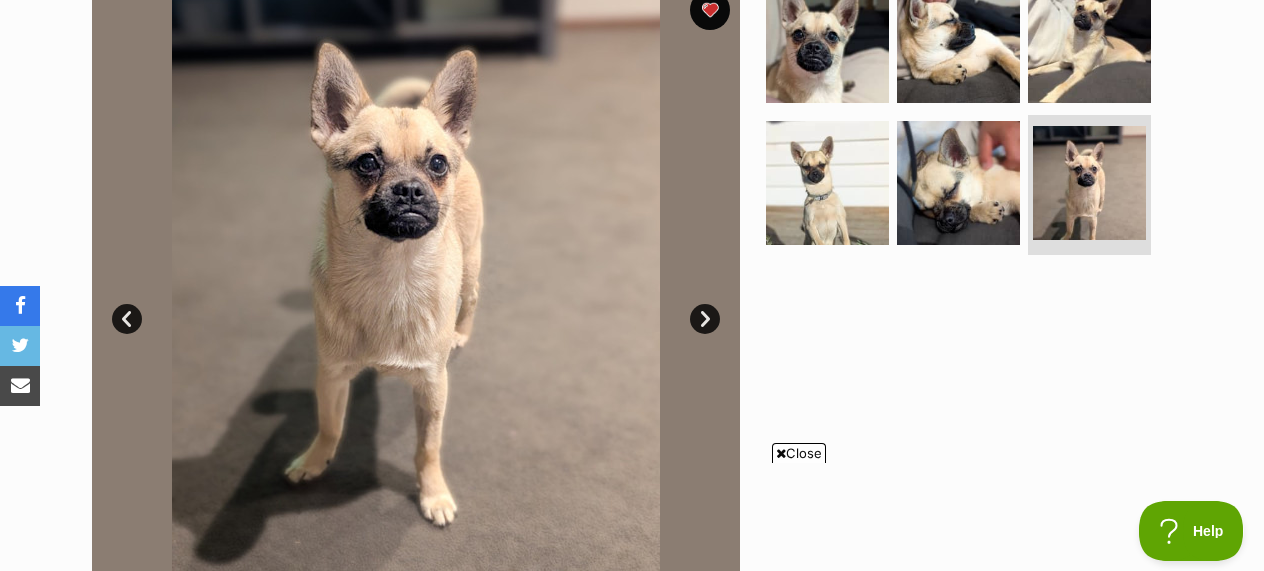 scroll, scrollTop: 471, scrollLeft: 0, axis: vertical 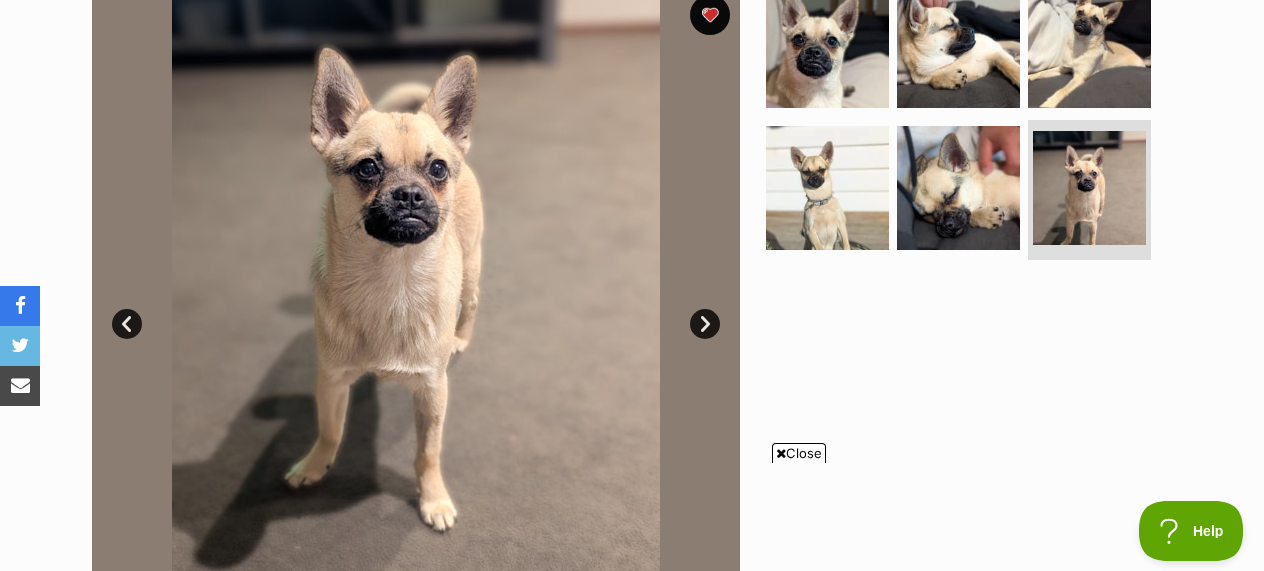 click on "Next" at bounding box center (705, 324) 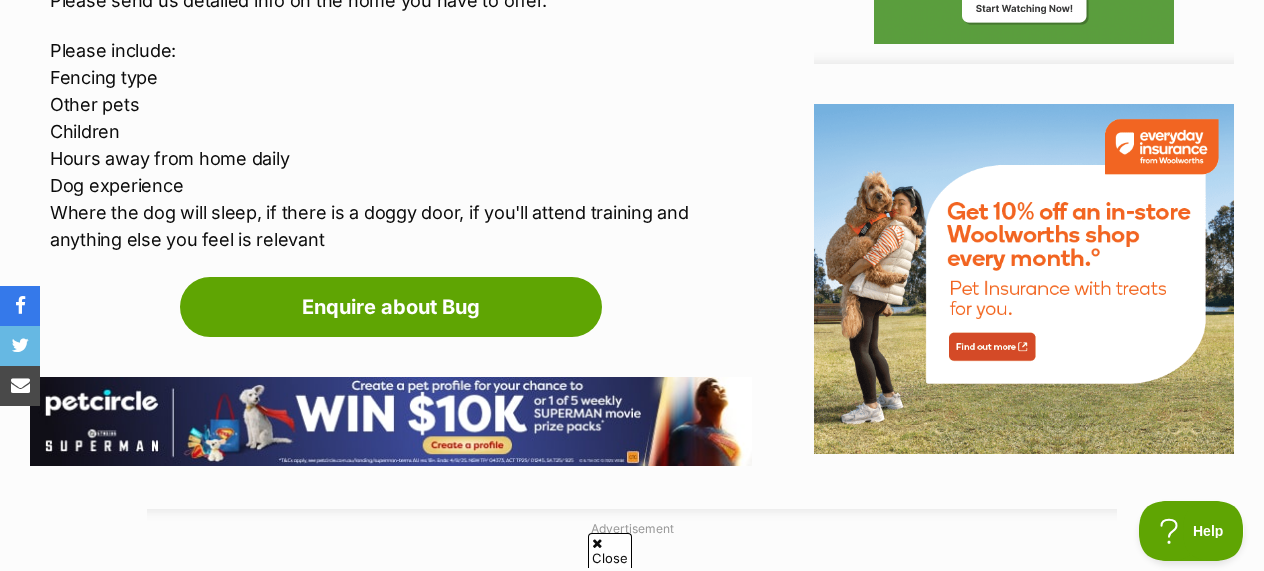 scroll, scrollTop: 2457, scrollLeft: 0, axis: vertical 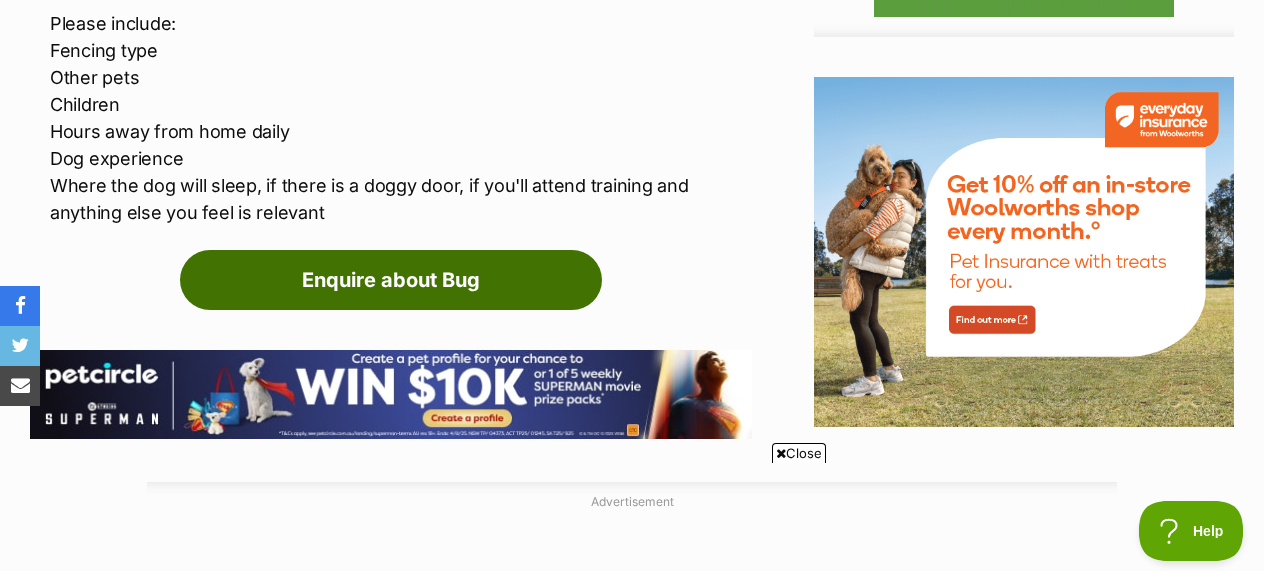 click on "Enquire about Bug" at bounding box center (391, 280) 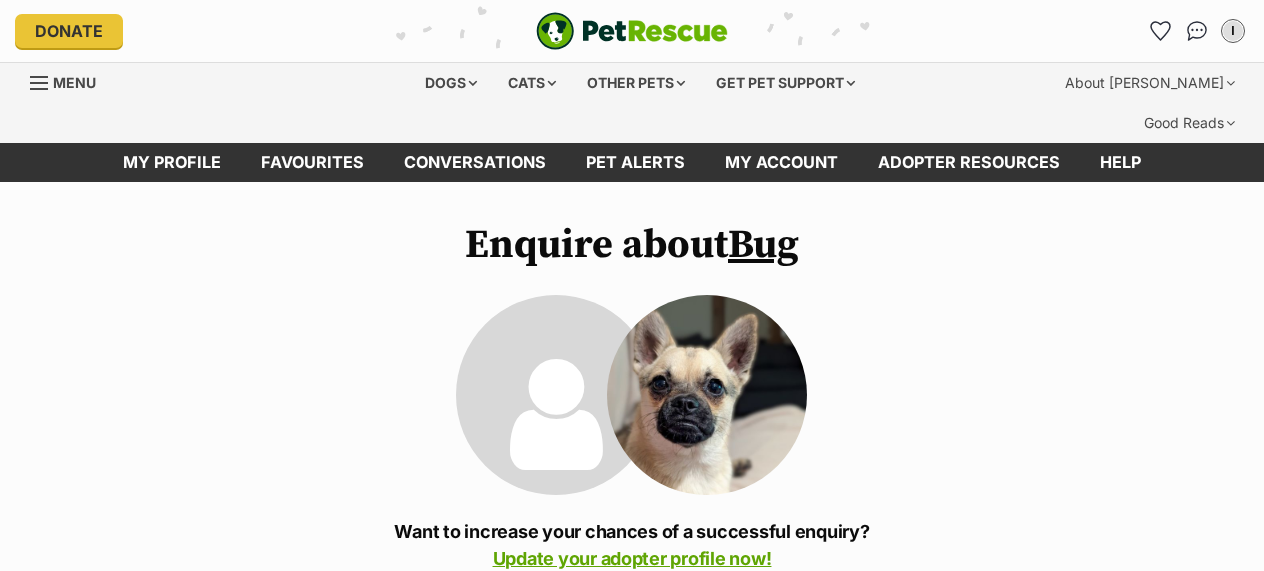 scroll, scrollTop: 264, scrollLeft: 0, axis: vertical 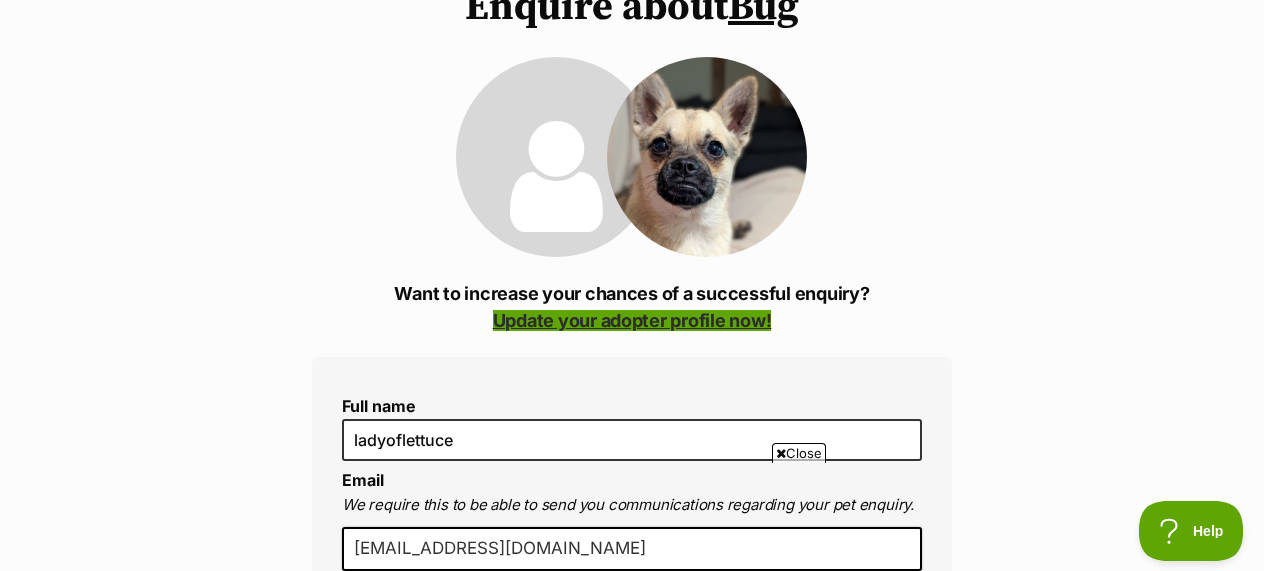 click on "Update your adopter profile now!" at bounding box center (632, 320) 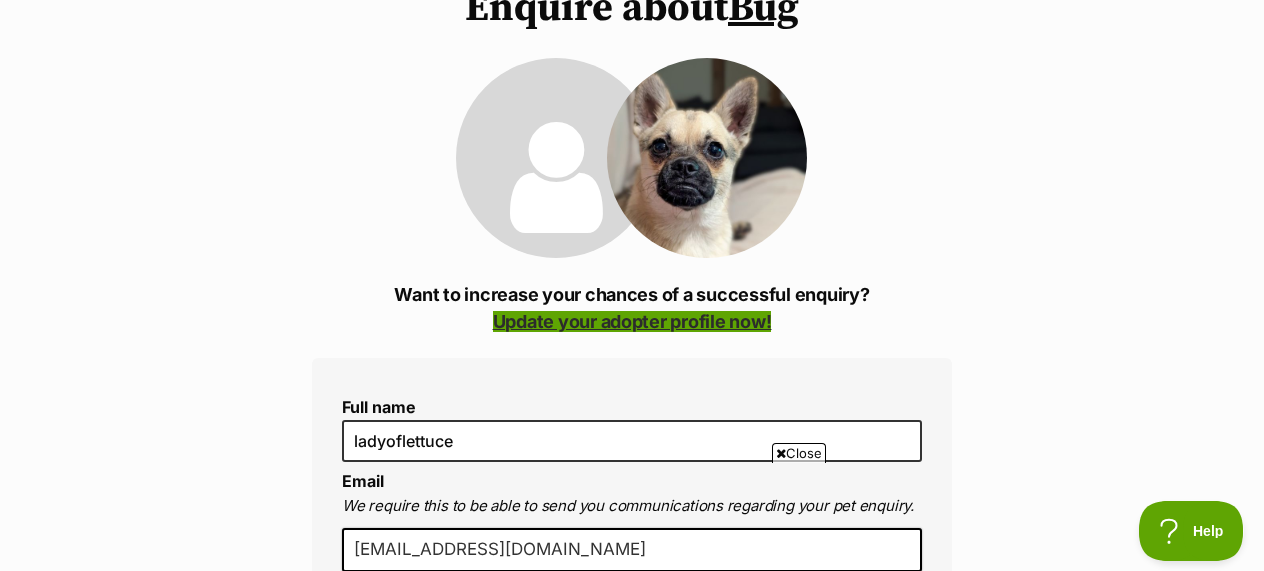 scroll, scrollTop: 242, scrollLeft: 0, axis: vertical 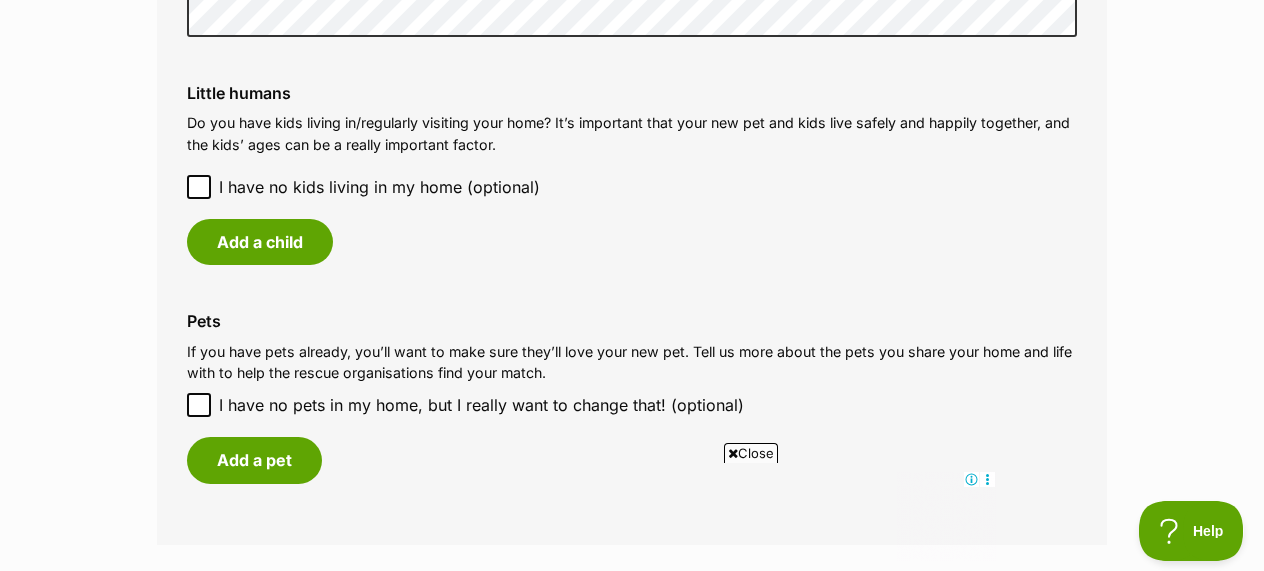 click 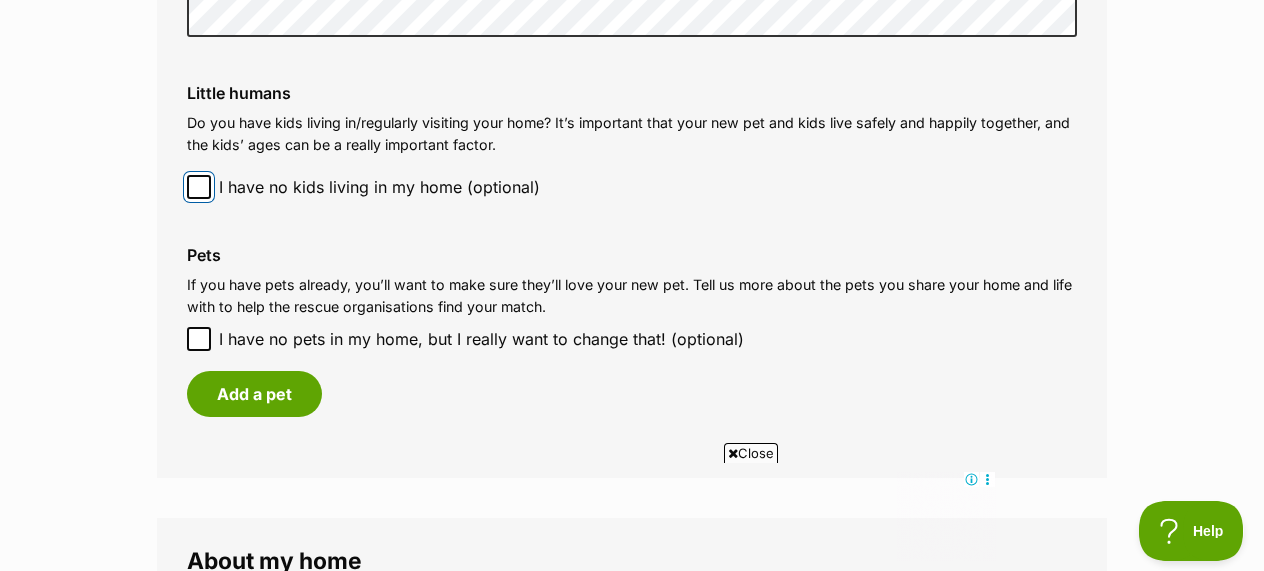 scroll, scrollTop: 1773, scrollLeft: 0, axis: vertical 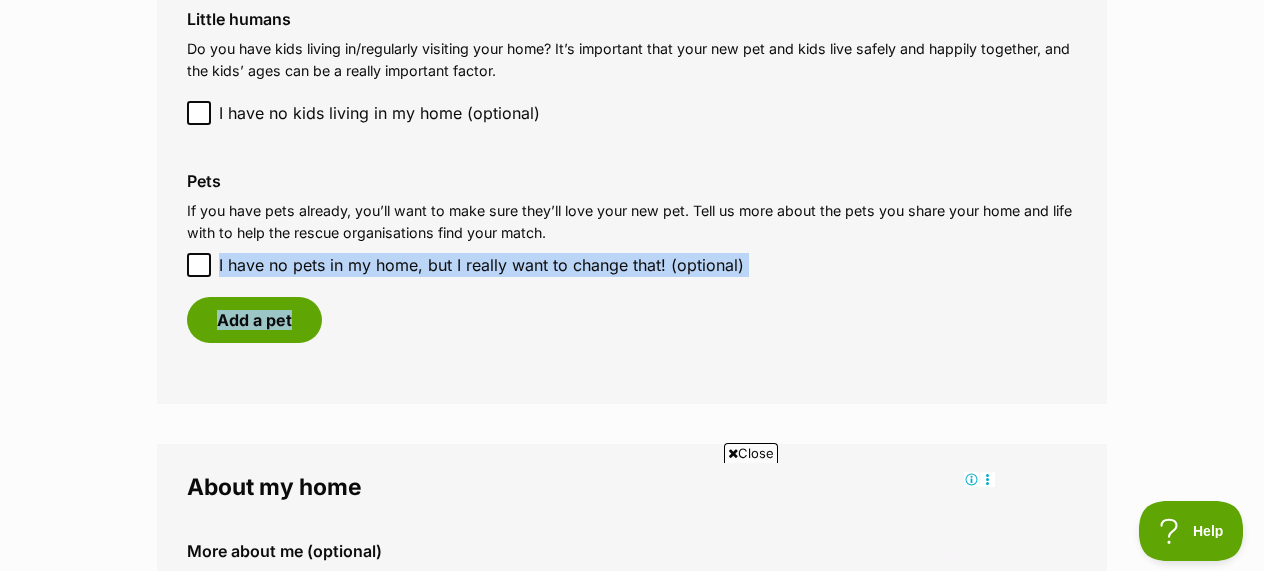 drag, startPoint x: 201, startPoint y: 222, endPoint x: 448, endPoint y: 312, distance: 262.8859 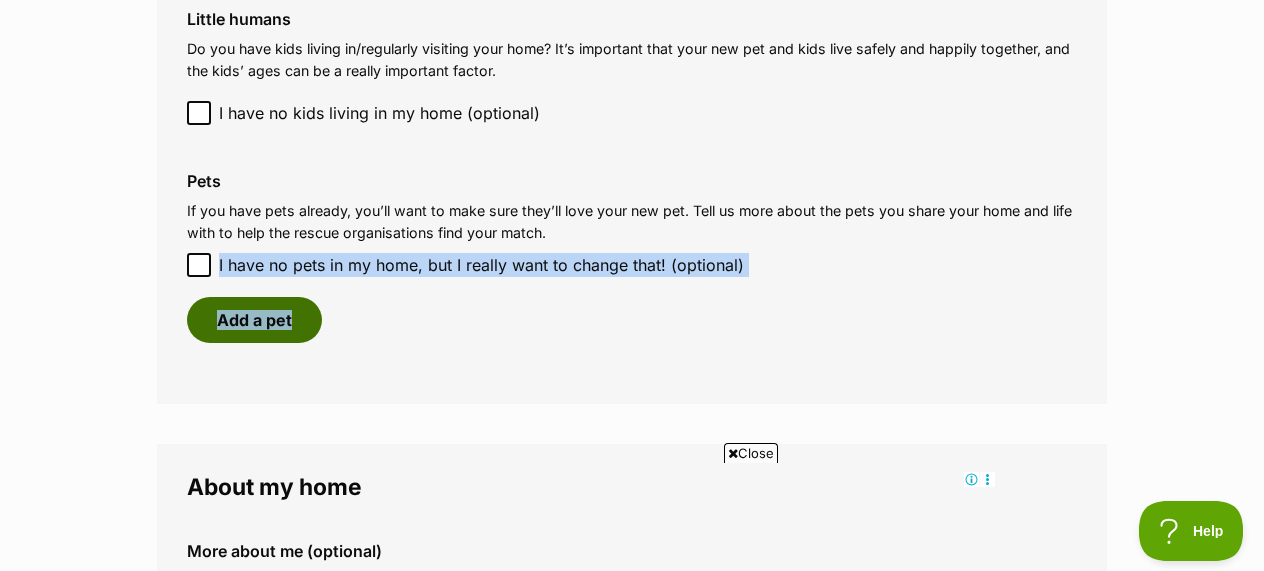 click on "Add a pet" at bounding box center [254, 320] 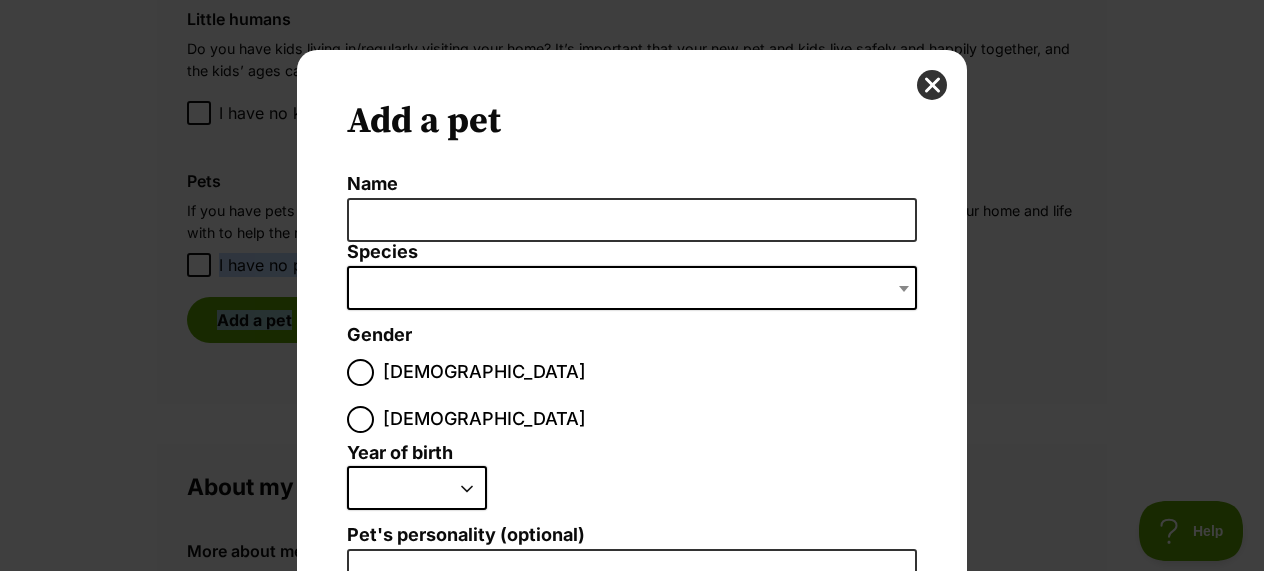 scroll, scrollTop: 0, scrollLeft: 0, axis: both 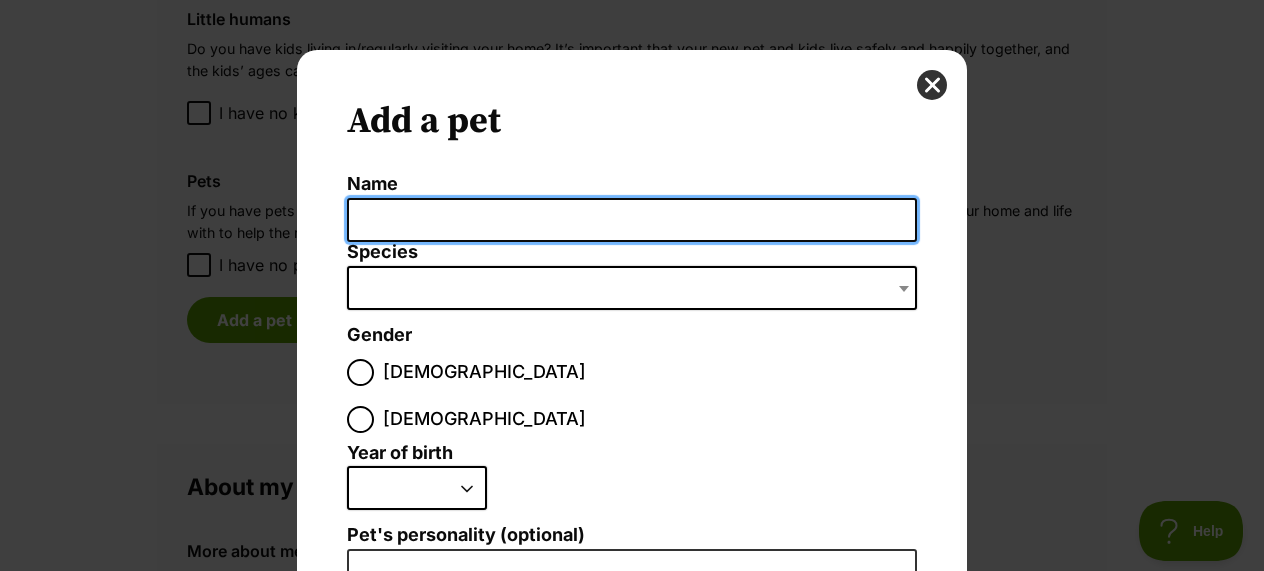 click on "Name" at bounding box center [632, 220] 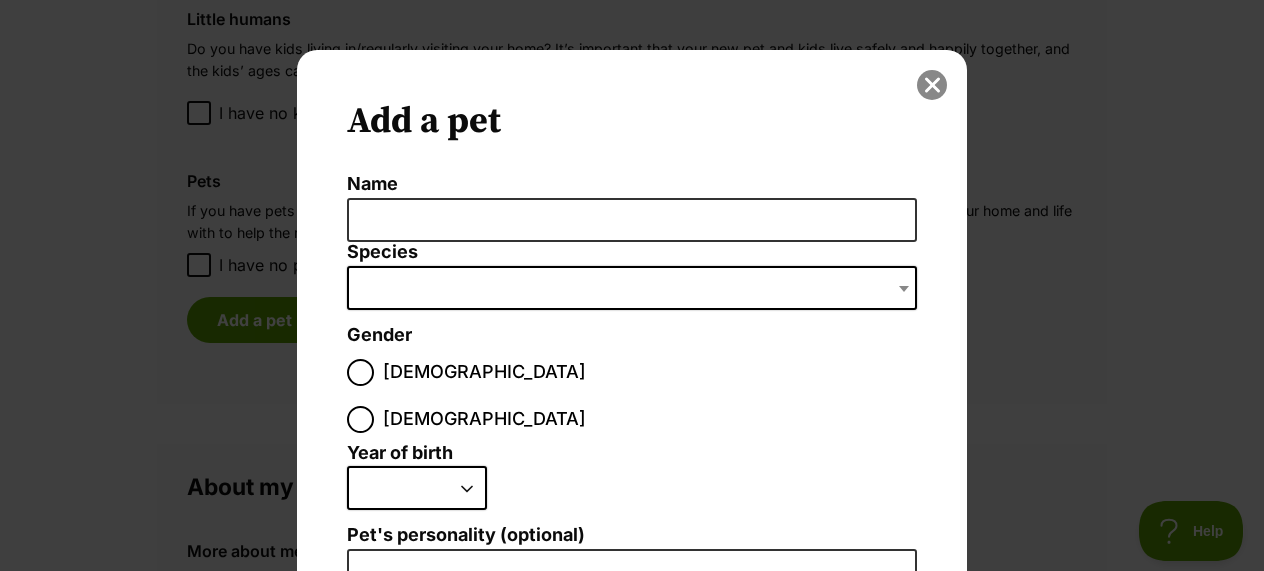 click at bounding box center [932, 85] 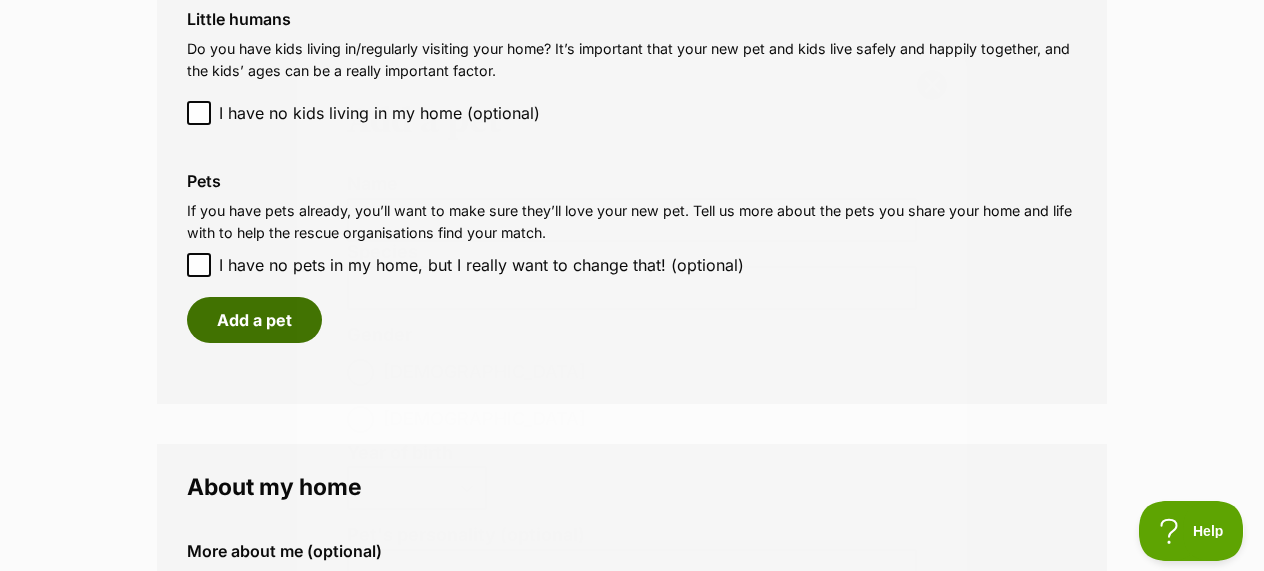 scroll, scrollTop: 1773, scrollLeft: 0, axis: vertical 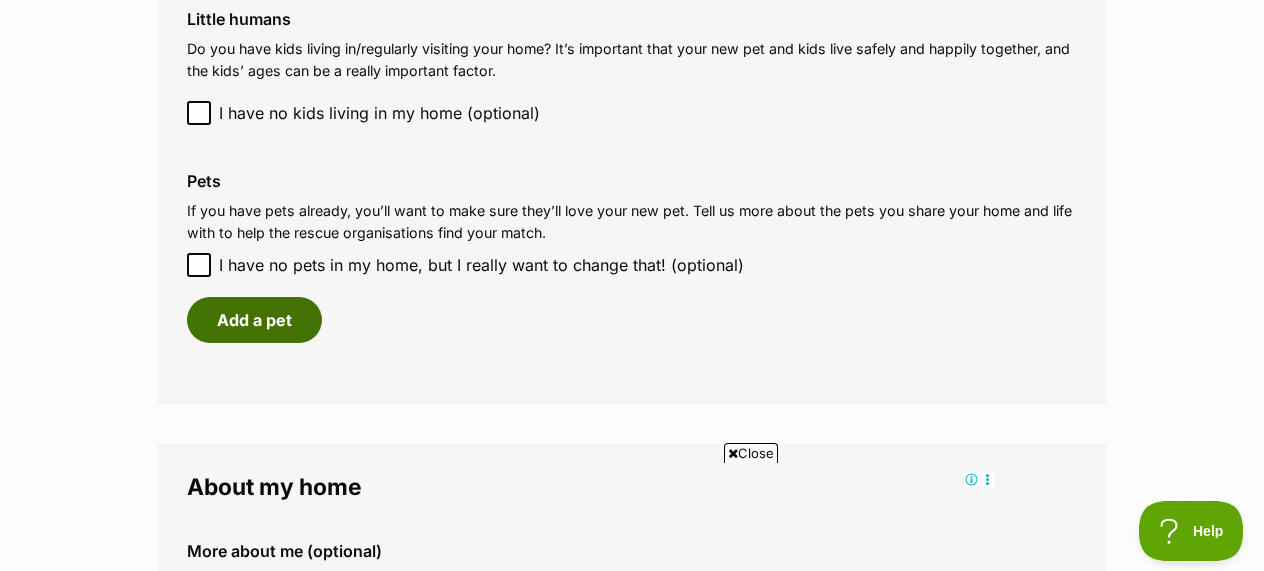 click on "Add a pet" at bounding box center [254, 320] 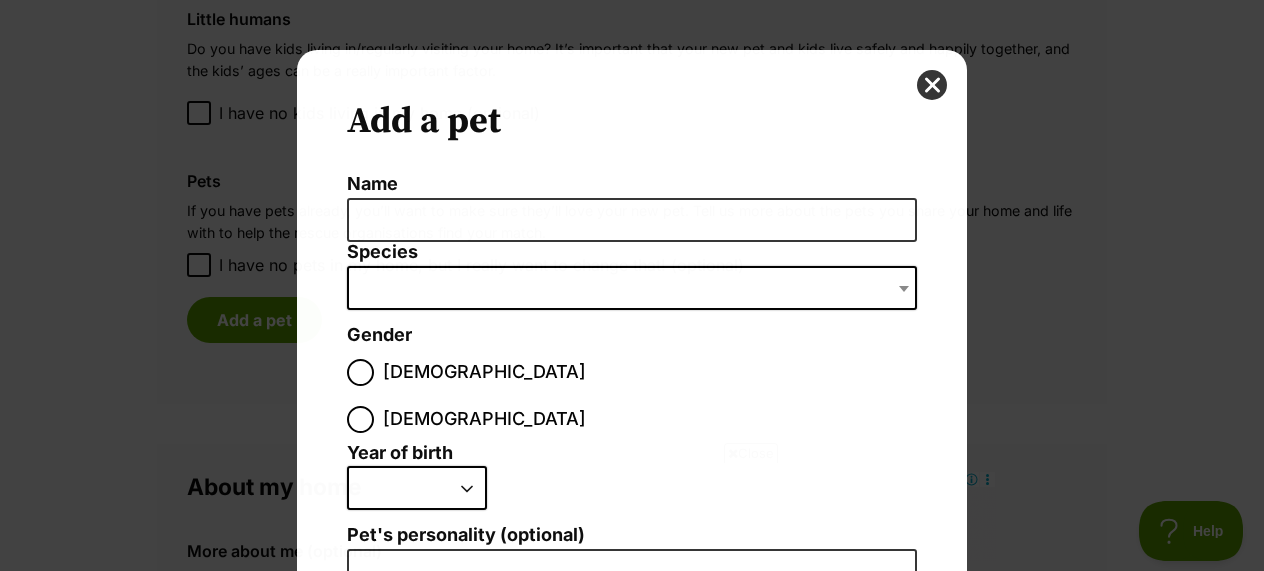 scroll, scrollTop: 0, scrollLeft: 0, axis: both 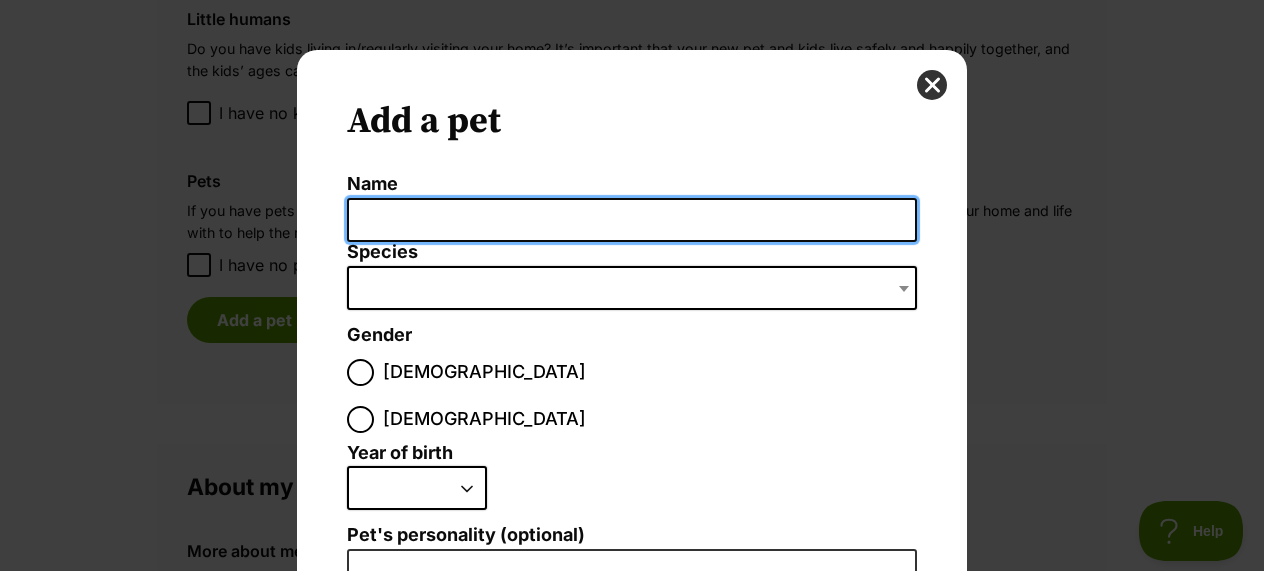 click on "Name" at bounding box center [632, 220] 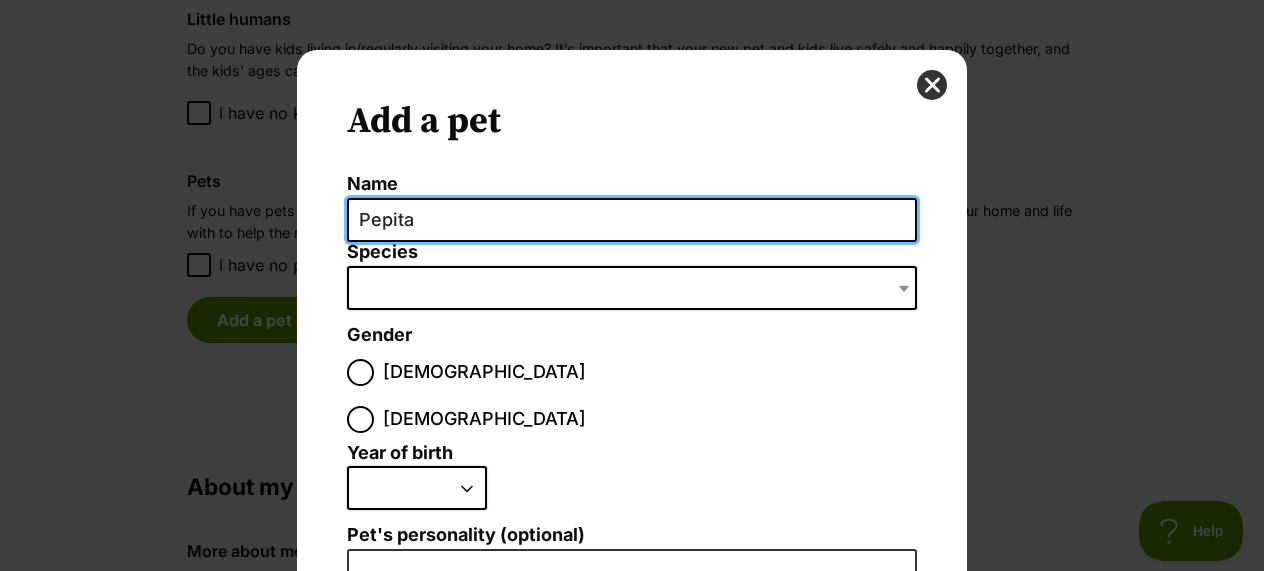 type on "Pepita" 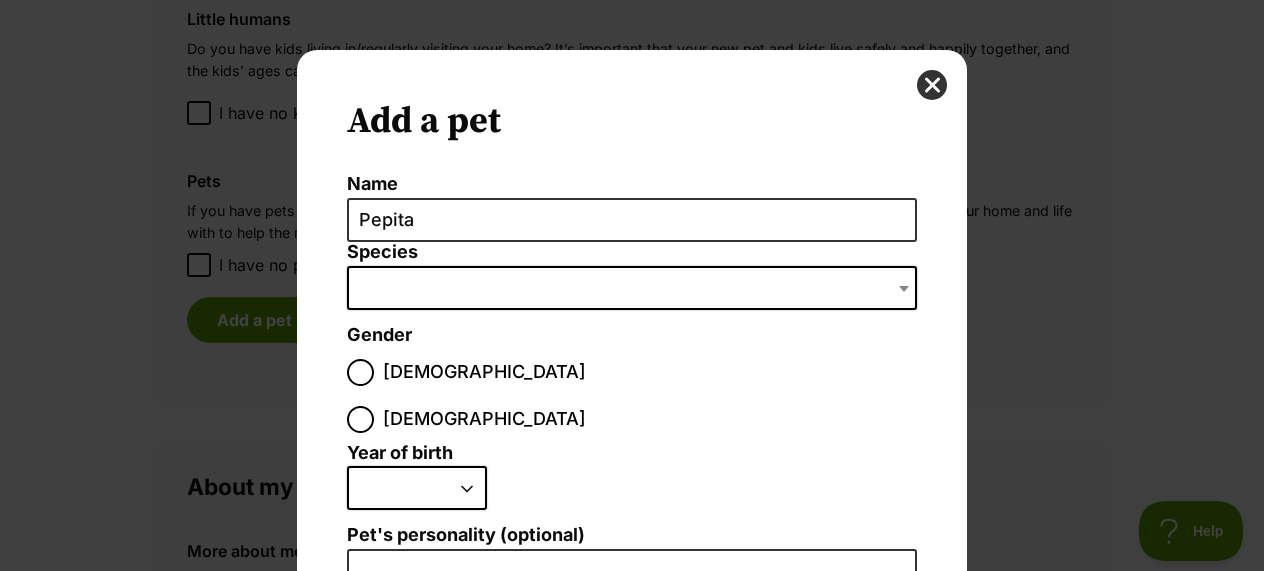 click at bounding box center (632, 288) 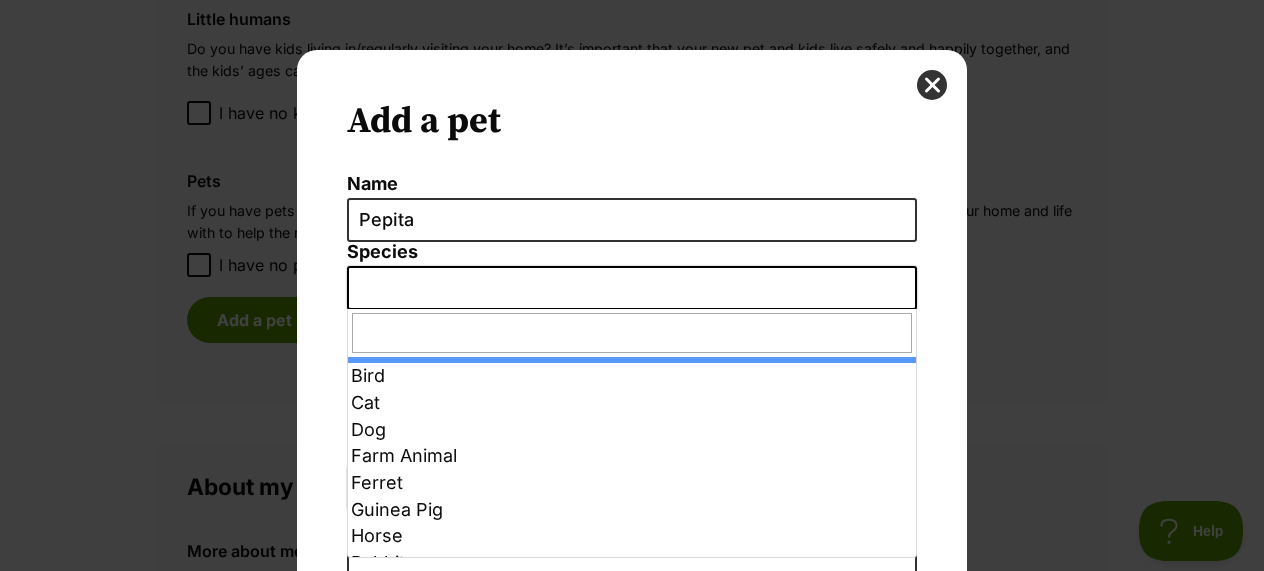 scroll, scrollTop: 0, scrollLeft: 0, axis: both 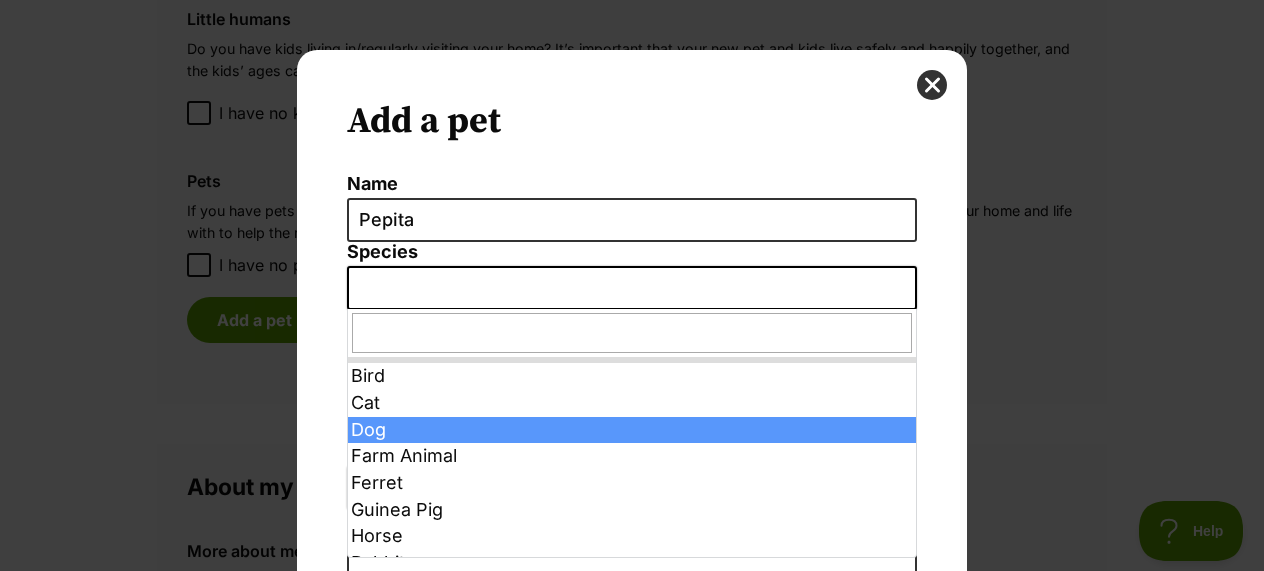 select on "1" 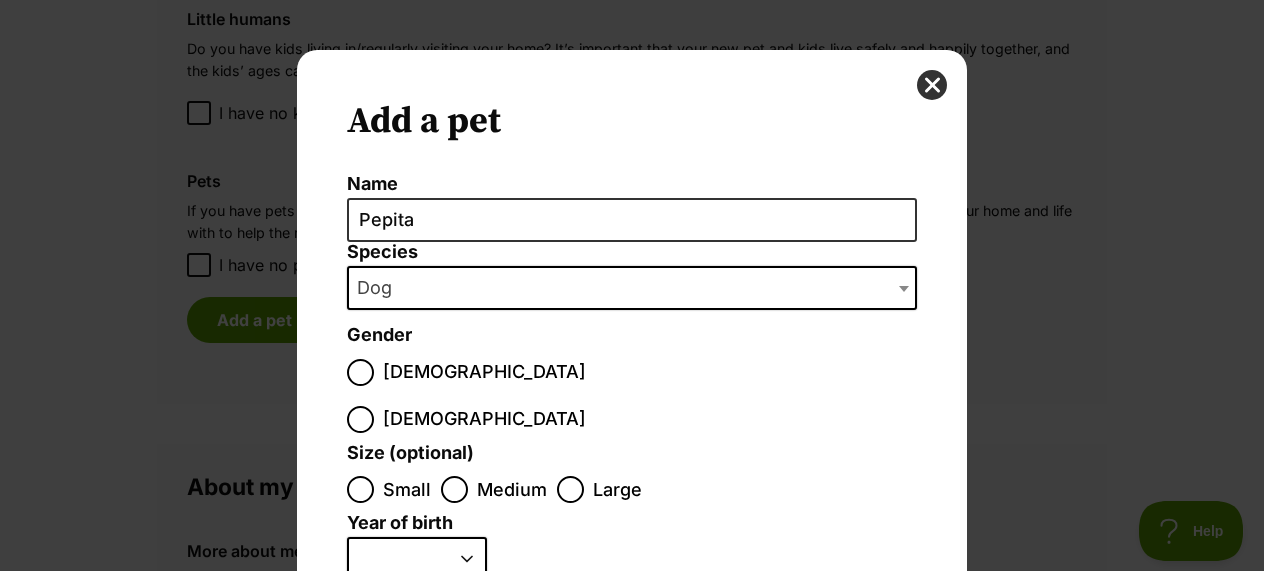 scroll, scrollTop: 97, scrollLeft: 0, axis: vertical 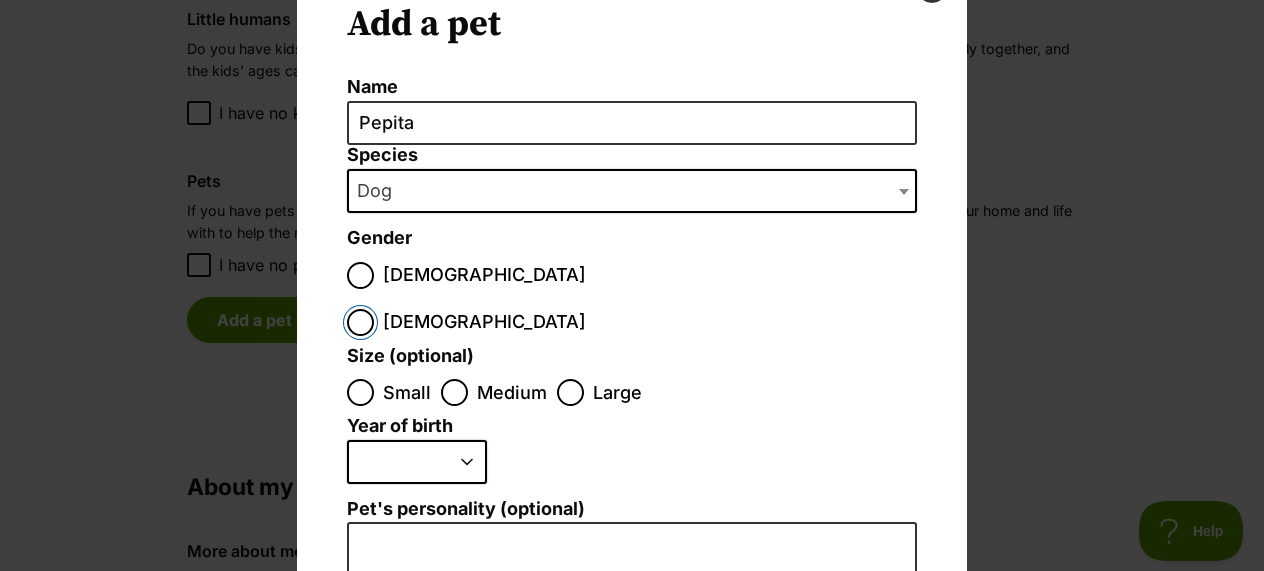 click on "[DEMOGRAPHIC_DATA]" at bounding box center (360, 322) 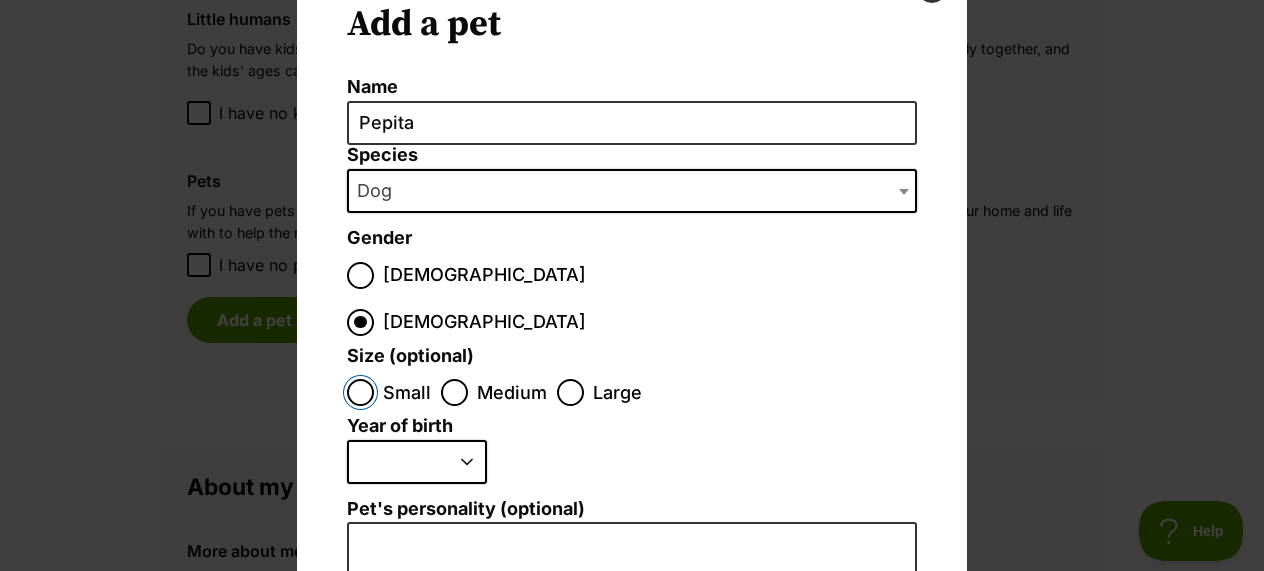 click on "Small" at bounding box center (360, 392) 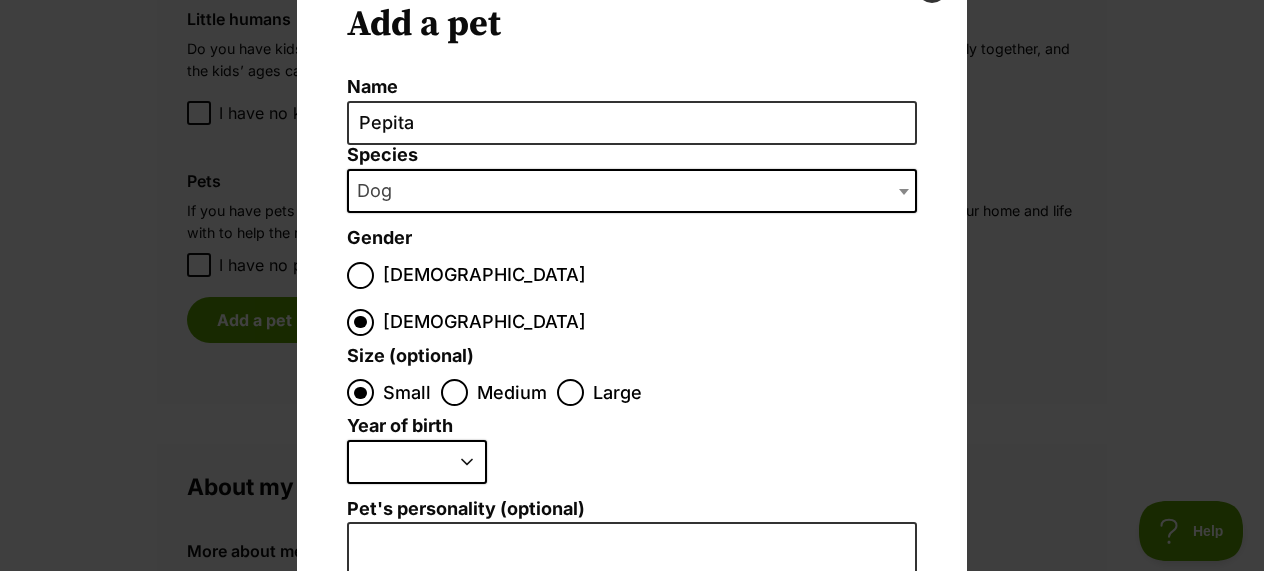 click on "2025
2024
2023
2022
2021
2020
2019
2018
2017
2016
2015
2014
2013
2012
2011
2010
2009
2008
2007
2006
2005
2004
2003
2002
2001
2000
1999
1998
1997
1996
1995" at bounding box center [417, 462] 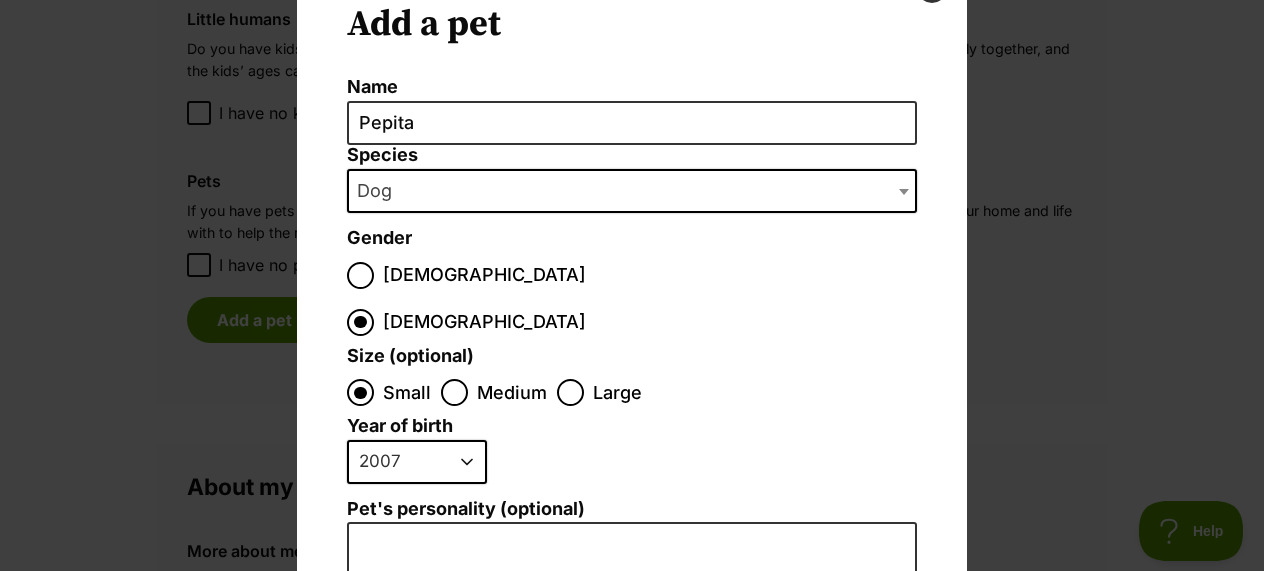 scroll, scrollTop: 0, scrollLeft: 0, axis: both 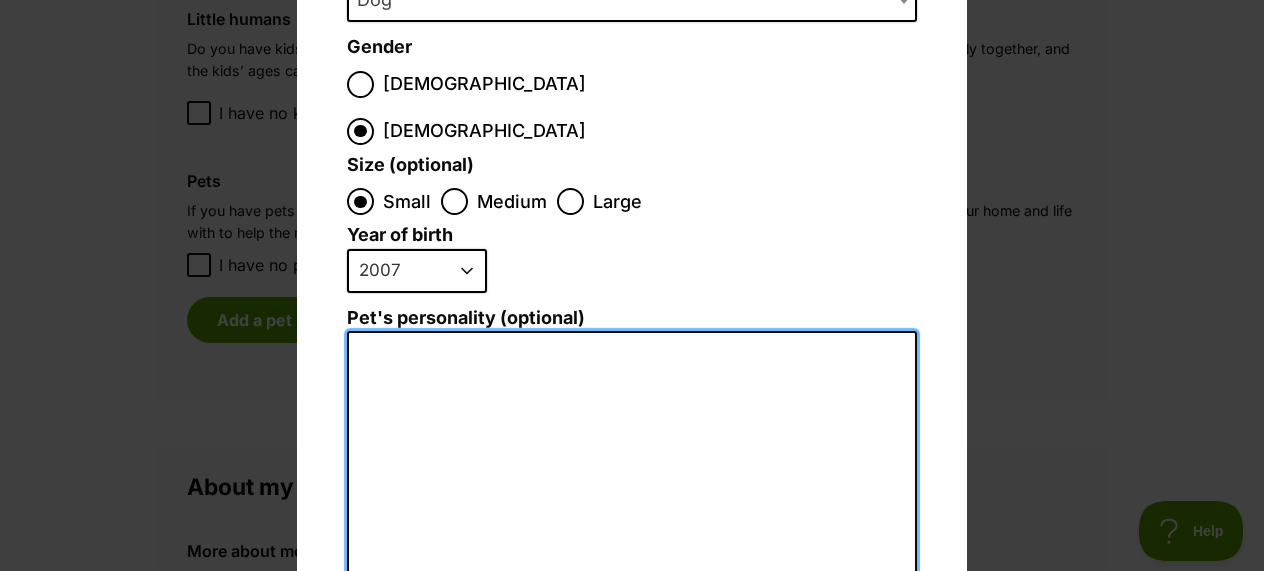 click on "Pet's personality (optional)" at bounding box center [632, 550] 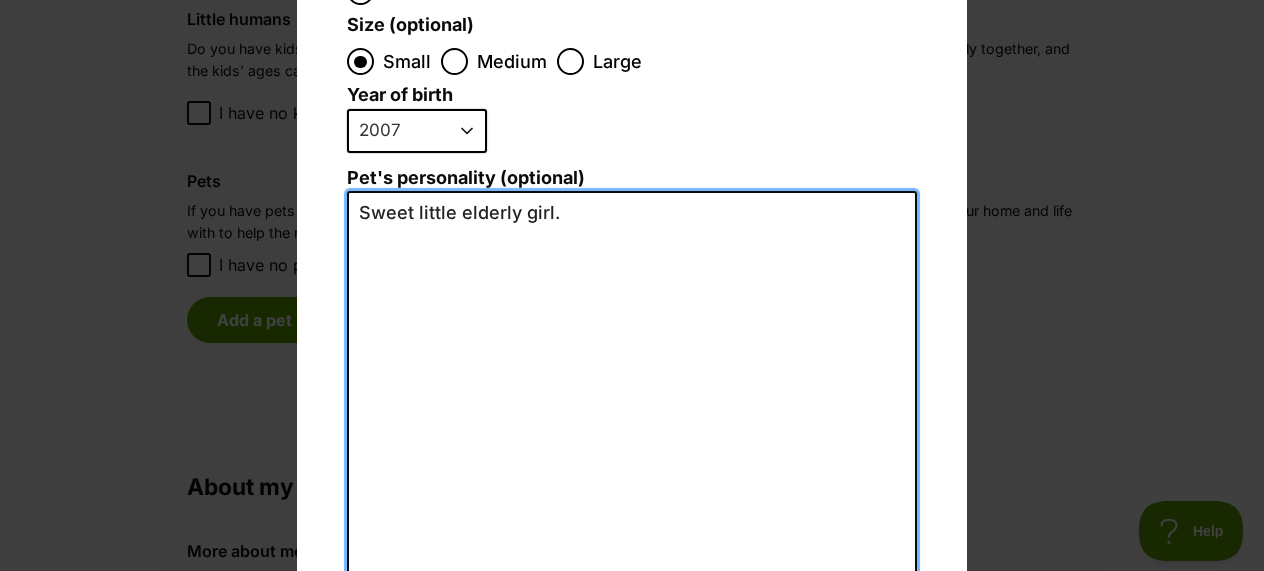 scroll, scrollTop: 569, scrollLeft: 0, axis: vertical 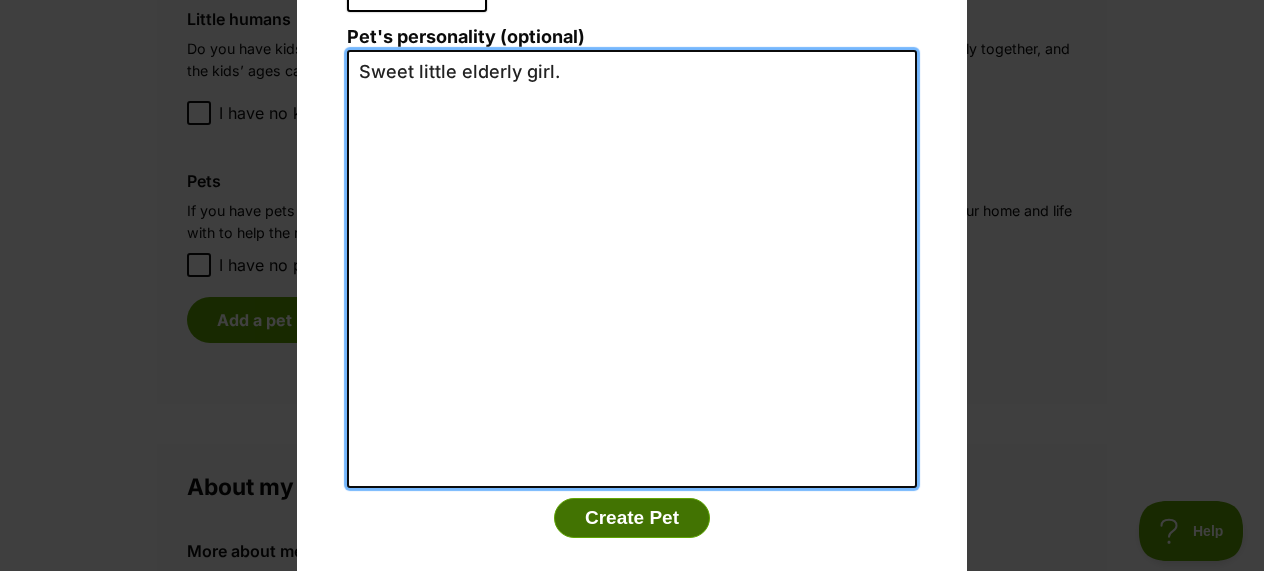 type on "Sweet little elderly girl." 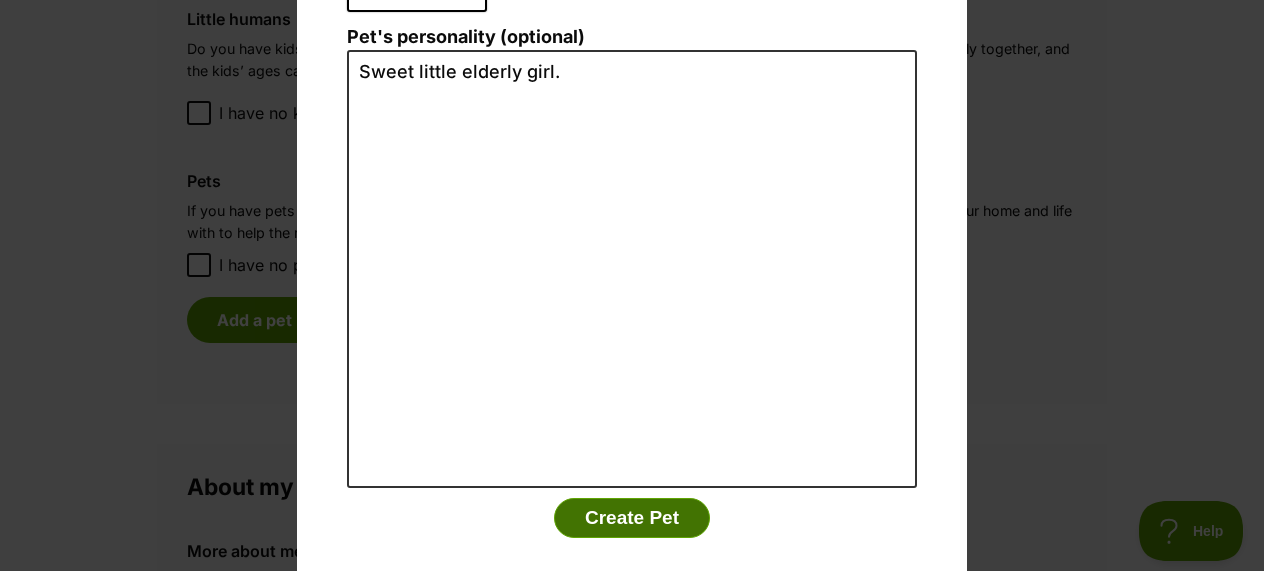 click on "Create Pet" at bounding box center (632, 518) 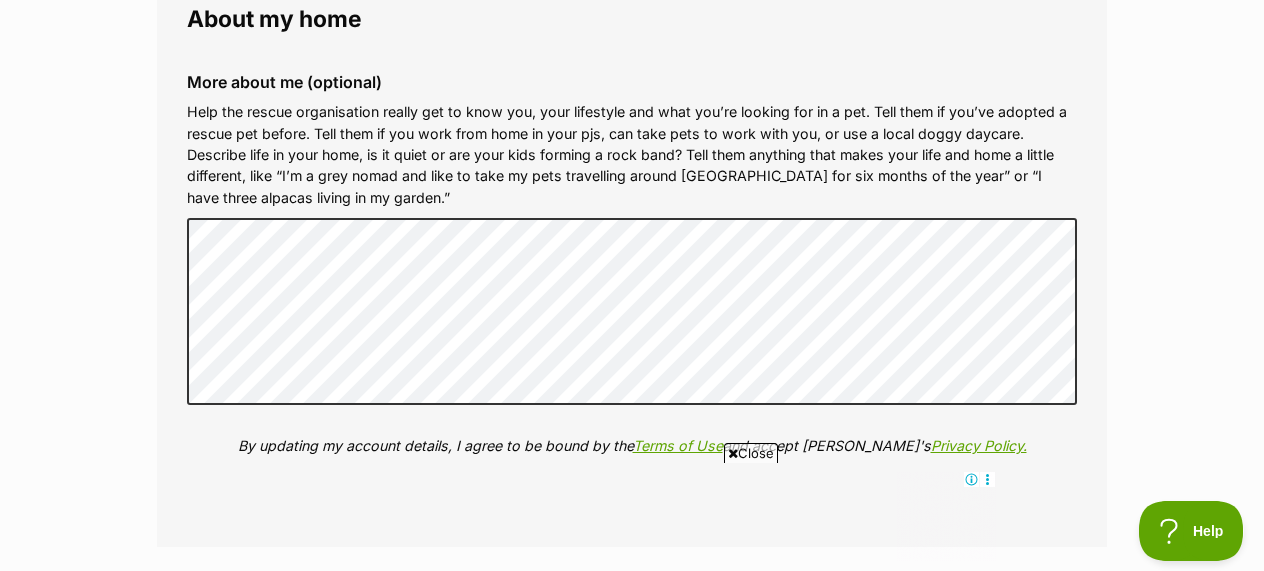 scroll, scrollTop: 2453, scrollLeft: 0, axis: vertical 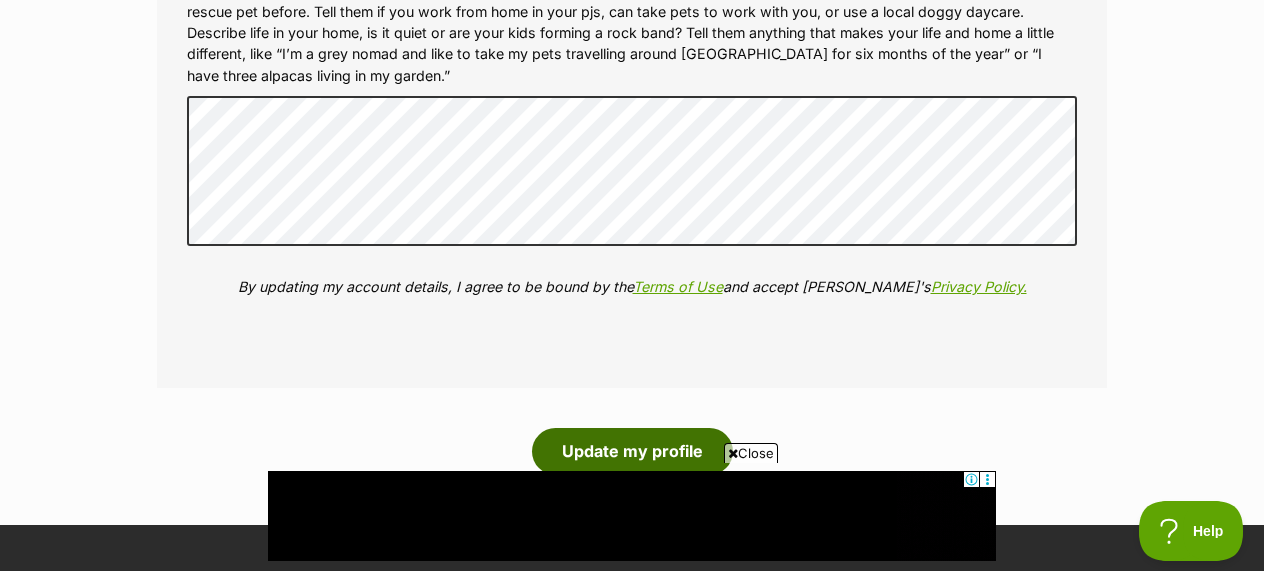 click on "Update my profile" at bounding box center (632, 451) 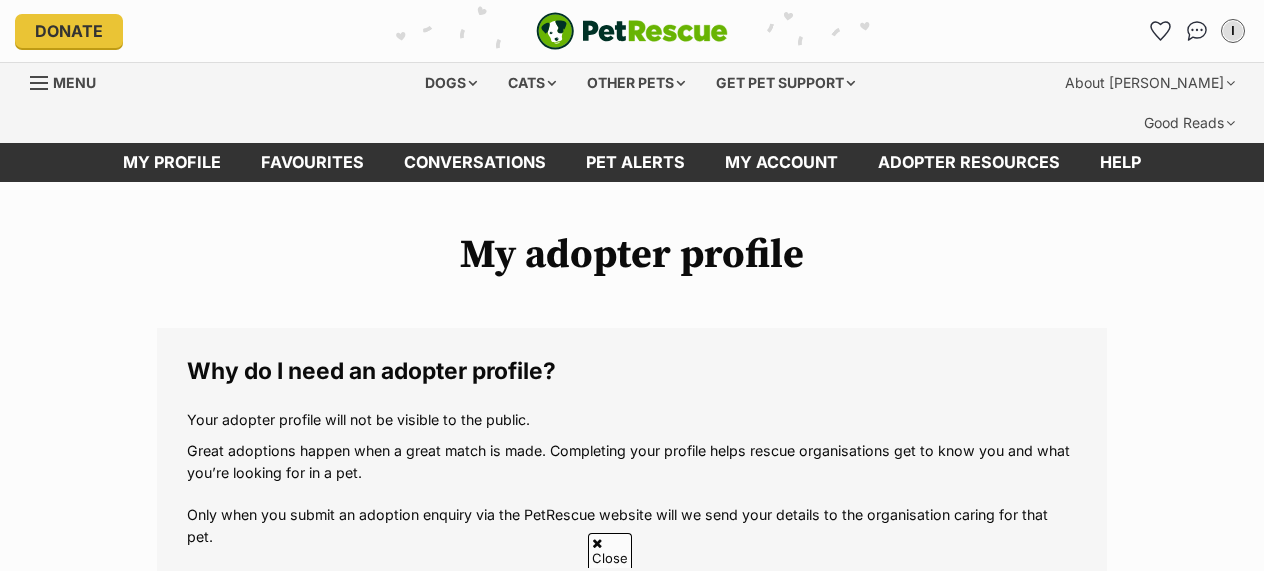 scroll, scrollTop: 245, scrollLeft: 0, axis: vertical 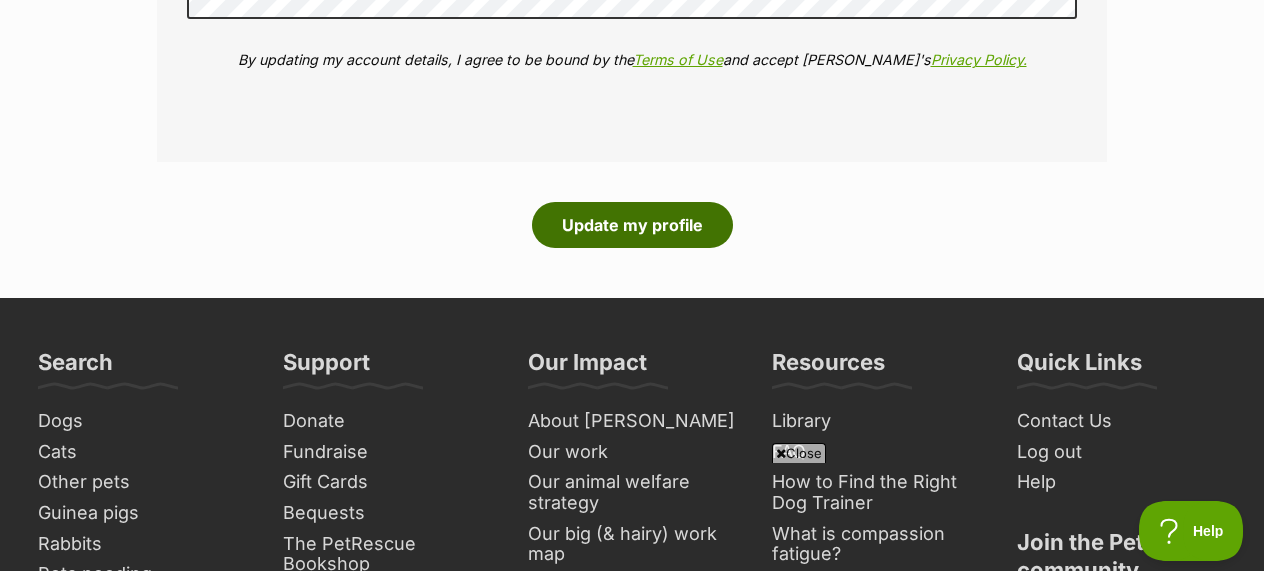 click on "Update my profile" at bounding box center [632, 225] 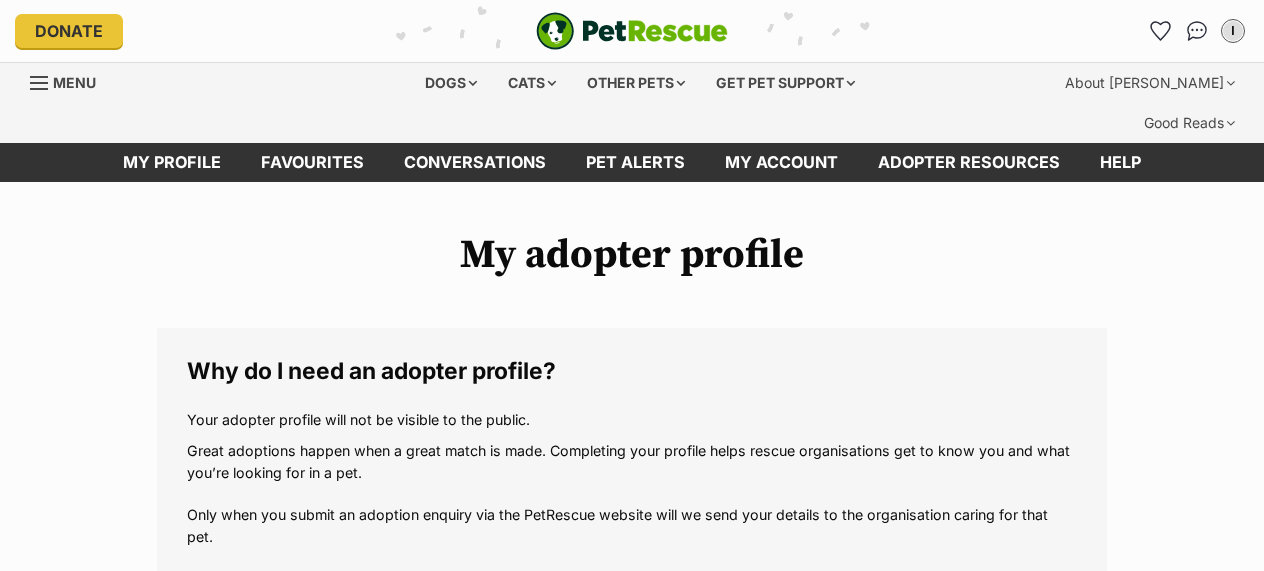 scroll, scrollTop: 0, scrollLeft: 0, axis: both 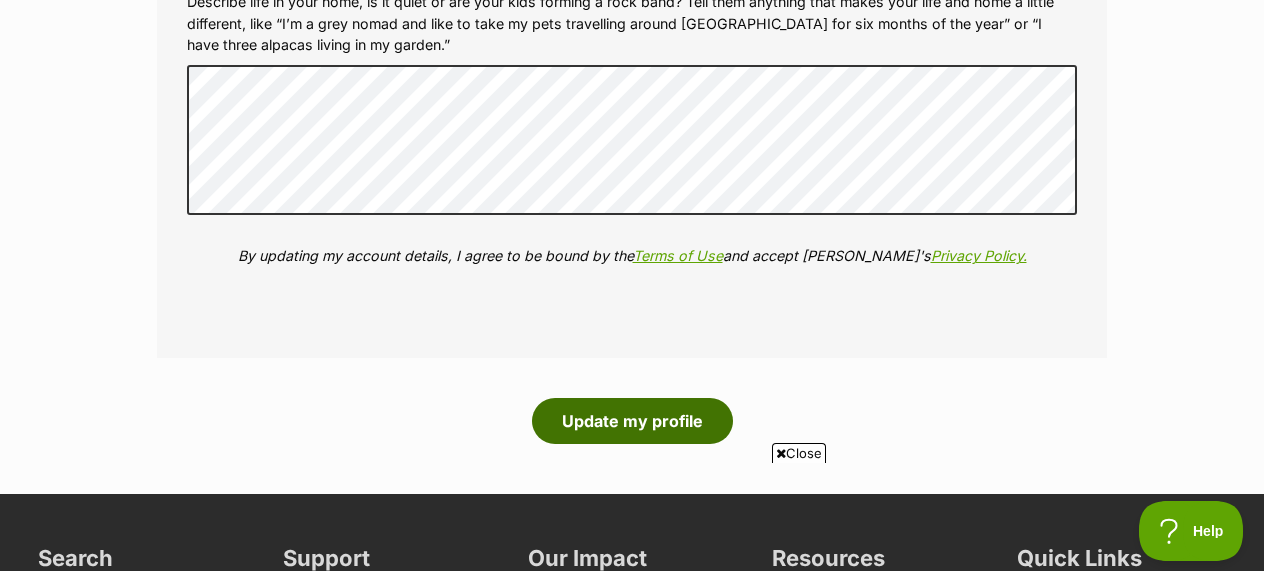 click on "Update my profile" at bounding box center [632, 421] 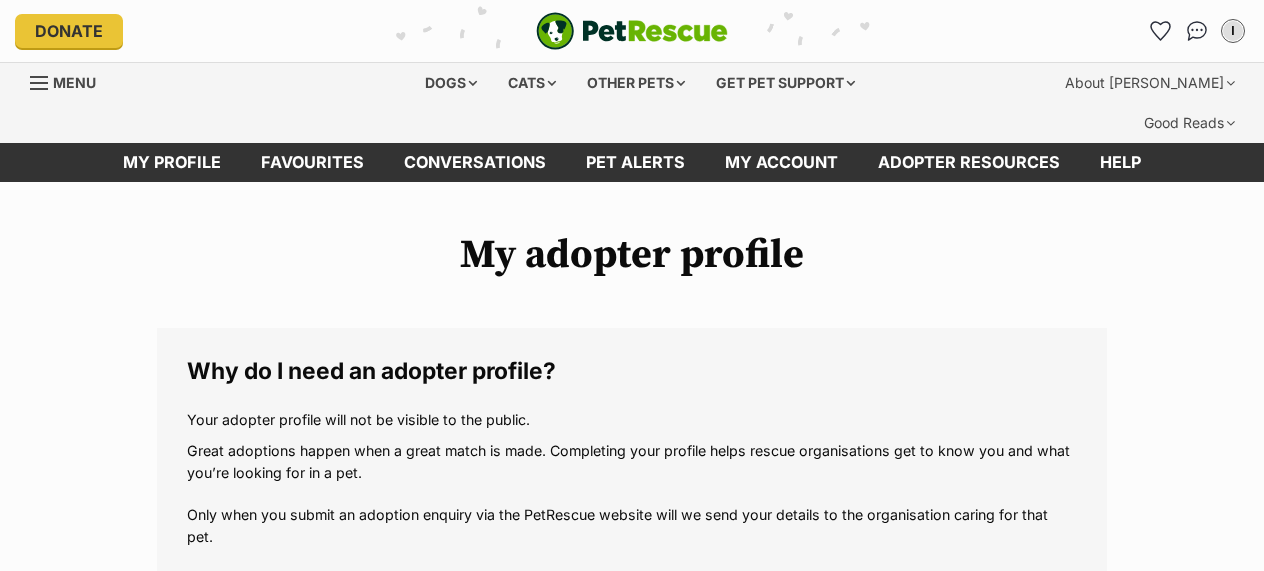 scroll, scrollTop: 0, scrollLeft: 0, axis: both 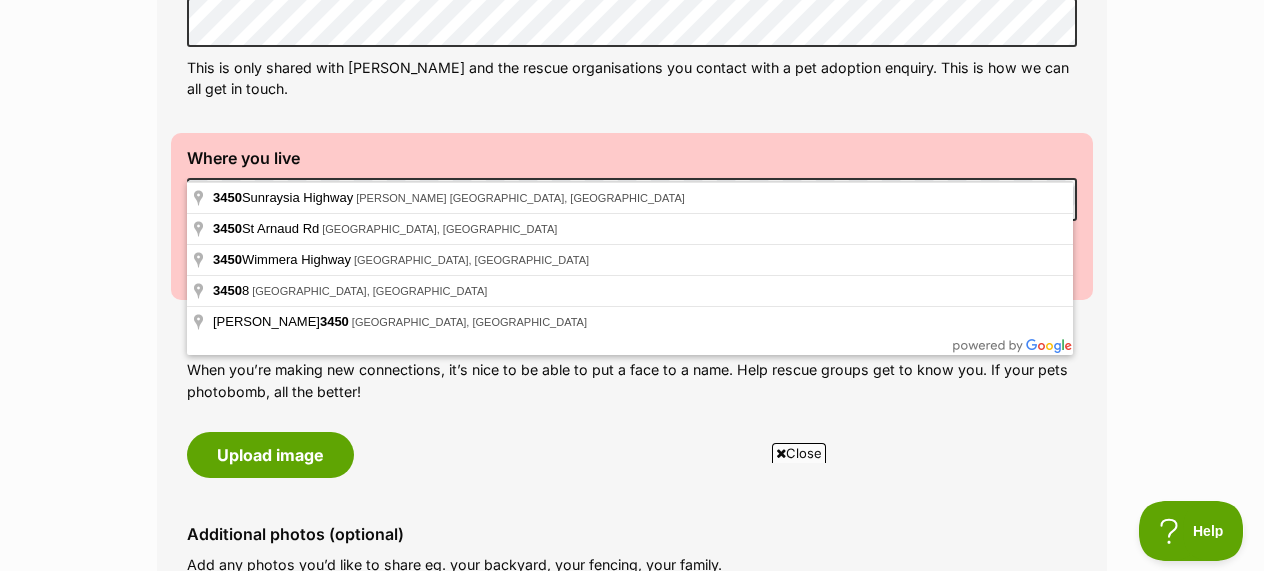 click on "Update my profile" at bounding box center (632, 2282) 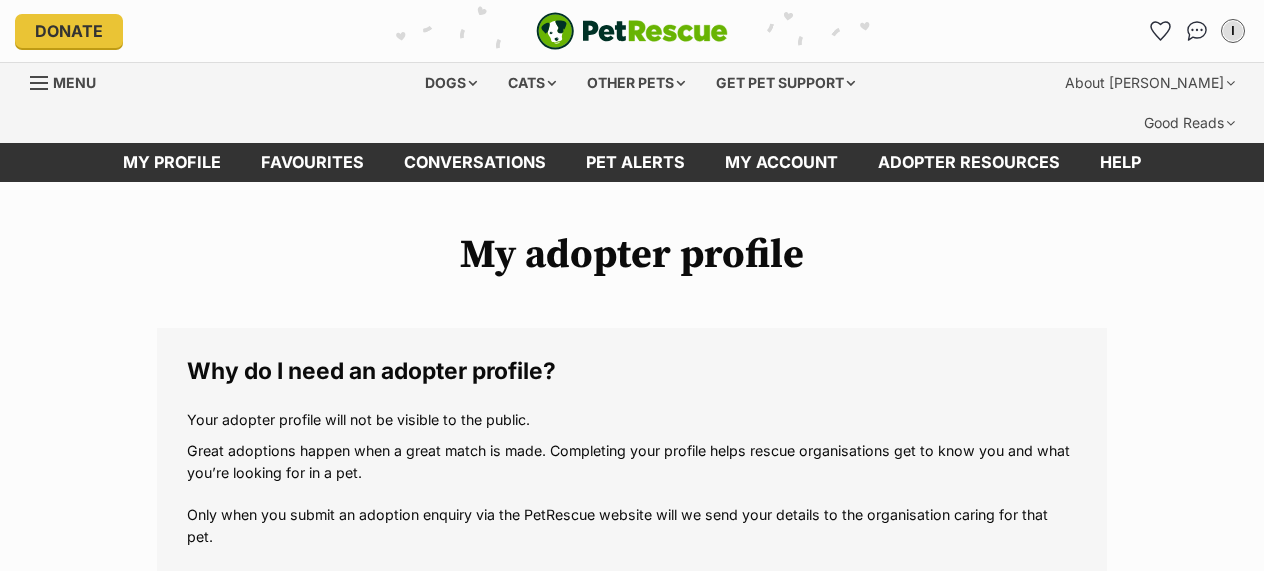 scroll, scrollTop: 0, scrollLeft: 0, axis: both 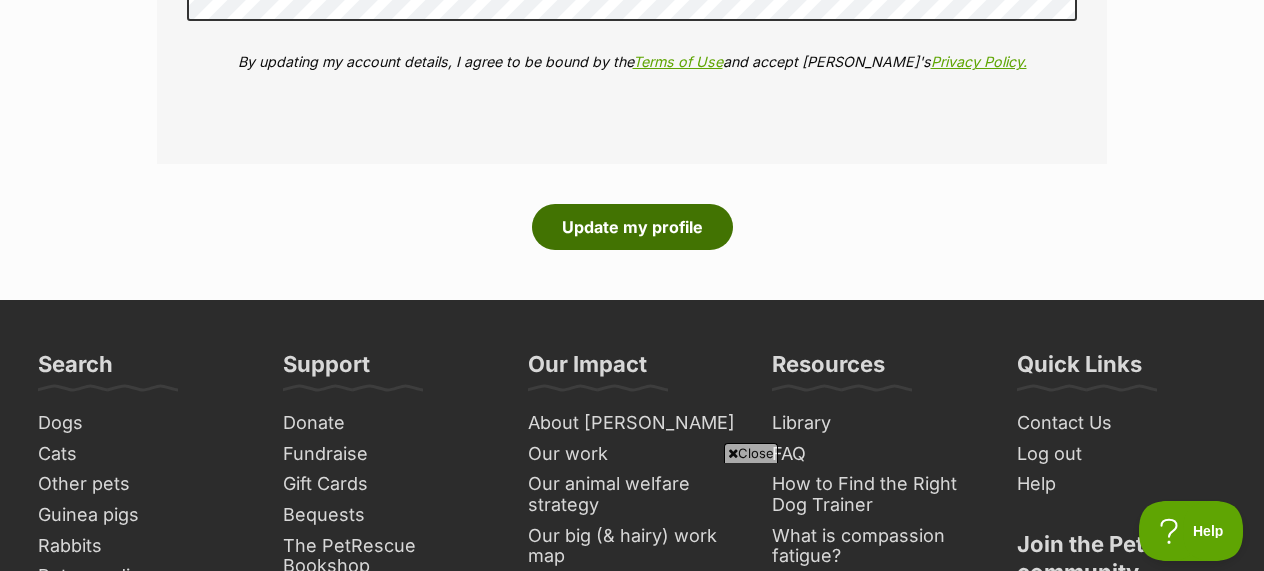 click on "Update my profile" at bounding box center (632, 227) 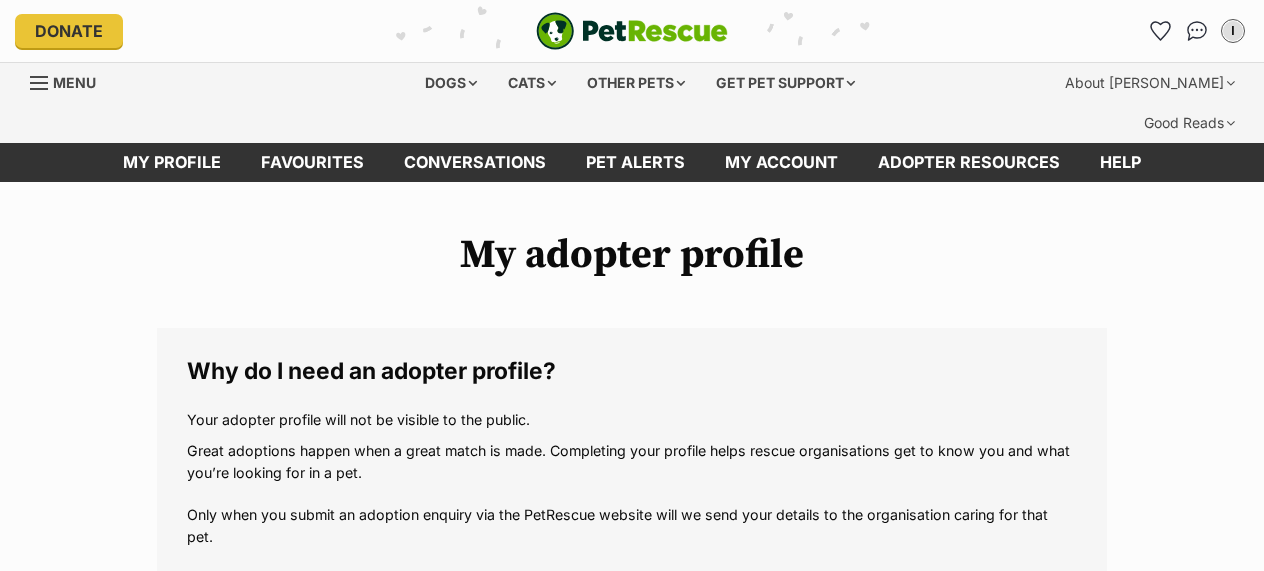 scroll, scrollTop: 0, scrollLeft: 0, axis: both 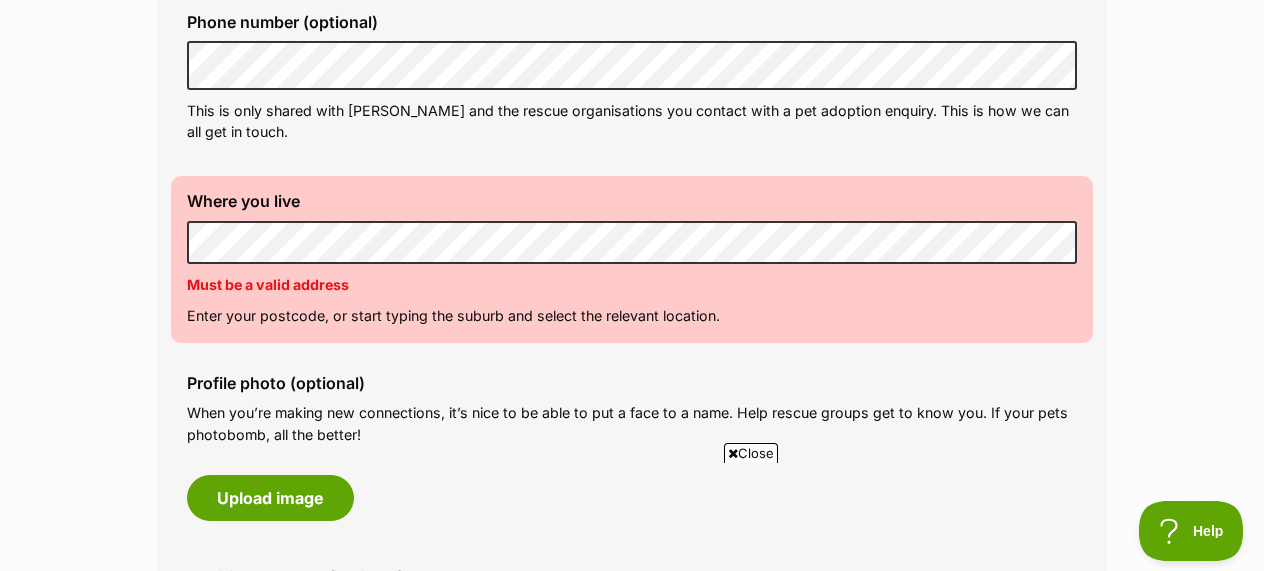 click on "Profile photo (optional)
When you’re making new connections, it’s nice to be able to put a face to a name. Help rescue groups get to know you. If your pets photobomb, all the better!
Upload image" at bounding box center (632, 447) 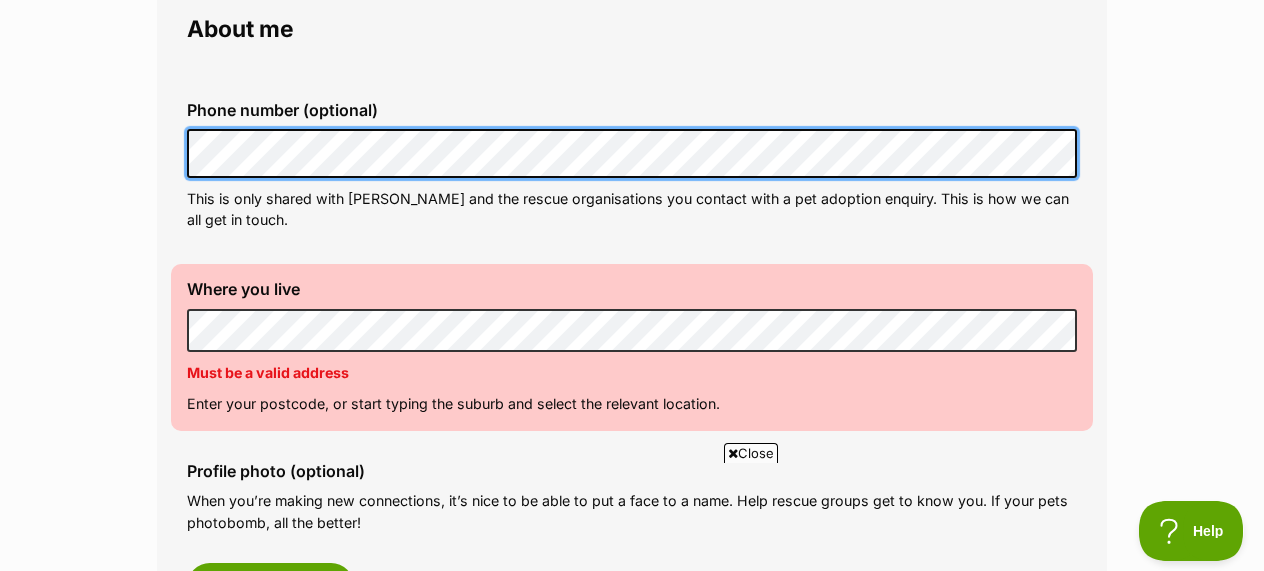 scroll, scrollTop: 612, scrollLeft: 0, axis: vertical 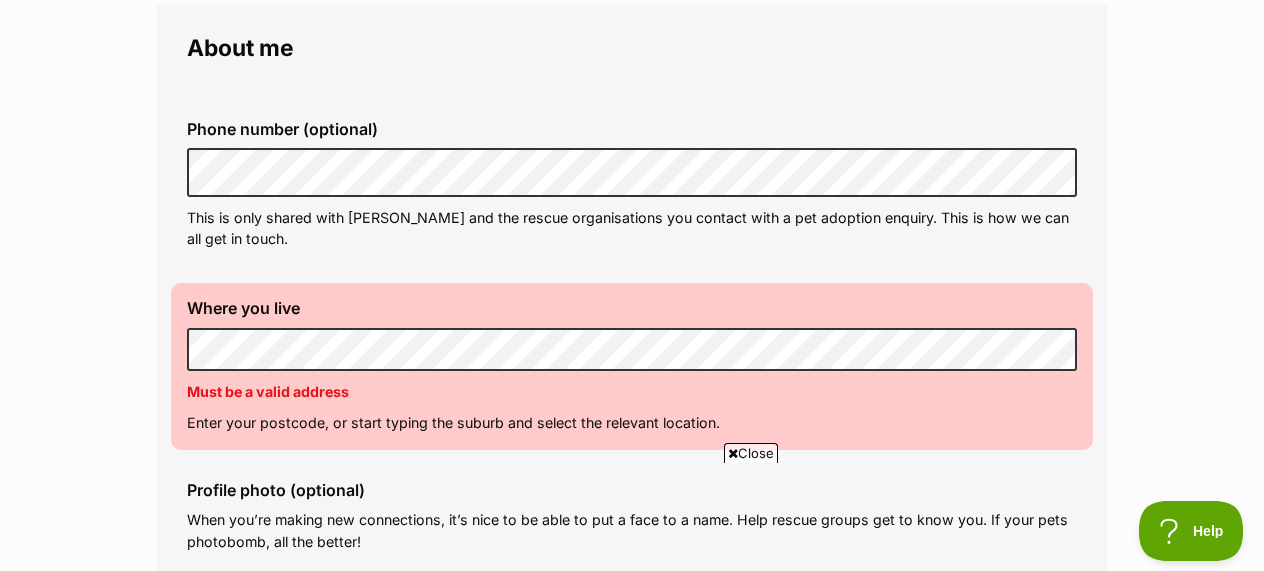 click on "About me
Phone number (optional)
This is only shared with PetRescue and the rescue organisations you contact with a pet adoption enquiry. This is how we can all get in touch.
Where you live
Address line 1 (optional)
Address line 2 (optional)
Suburb (optional)
State Victoria
Postcode
Can't be blank
Must be a valid address
Enter your postcode, or start typing the suburb and select the relevant location.
Profile photo (optional)
When you’re making new connections, it’s nice to be able to put a face to a name. Help rescue groups get to know you. If your pets photobomb, all the better!
Upload image
Remove profile image (optional)
Additional photos (optional)
Add any photos you’d like to share eg. your backyard, your fencing, your family.
Upload image
0 of 9 photos uploaded" at bounding box center (632, 449) 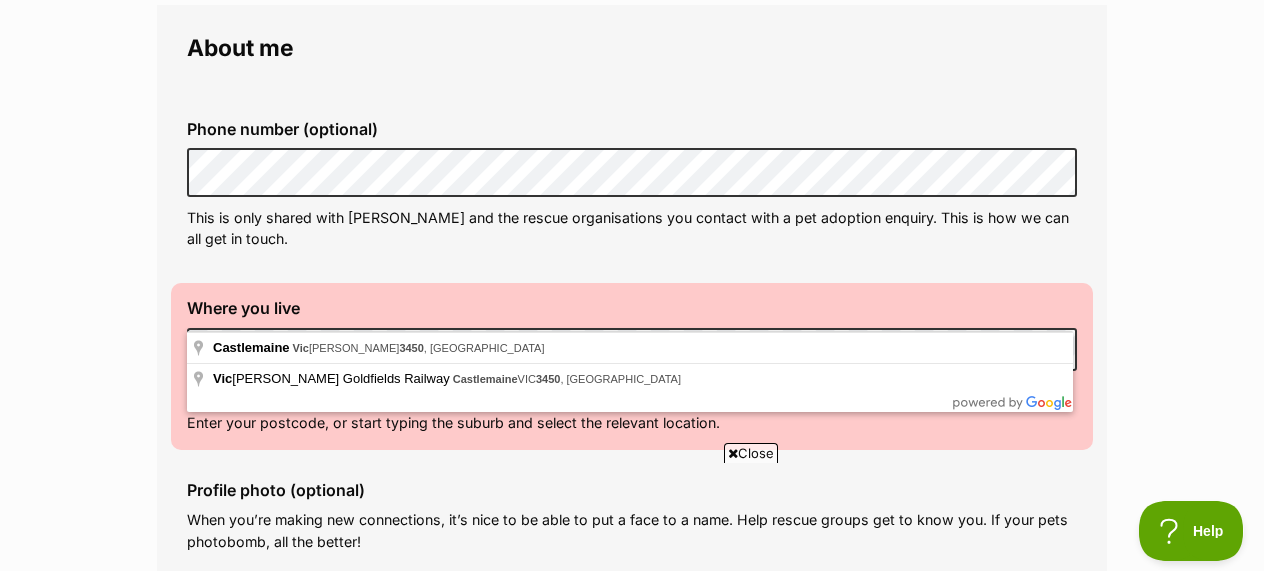 click on "Update my profile" at bounding box center (632, 2432) 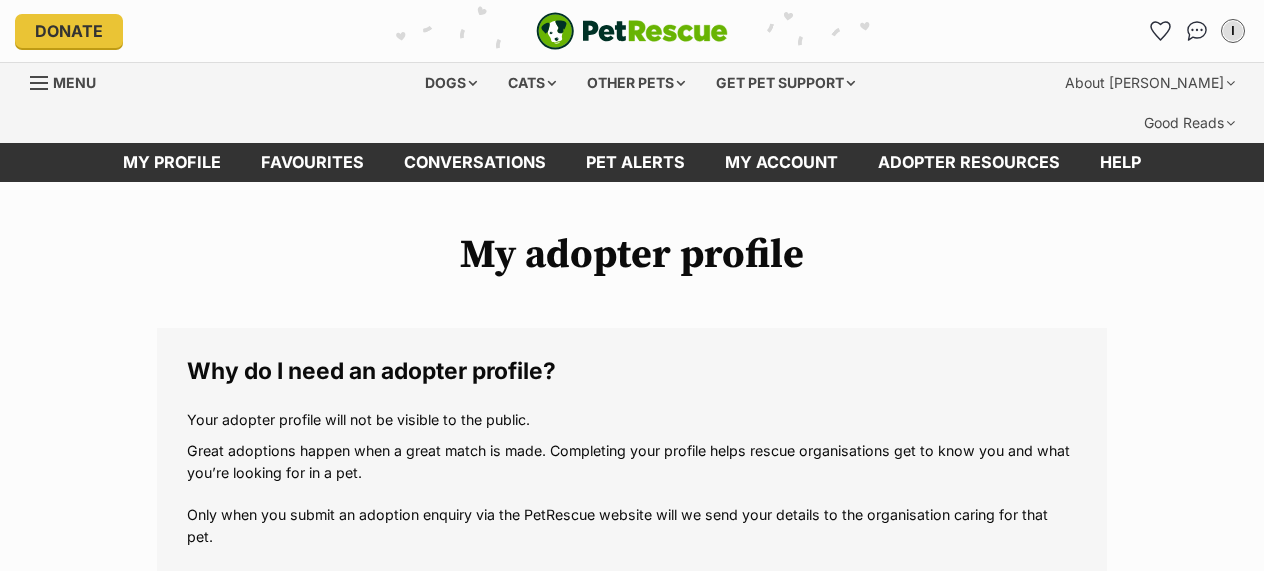 scroll, scrollTop: 0, scrollLeft: 0, axis: both 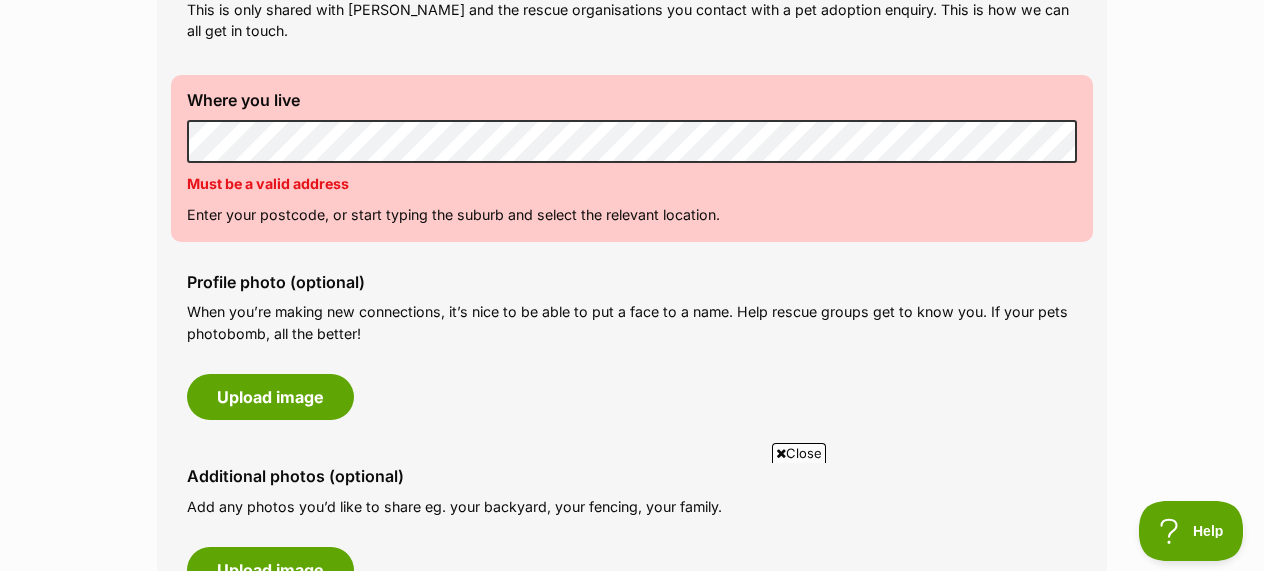 click on "Update my profile" at bounding box center [632, 2224] 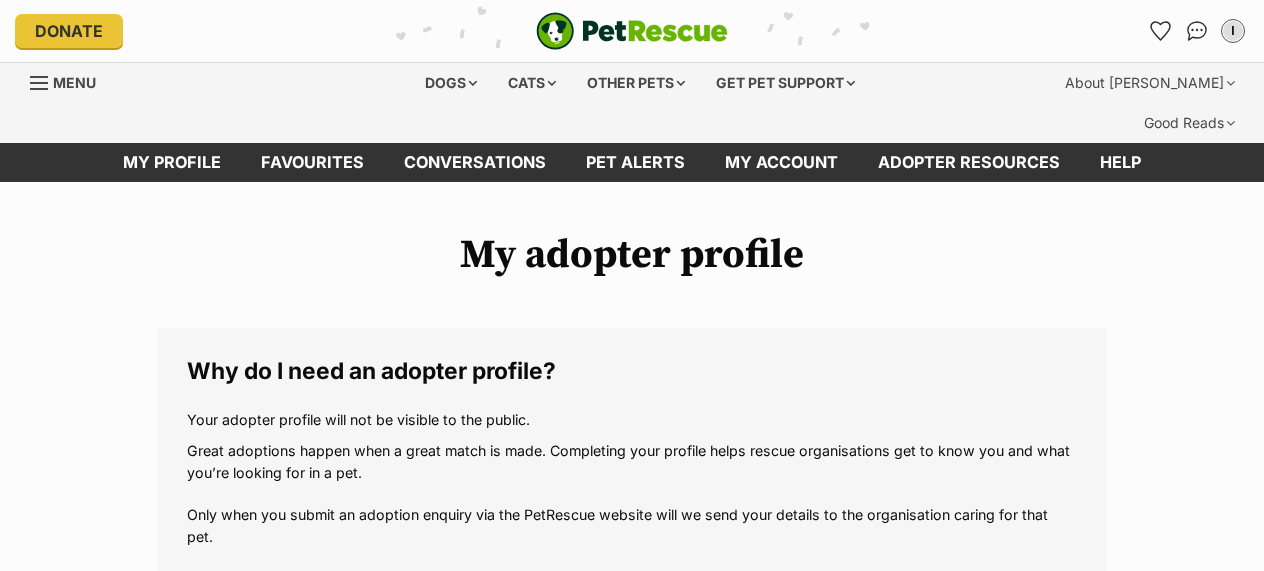 scroll, scrollTop: 0, scrollLeft: 0, axis: both 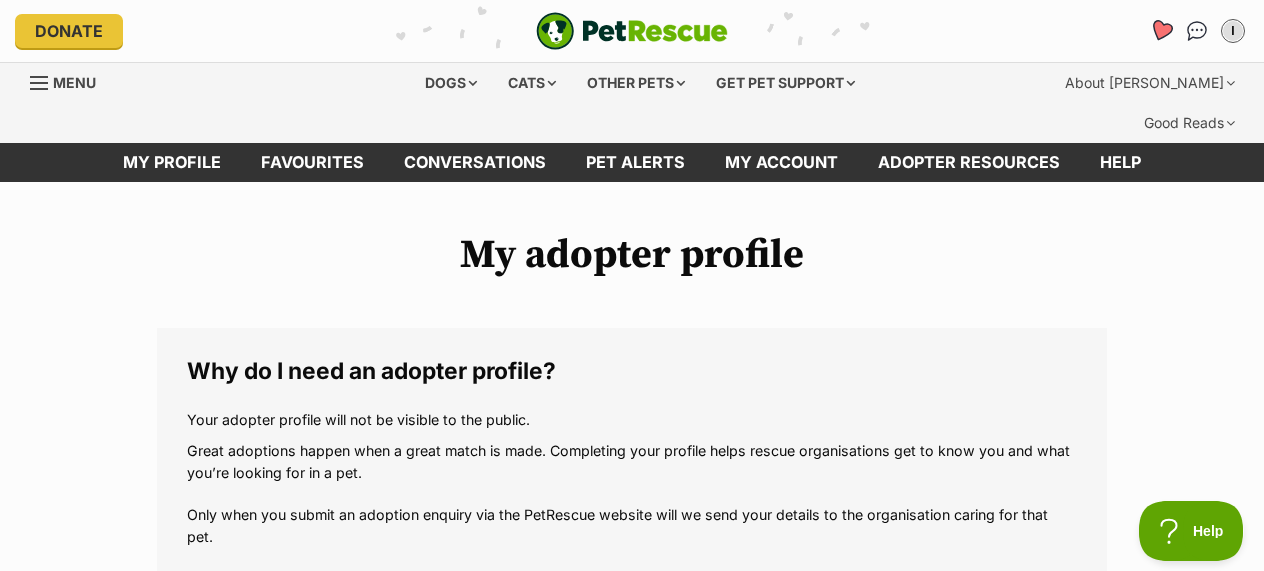 click at bounding box center [1160, 30] 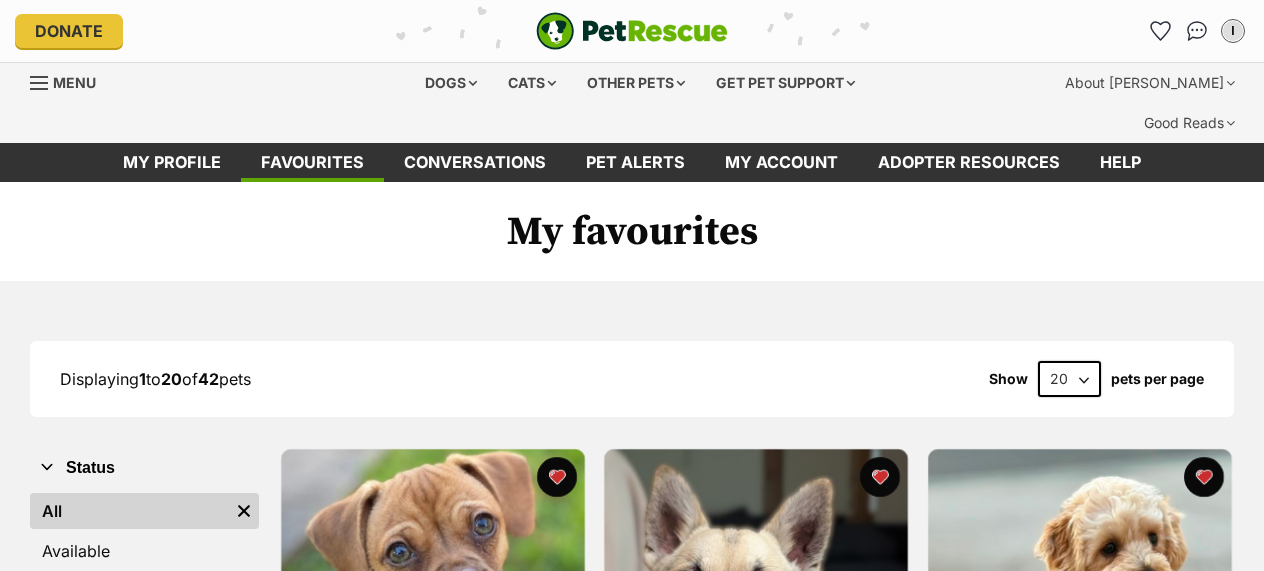 scroll, scrollTop: 0, scrollLeft: 0, axis: both 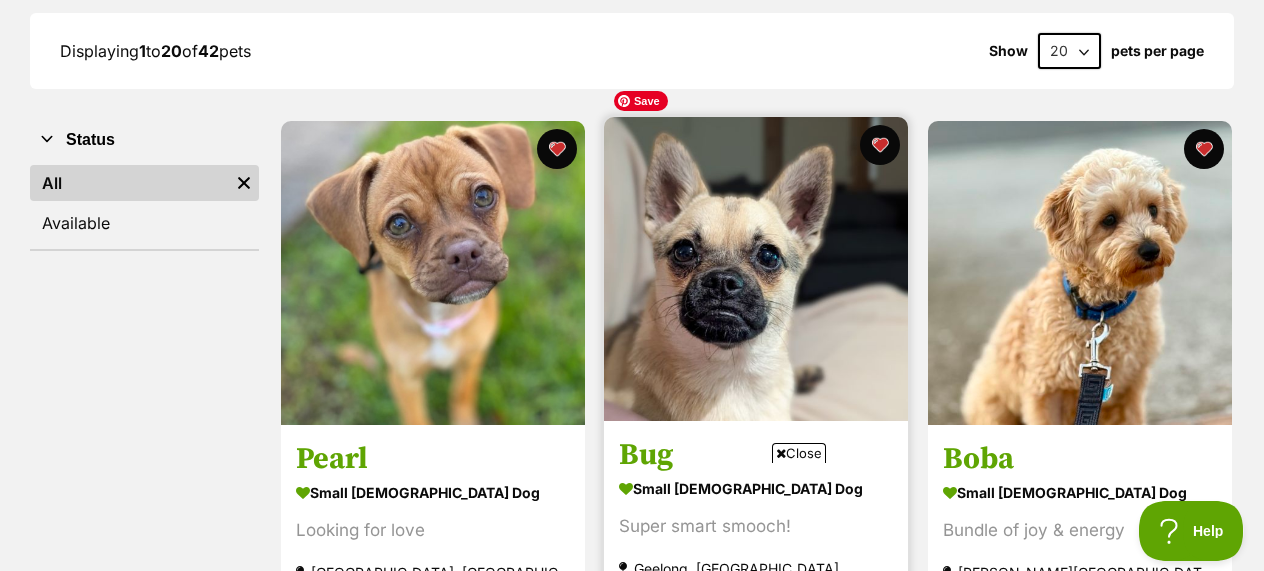 click at bounding box center [756, 269] 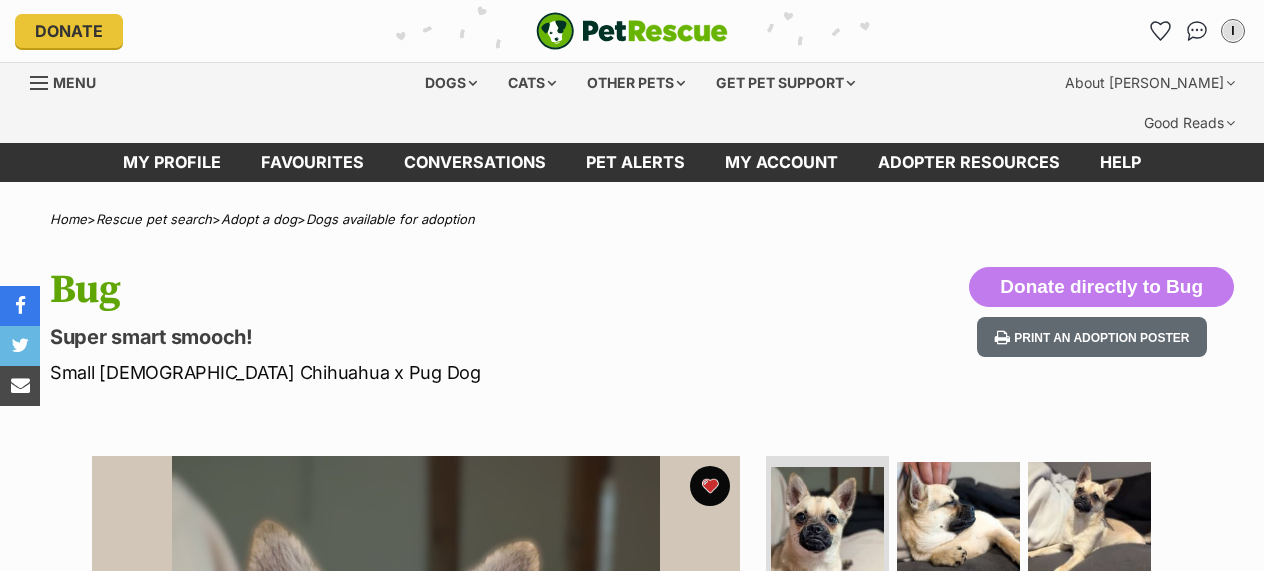 scroll, scrollTop: 0, scrollLeft: 0, axis: both 